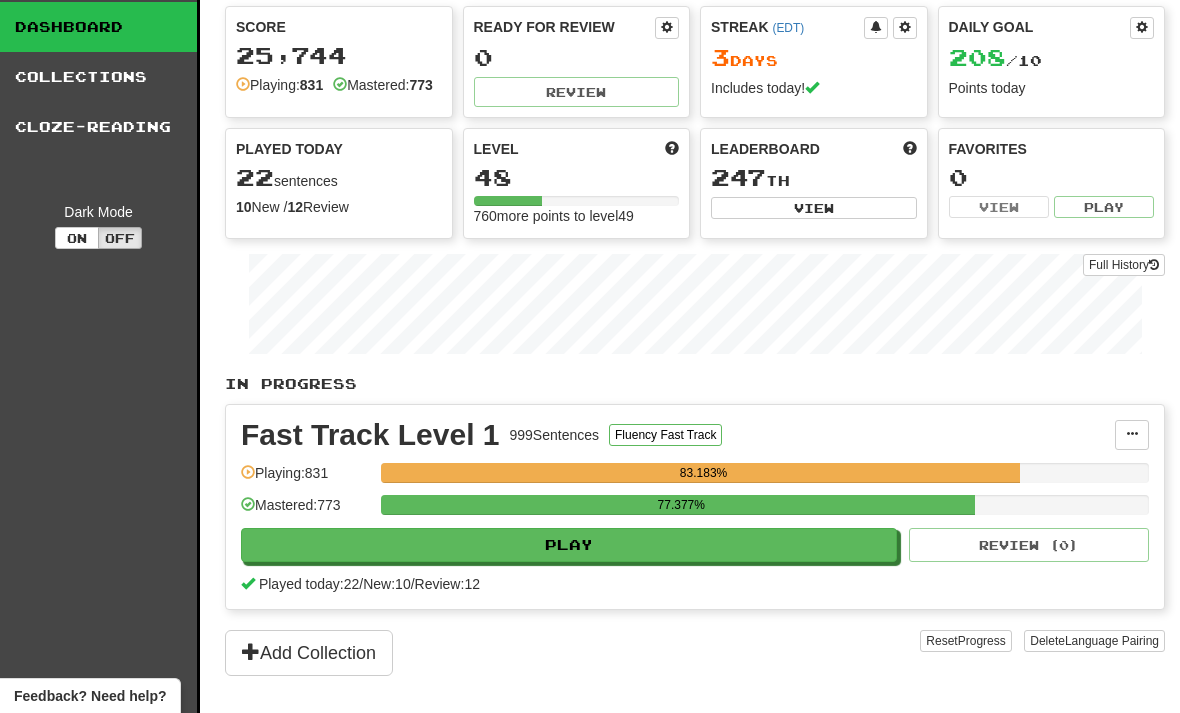 scroll, scrollTop: 0, scrollLeft: 0, axis: both 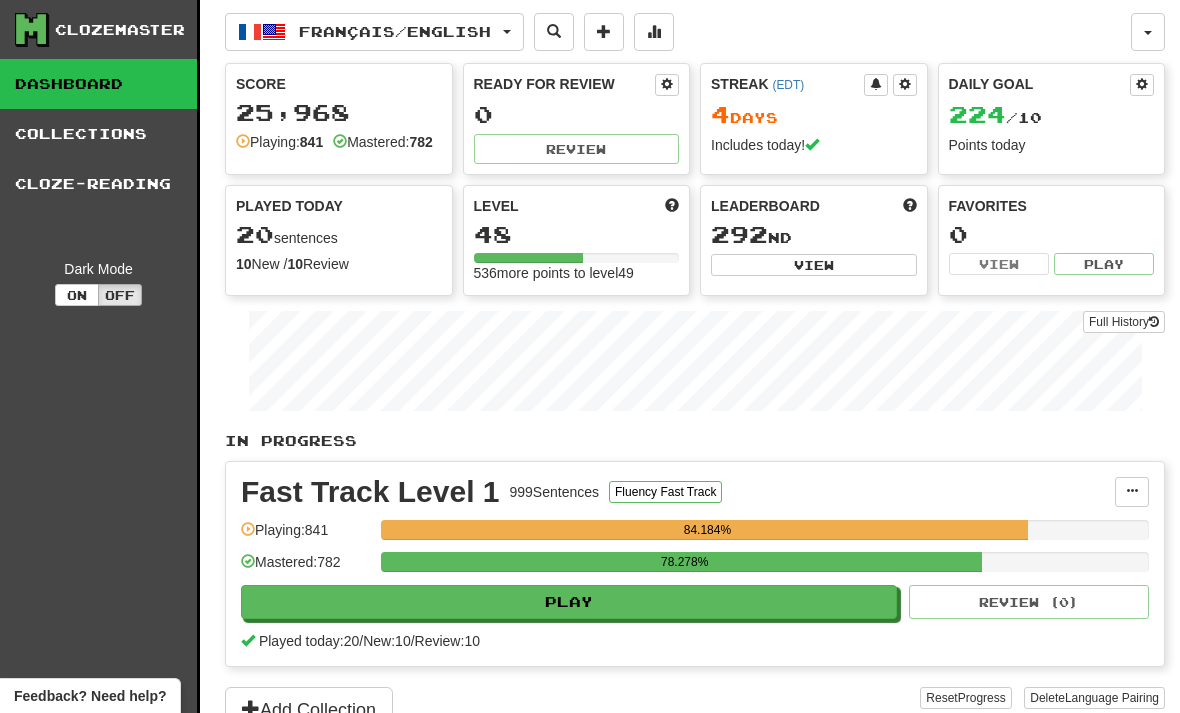 click on "Français  /  English" at bounding box center [395, 31] 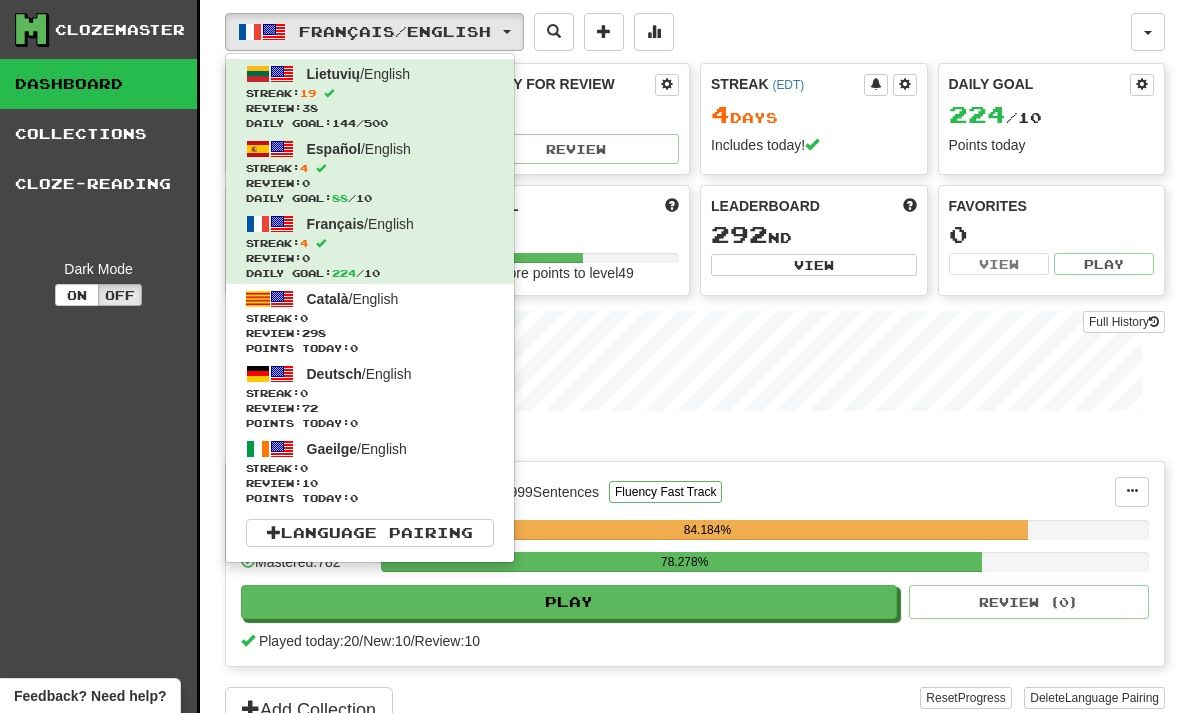 click on "Streak:  19" at bounding box center [370, 93] 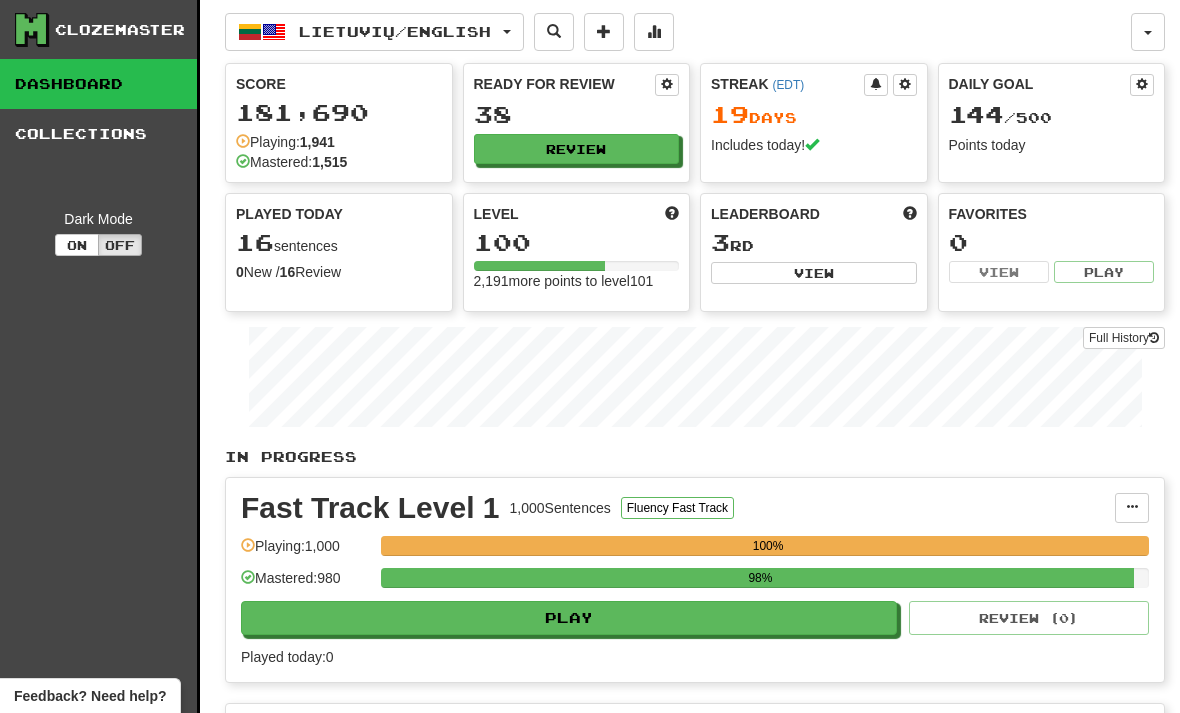 scroll, scrollTop: 0, scrollLeft: 0, axis: both 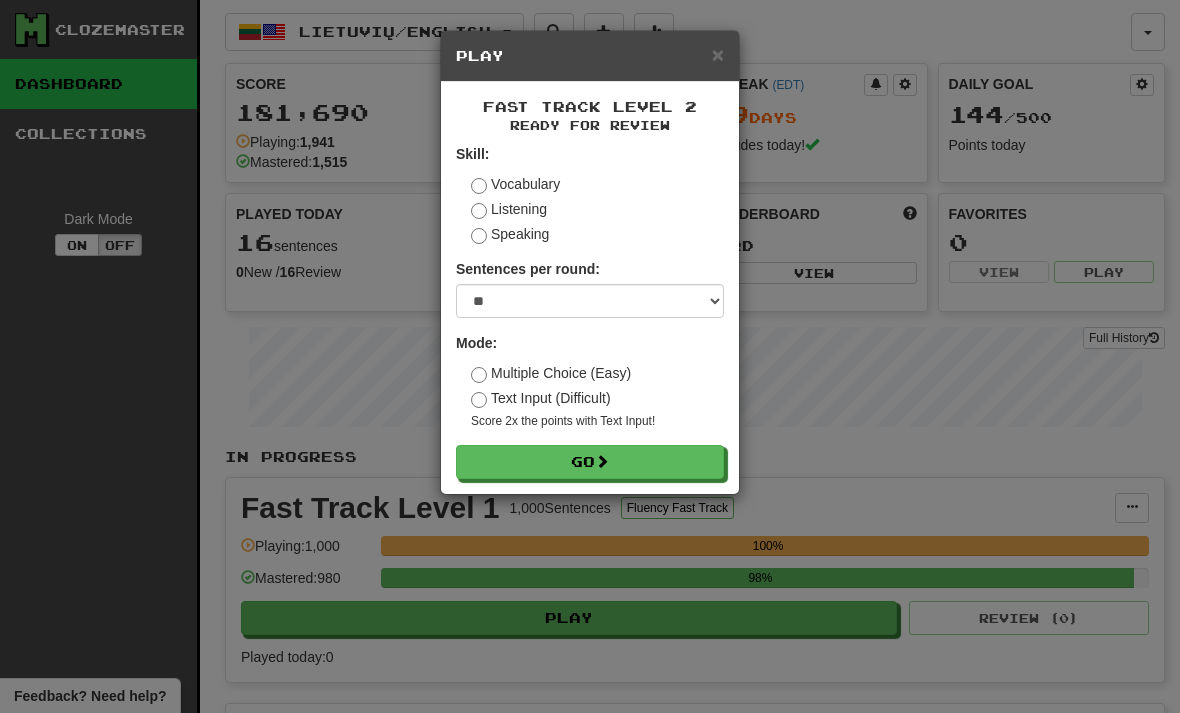 click on "Go" at bounding box center (590, 462) 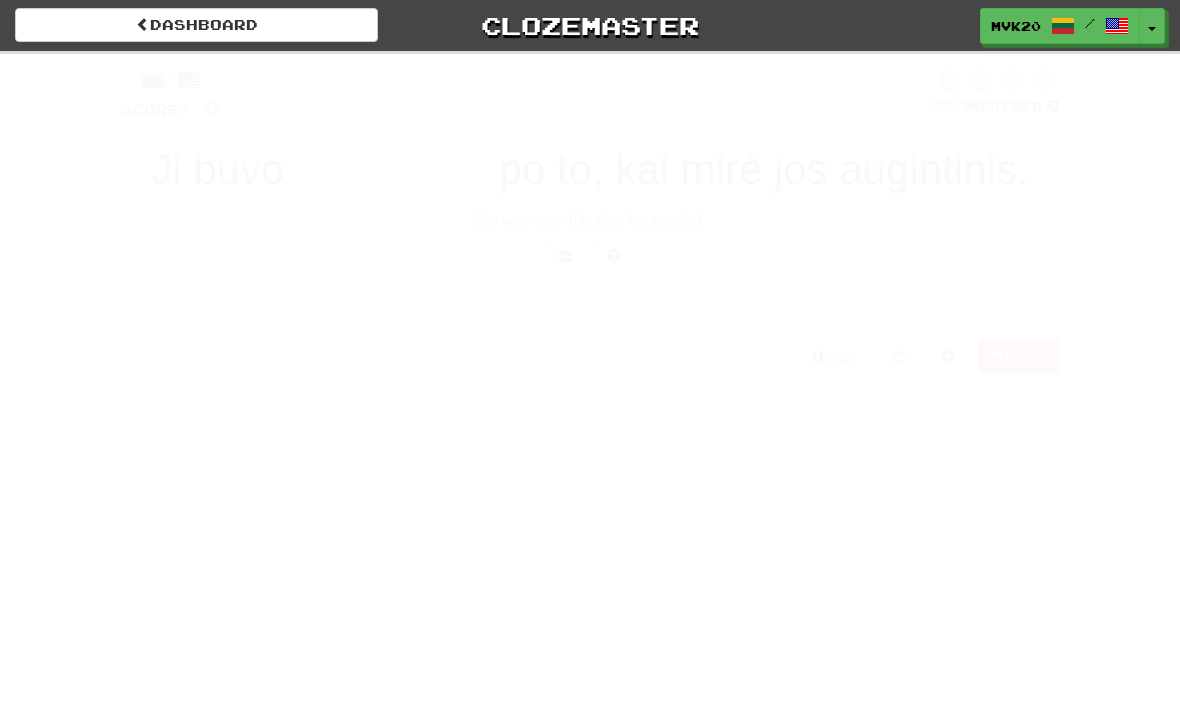 scroll, scrollTop: 0, scrollLeft: 0, axis: both 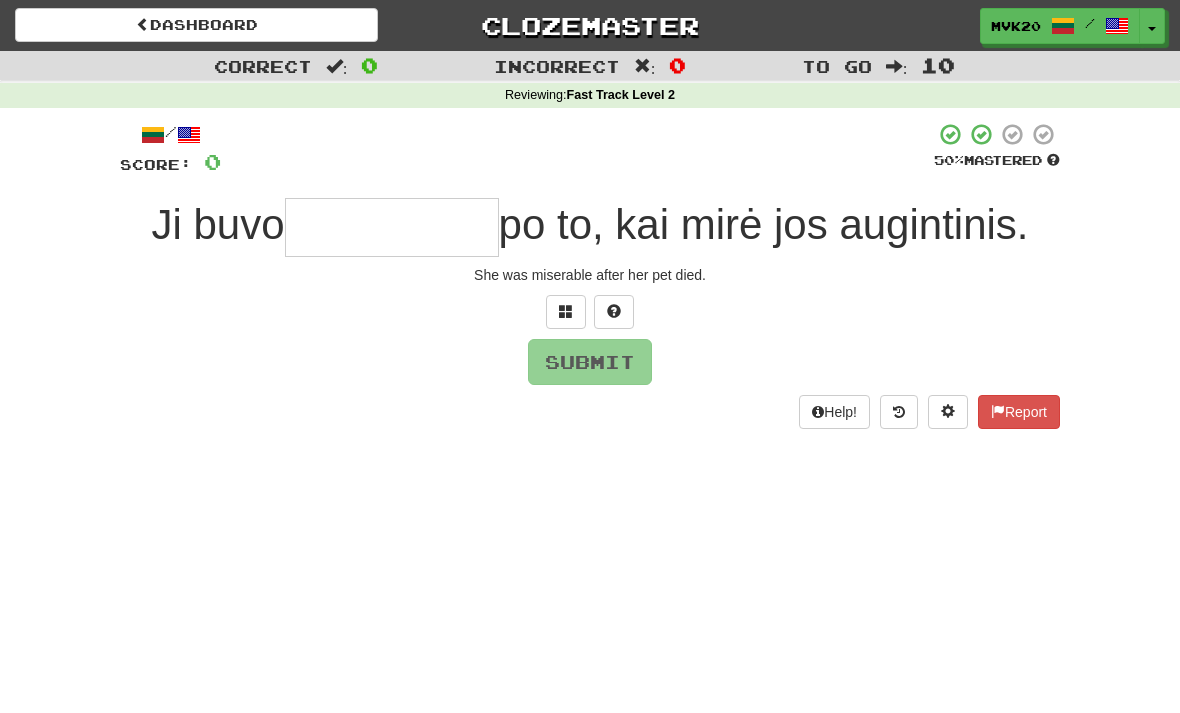 type on "**********" 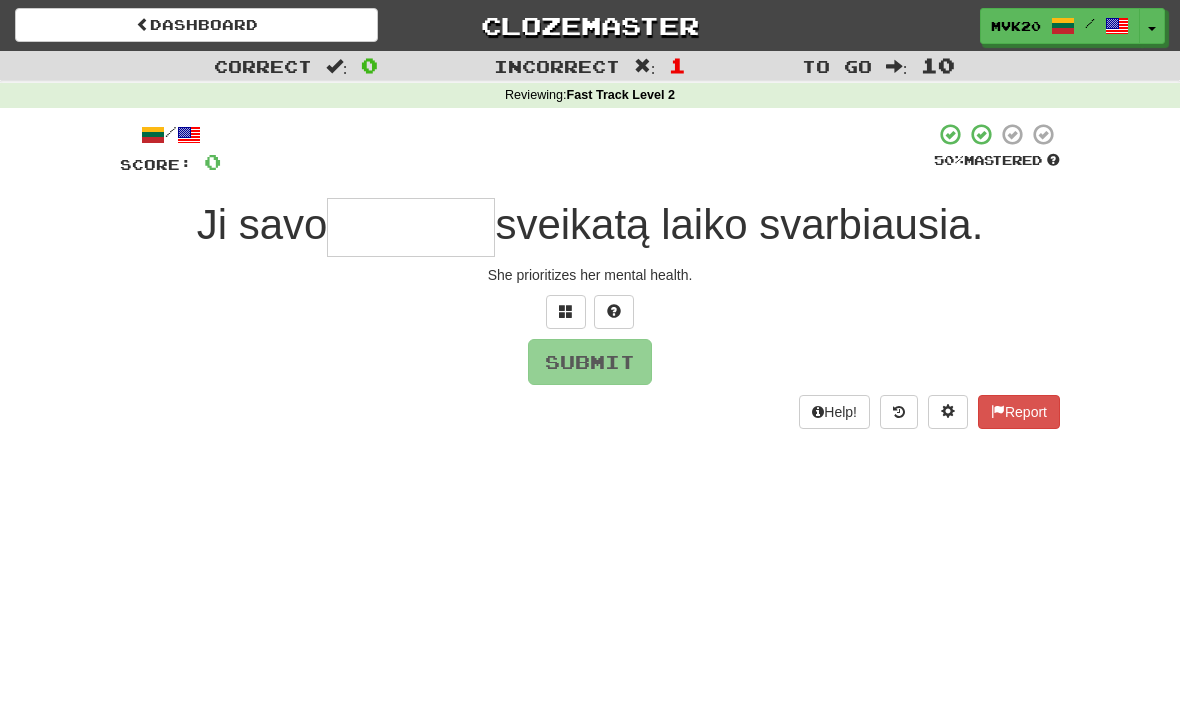 type on "*" 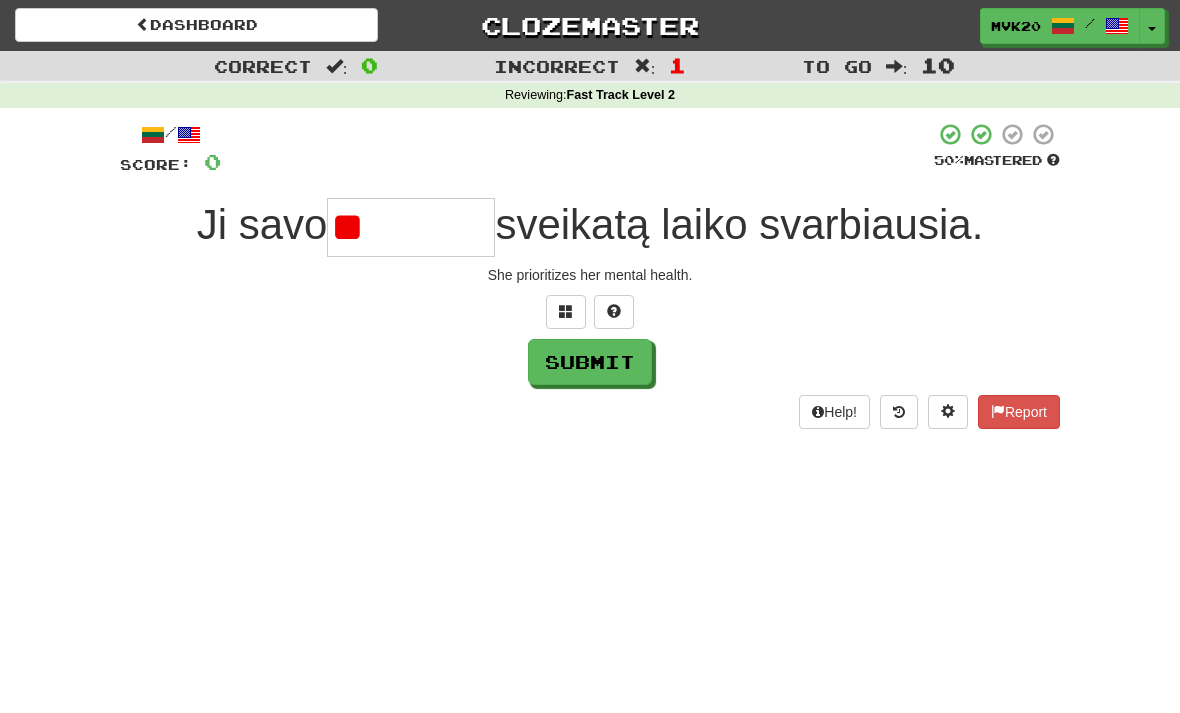 type on "*" 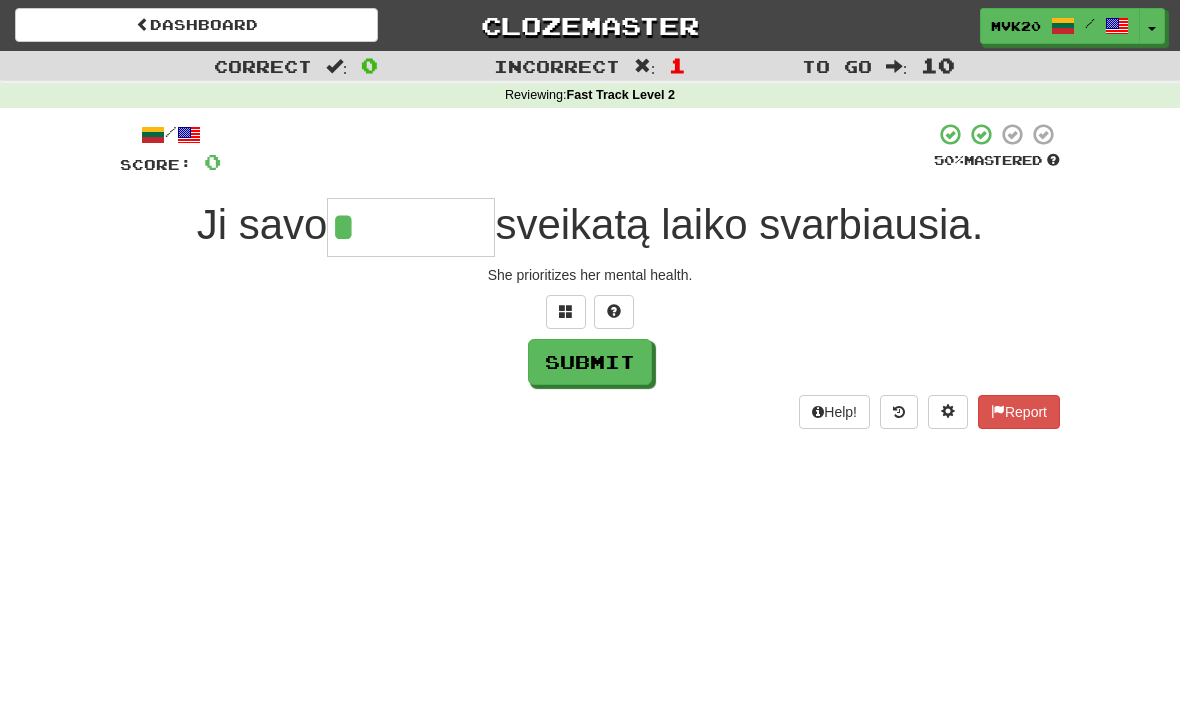 type on "********" 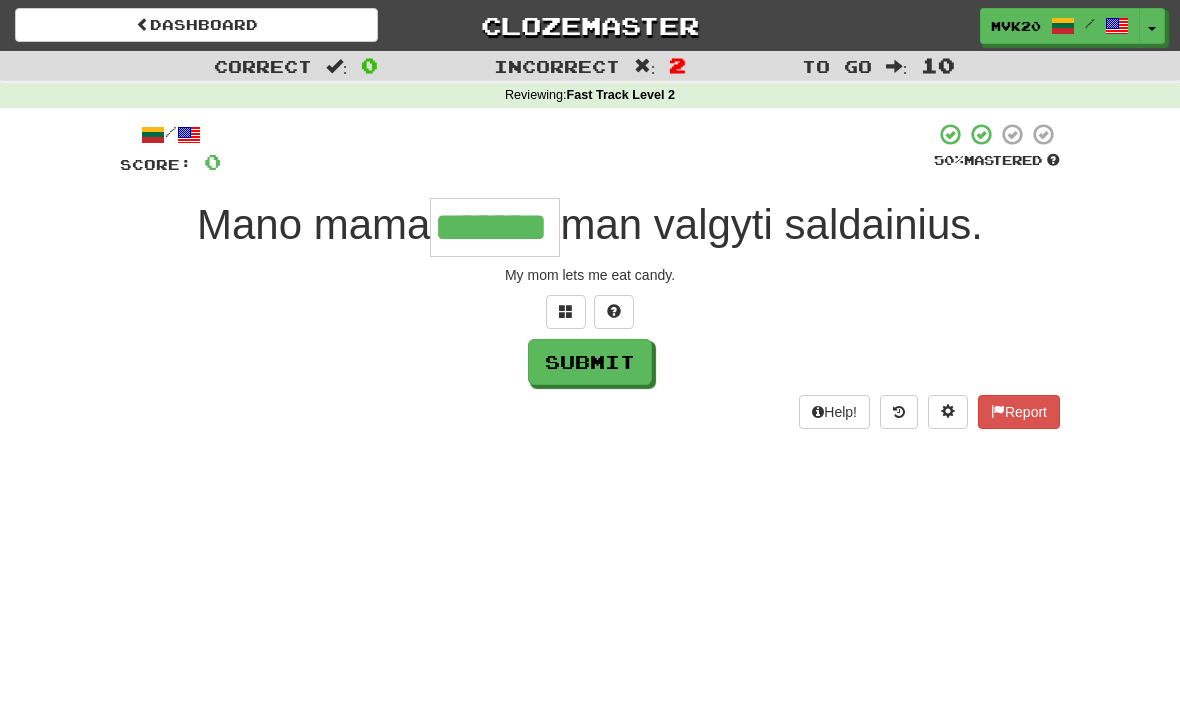 type on "*******" 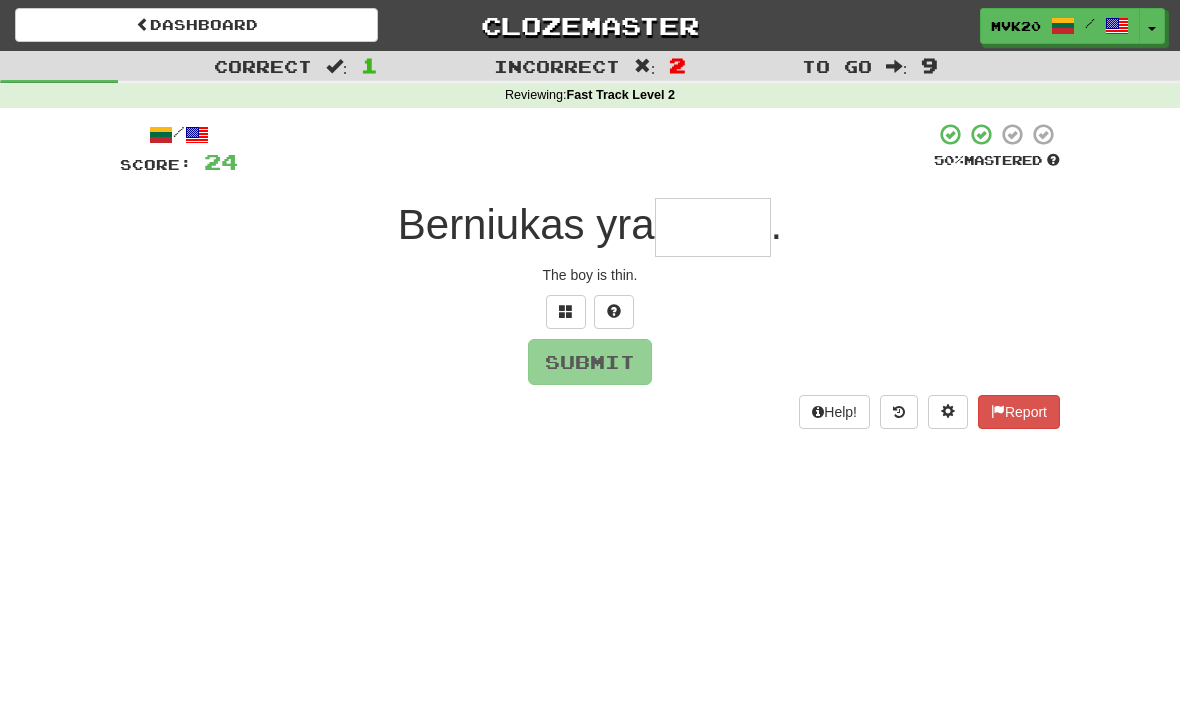 type on "******" 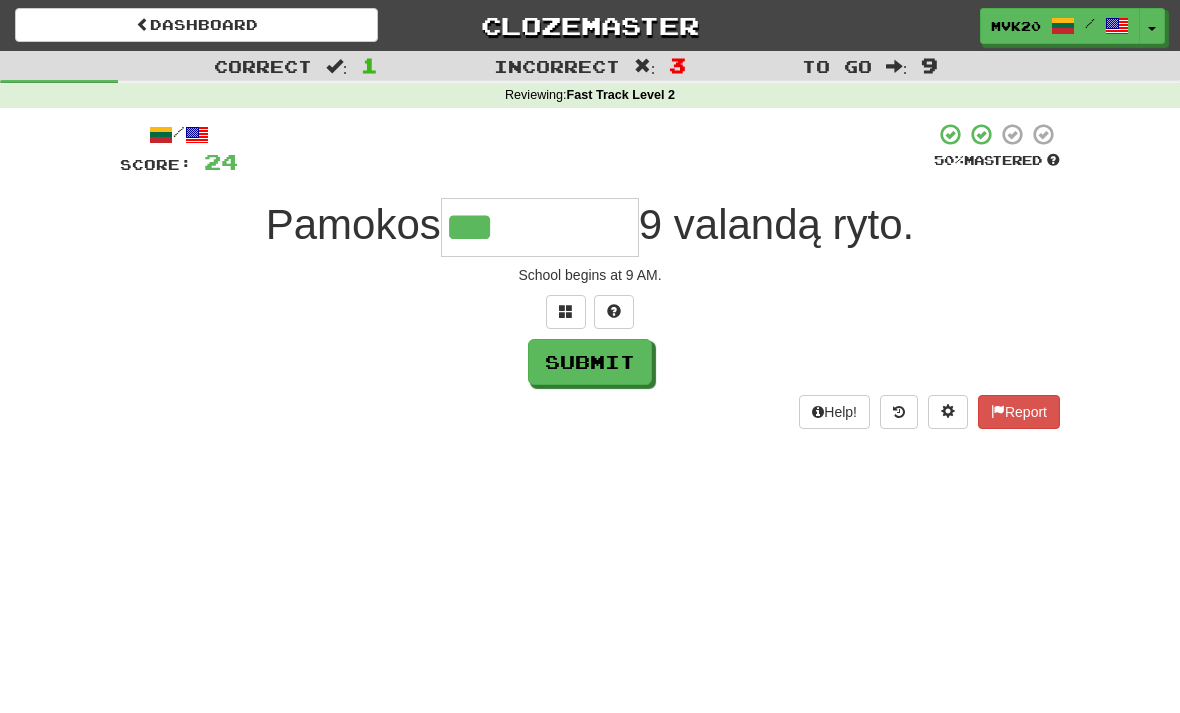 type on "*********" 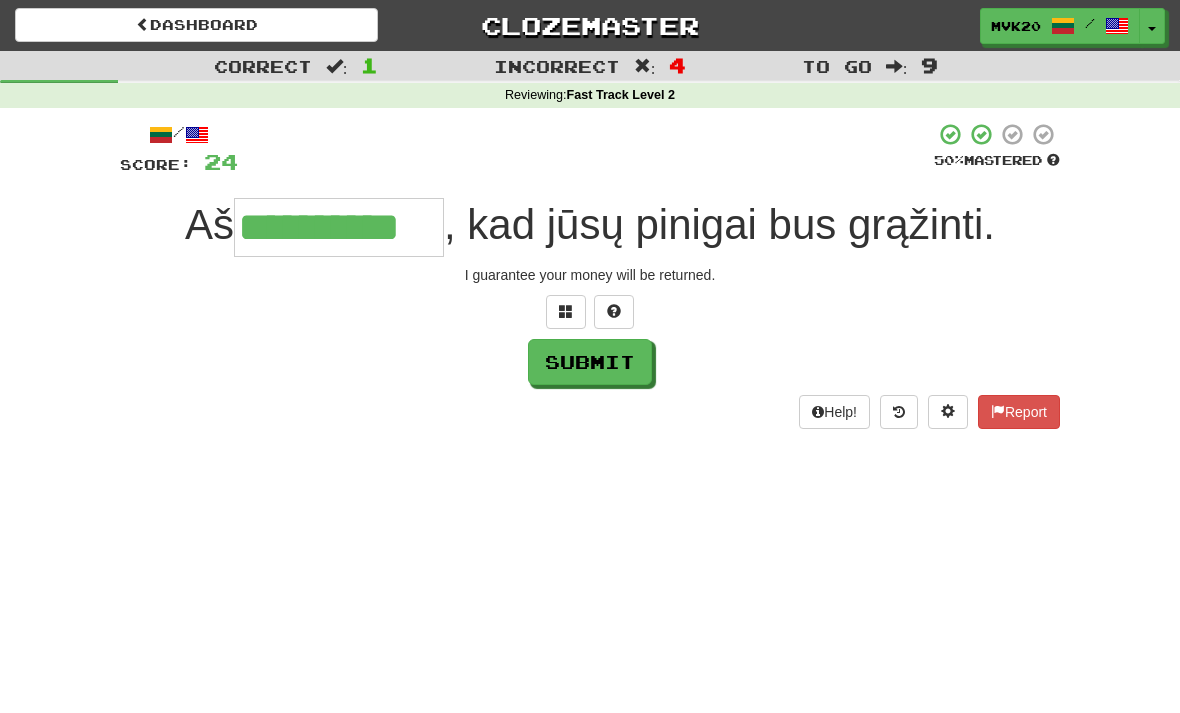 type on "**********" 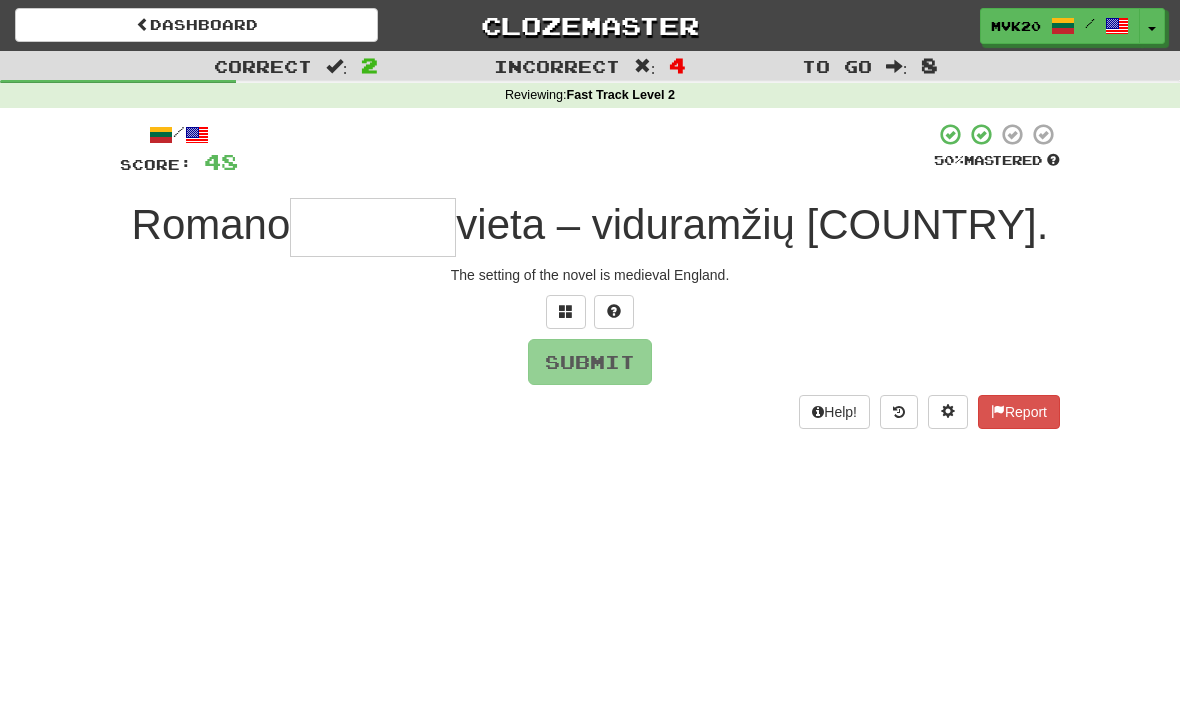 type on "*" 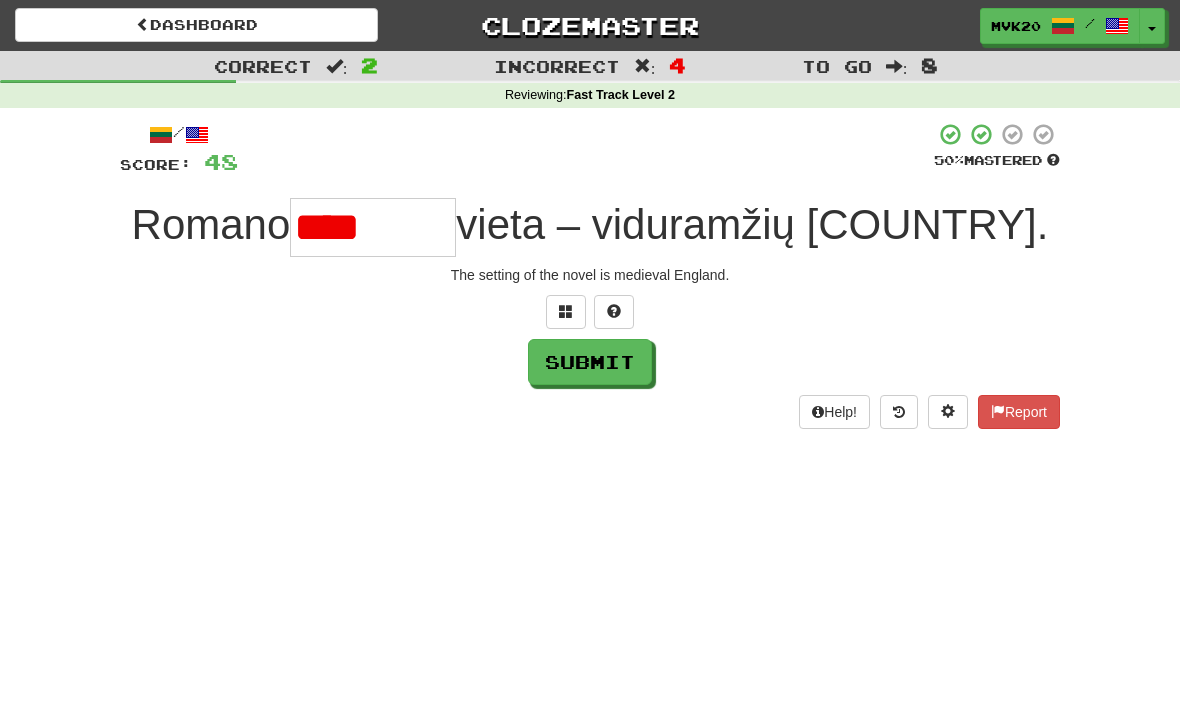 type on "*******" 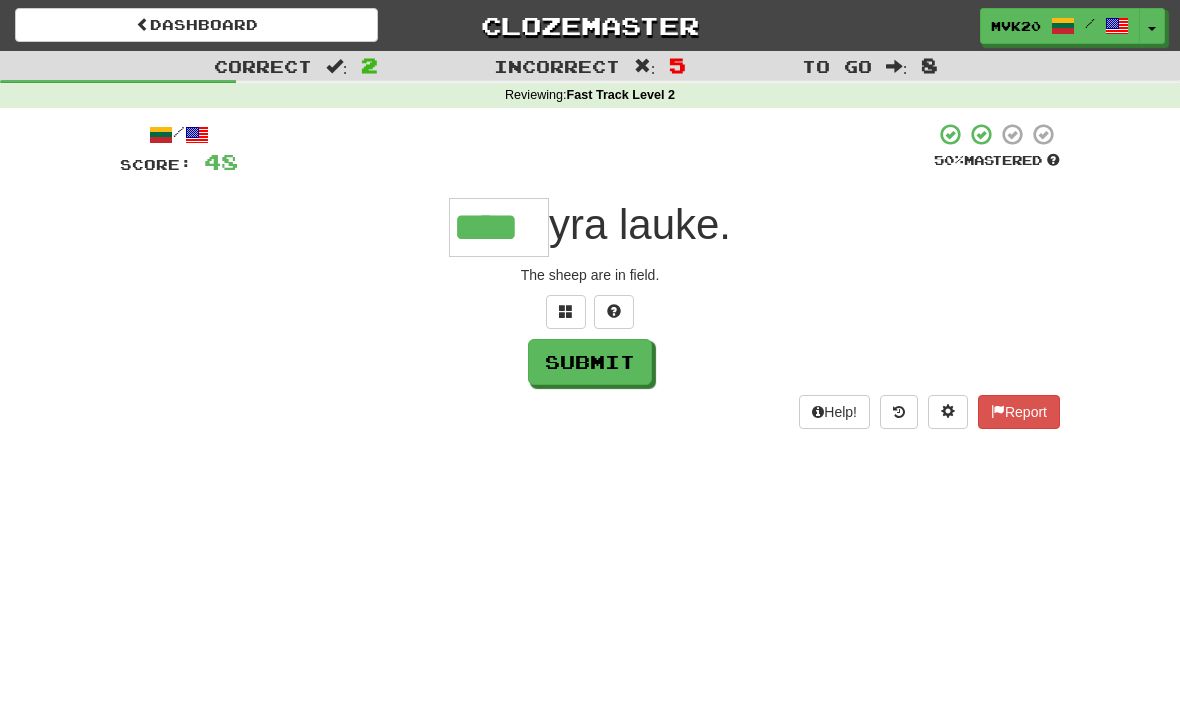 type on "****" 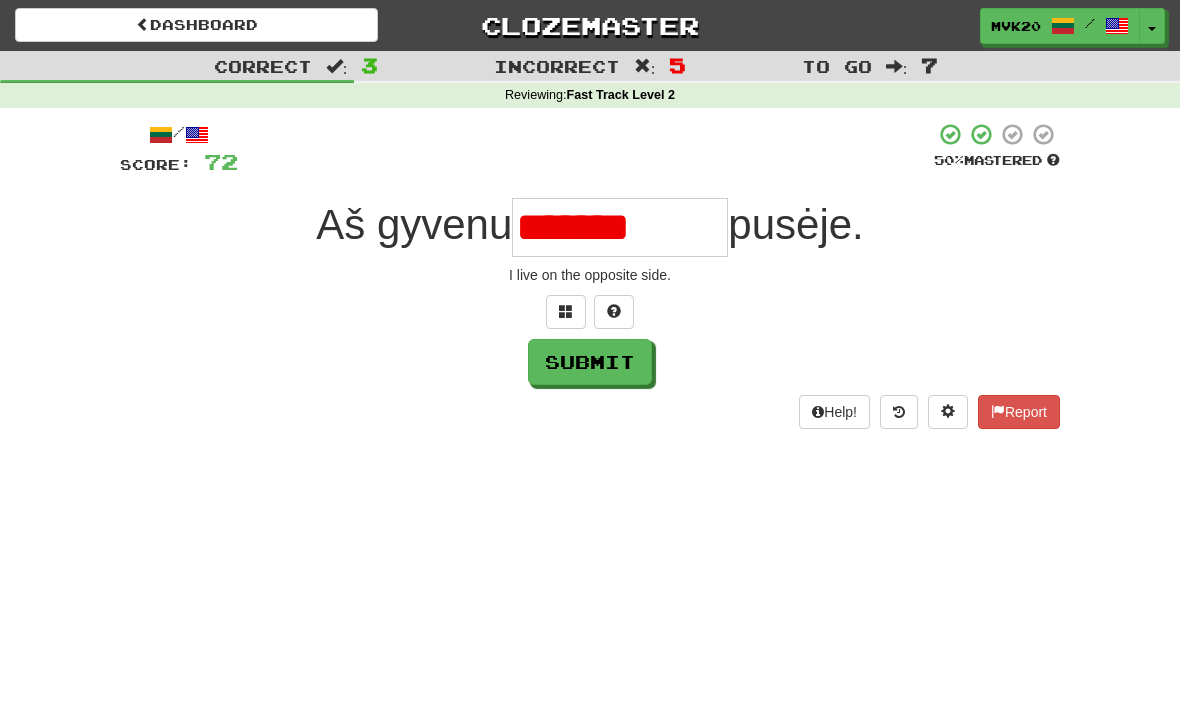 type on "**********" 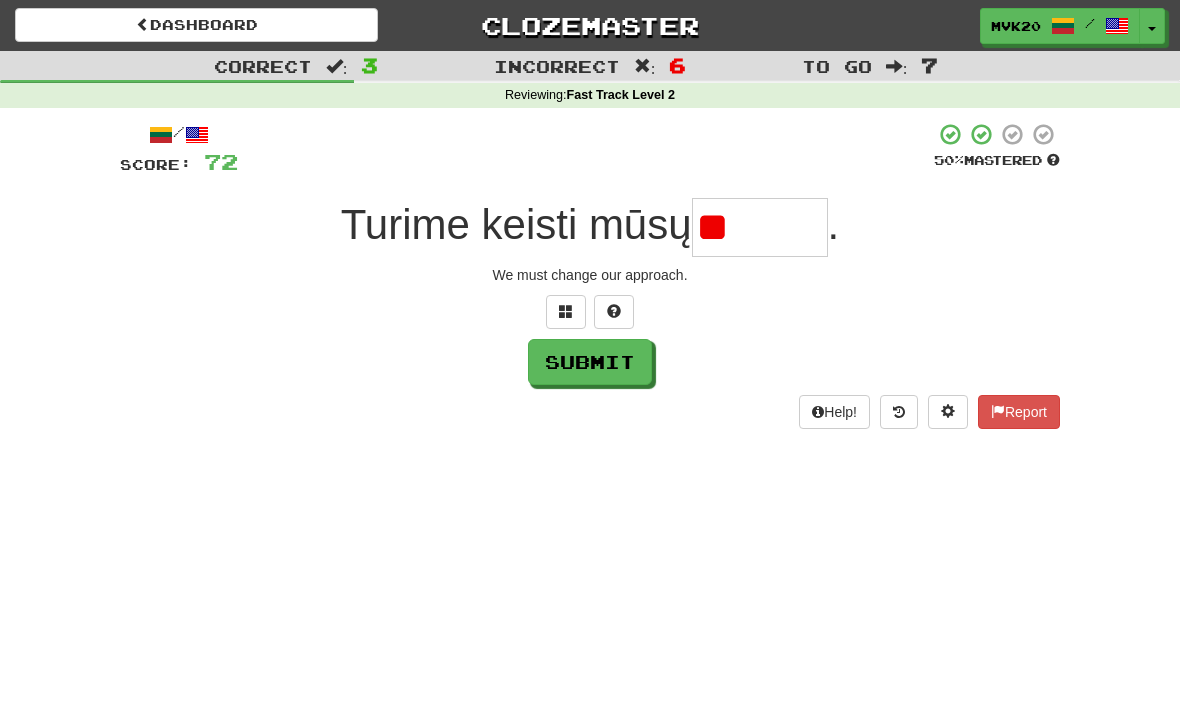 type on "*******" 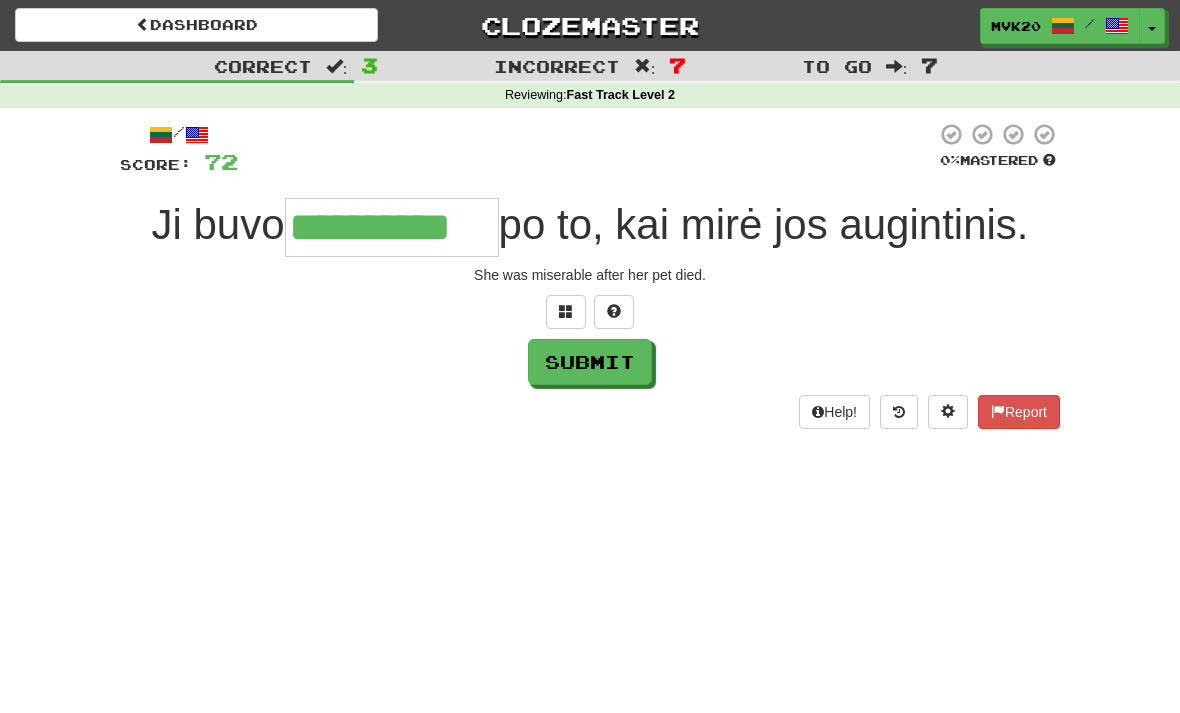type on "**********" 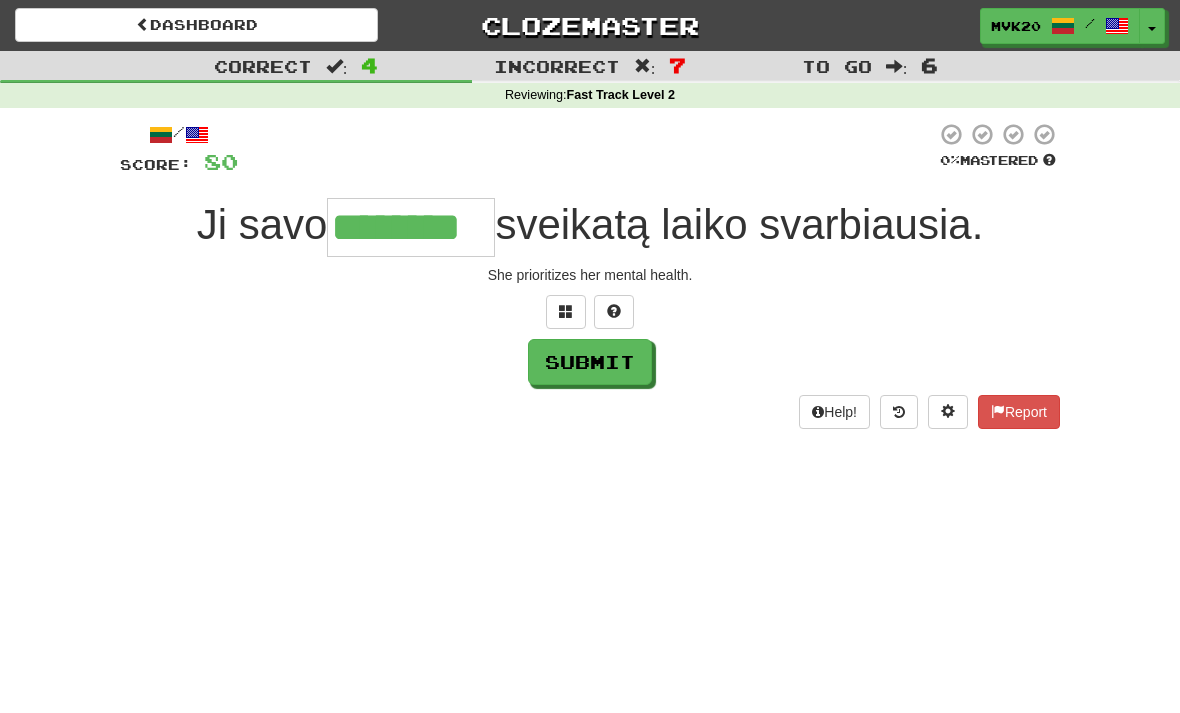 type on "********" 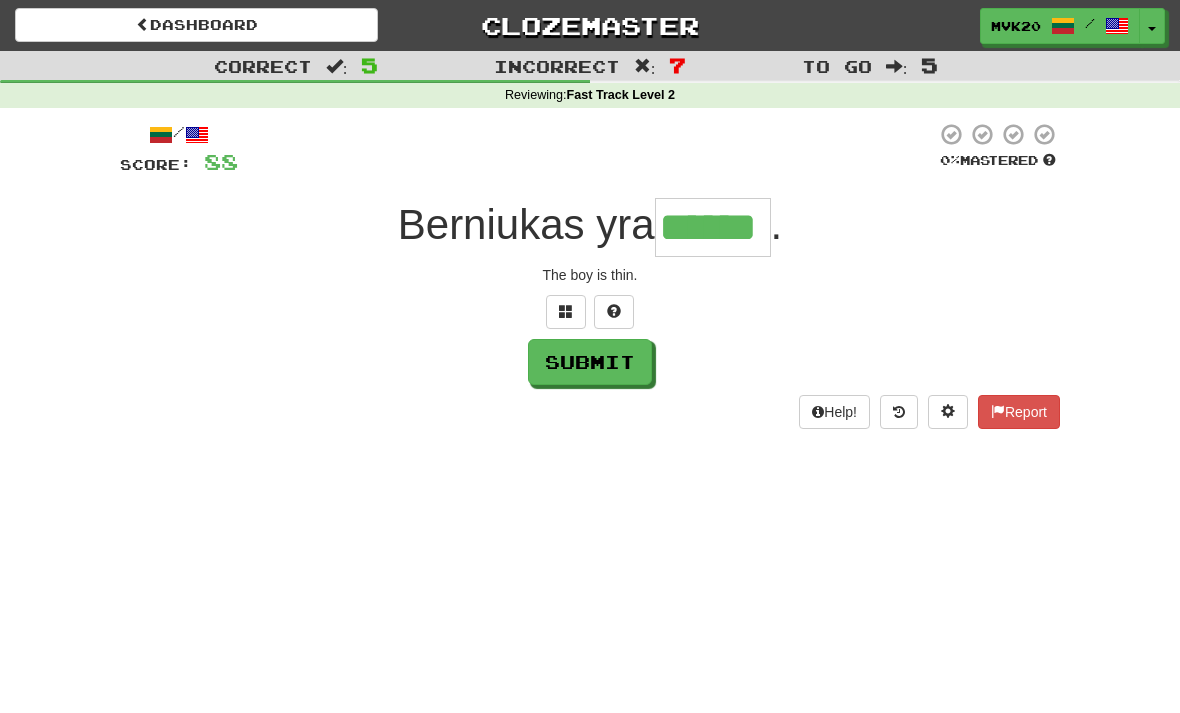 type on "******" 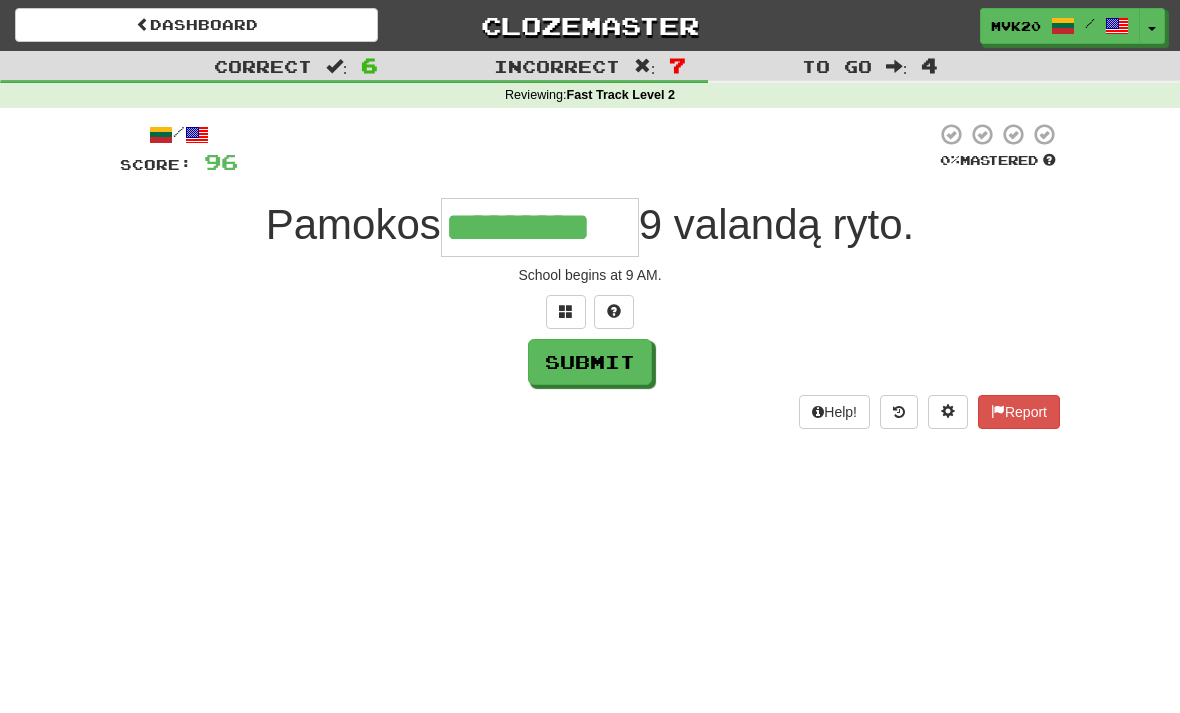 type on "*********" 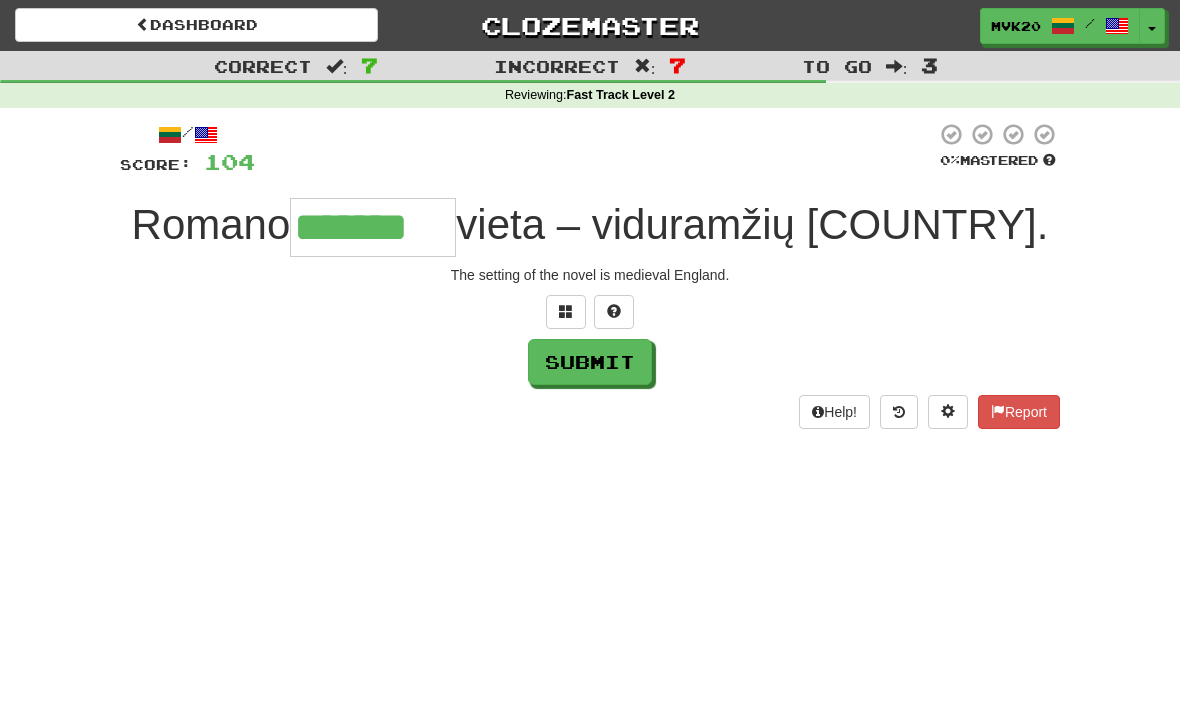type on "*******" 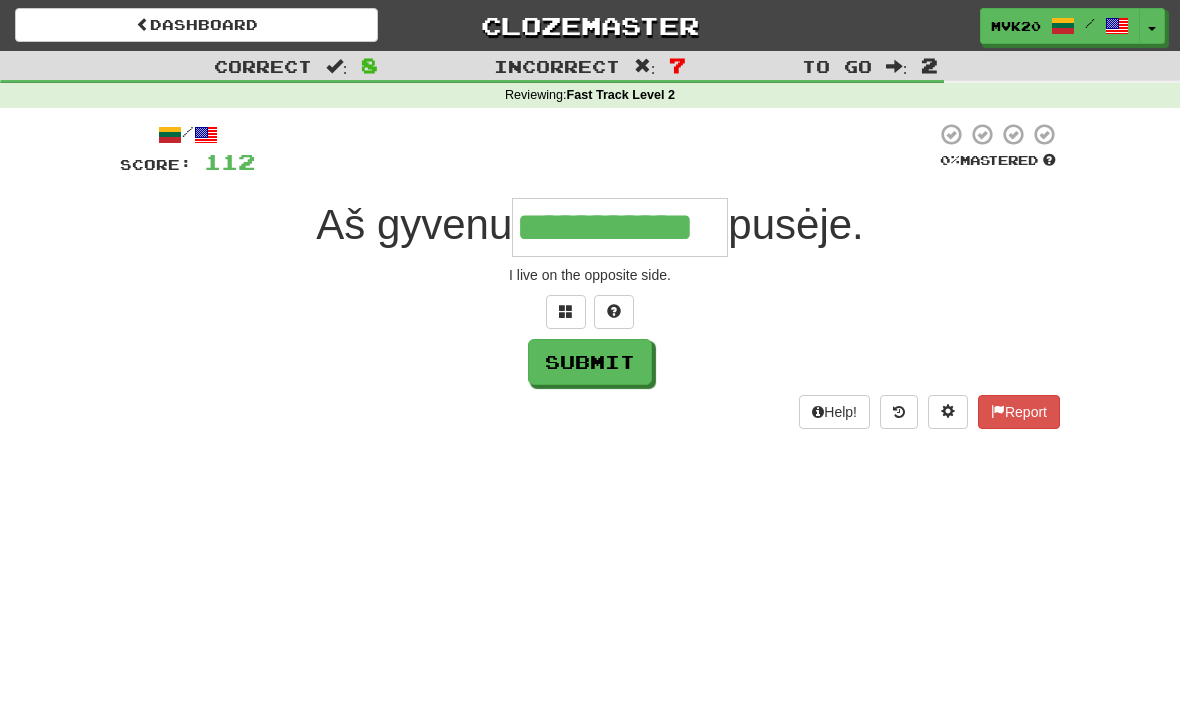 type on "**********" 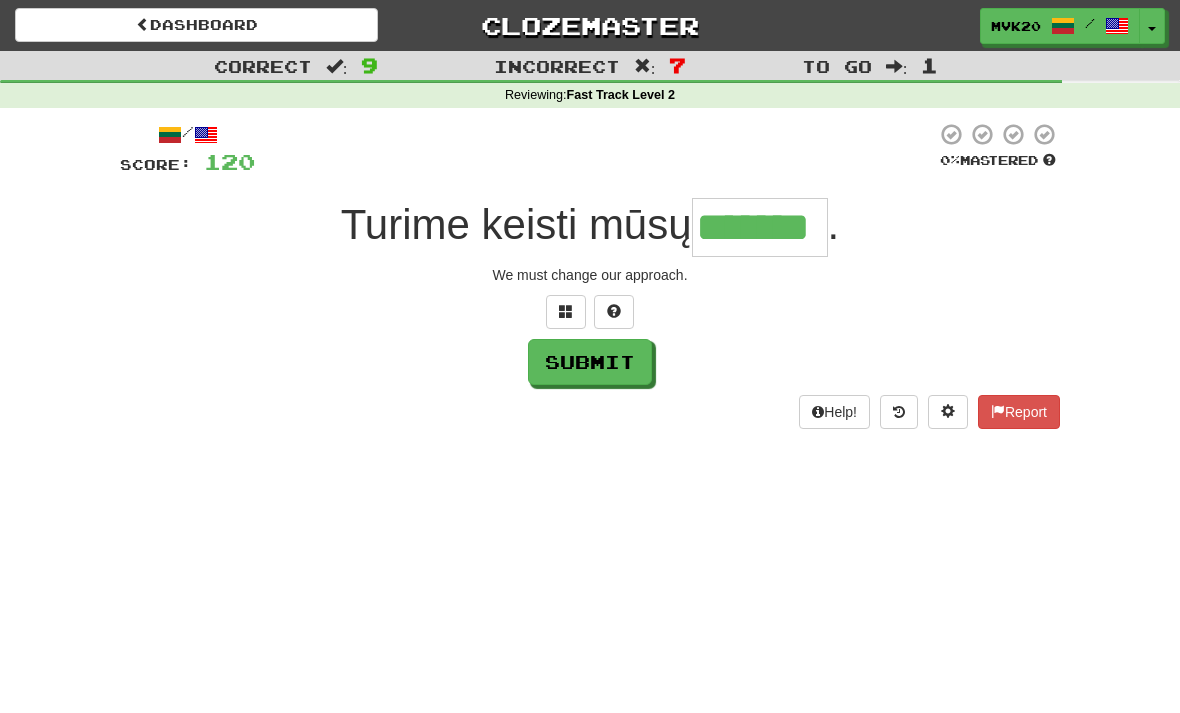 type on "*******" 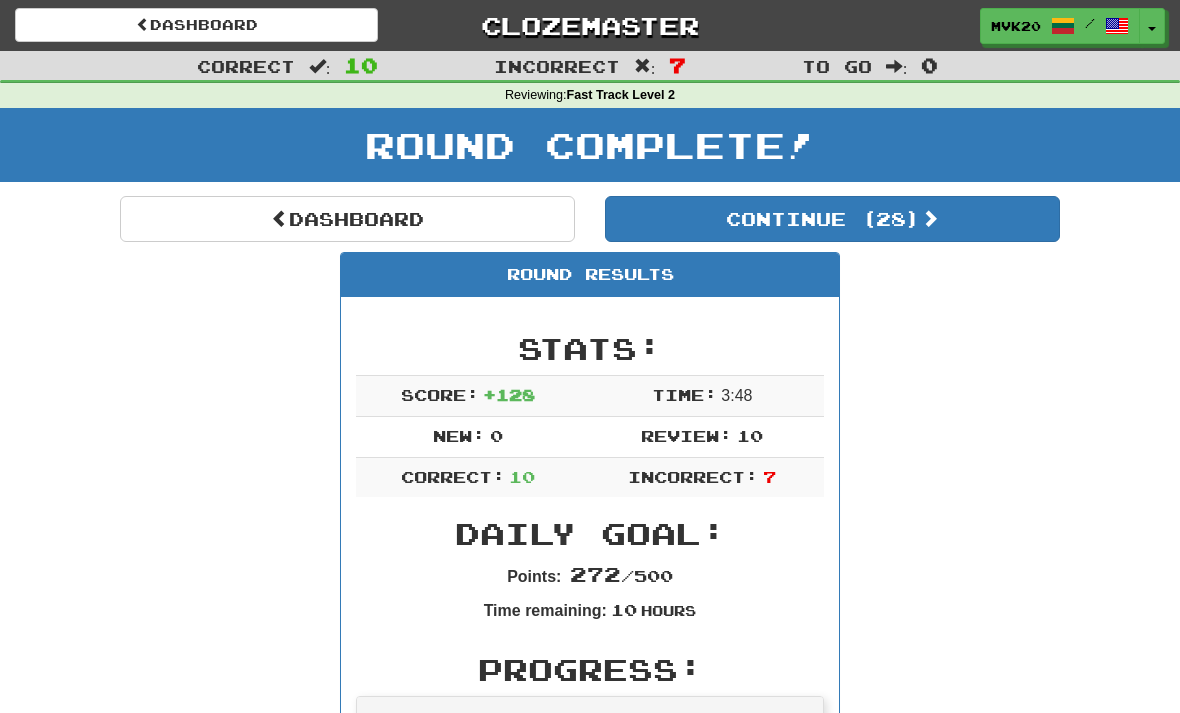 click on "Dashboard" at bounding box center (347, 219) 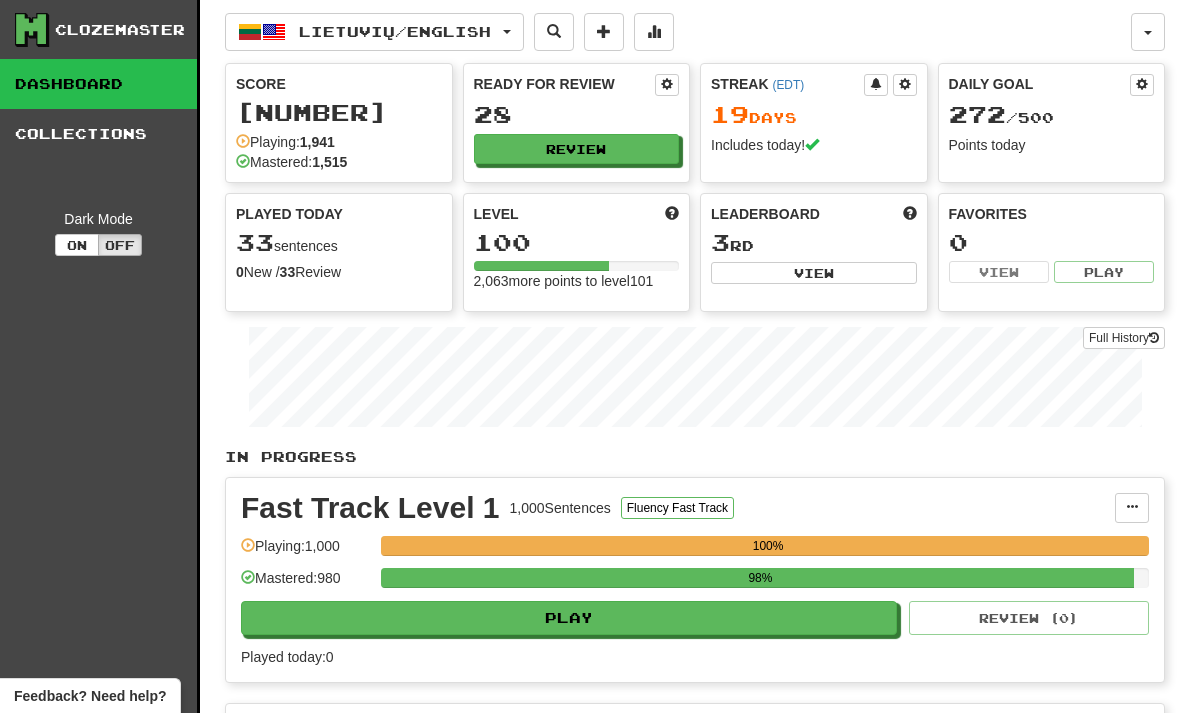scroll, scrollTop: 0, scrollLeft: 0, axis: both 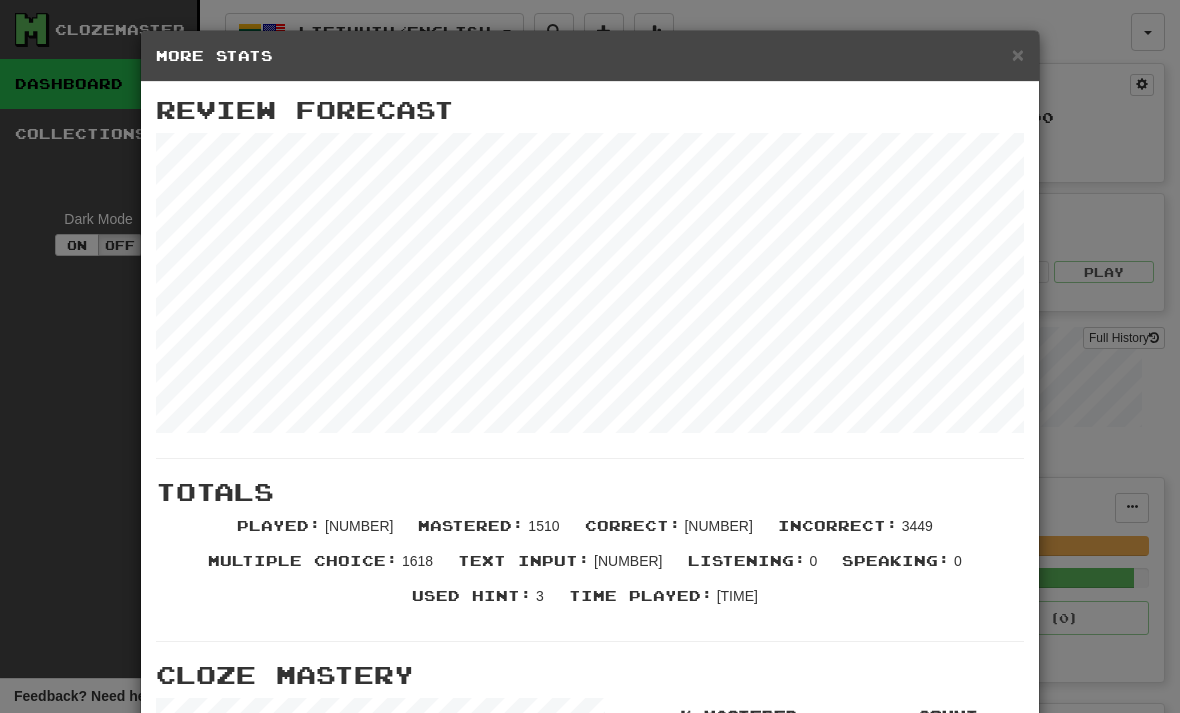 click on "×" at bounding box center [1018, 54] 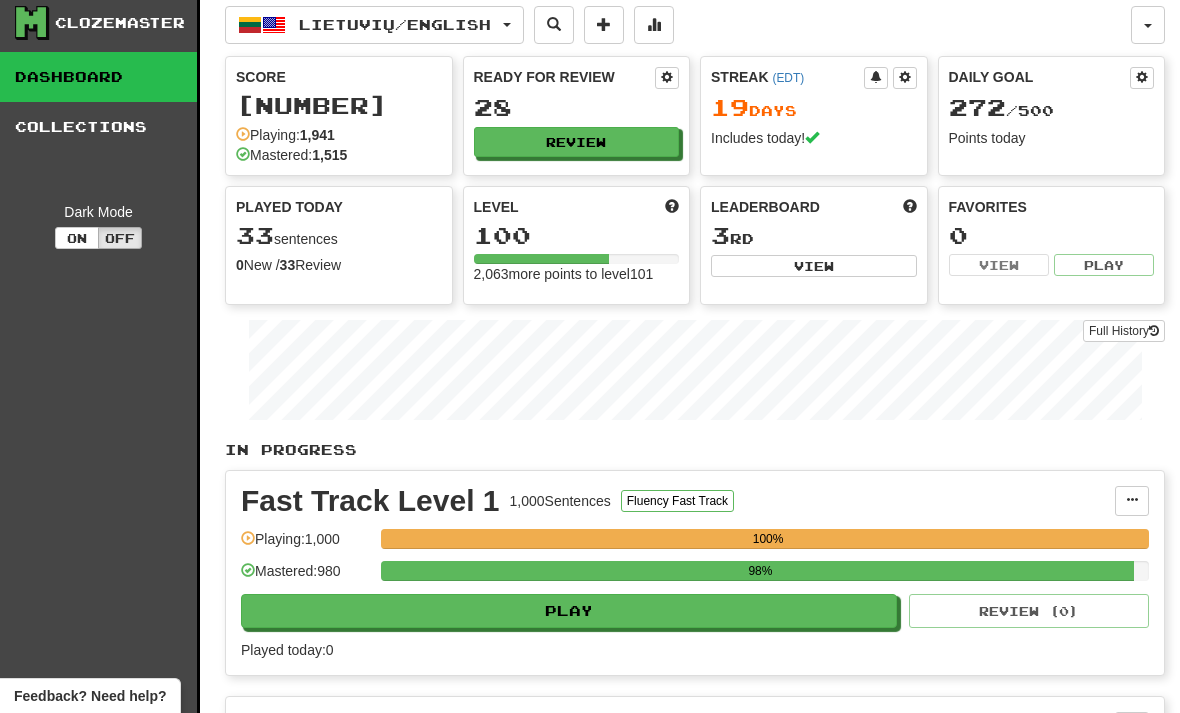 scroll, scrollTop: 2, scrollLeft: 0, axis: vertical 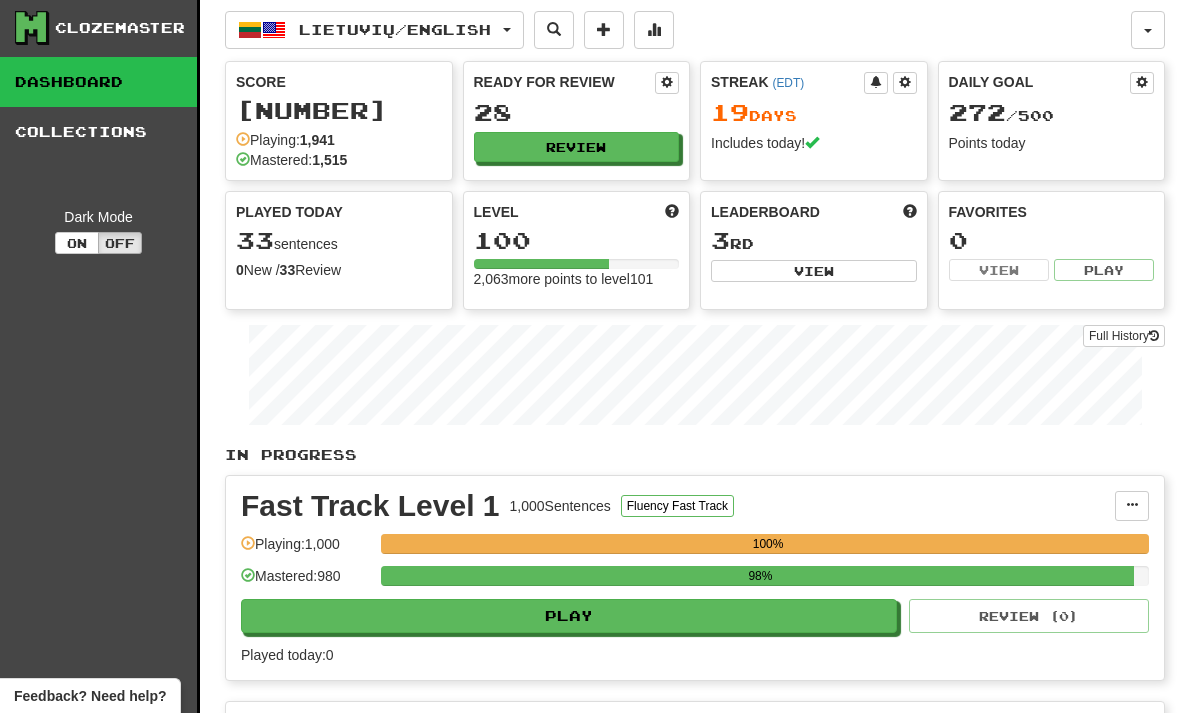 click on "Review" at bounding box center [577, 147] 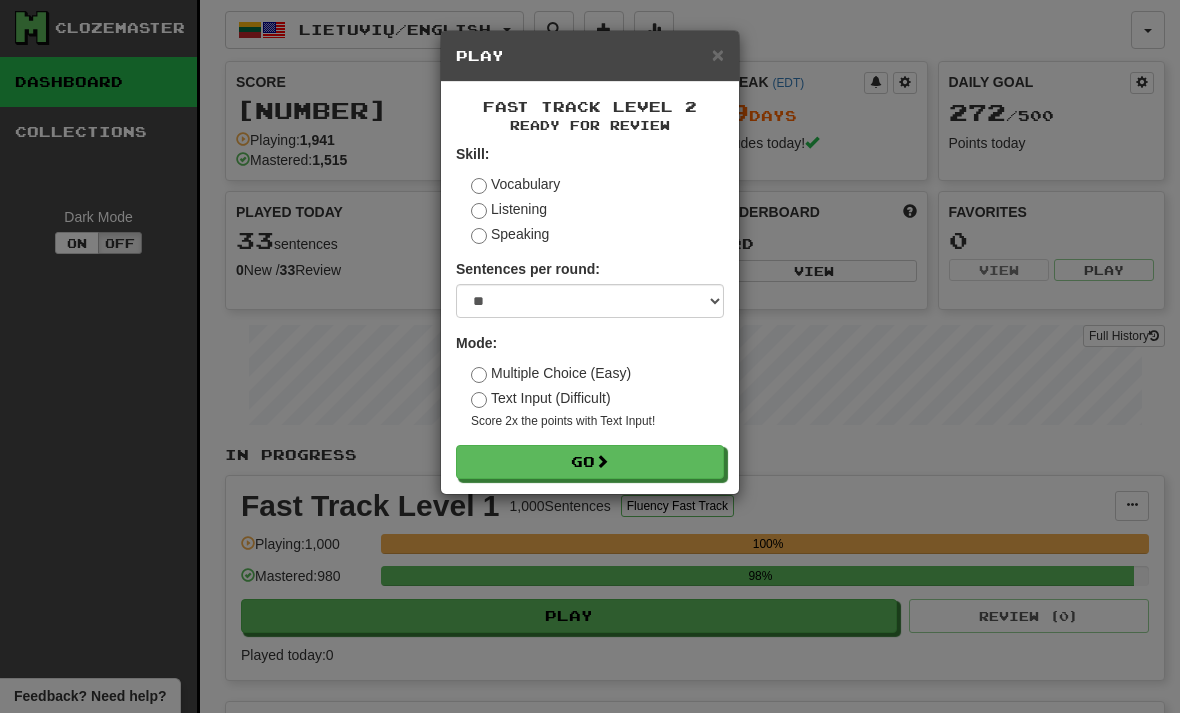click on "Go" at bounding box center [590, 462] 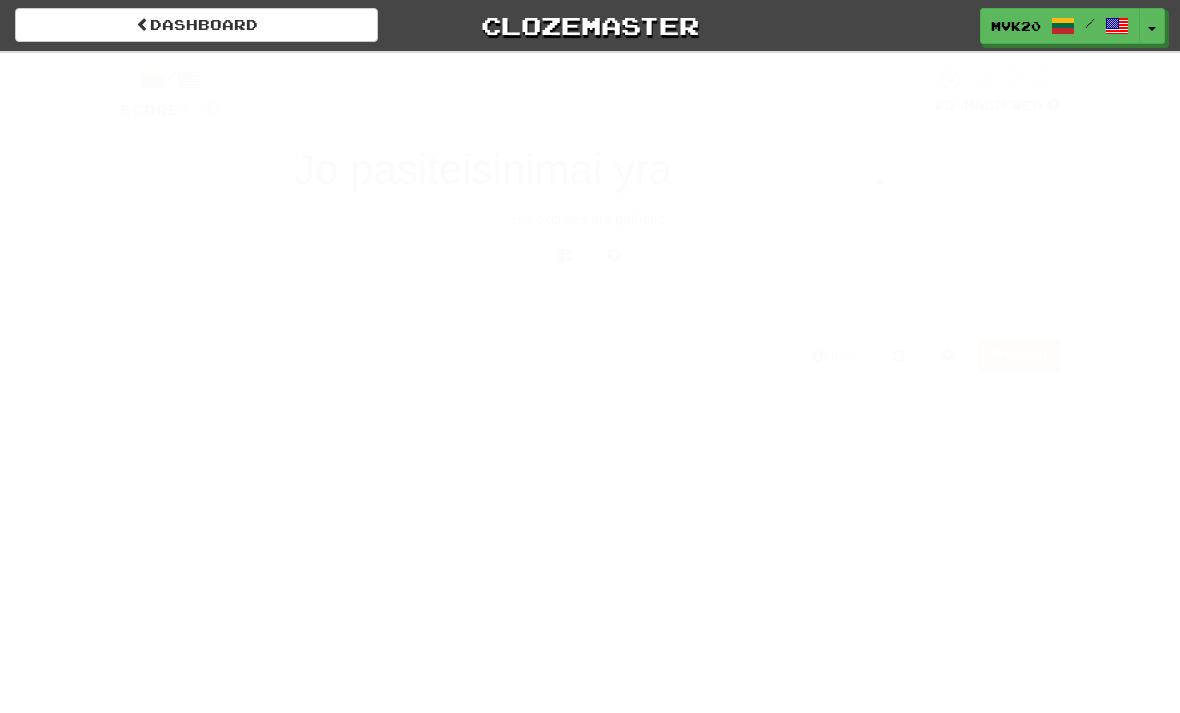 scroll, scrollTop: 0, scrollLeft: 0, axis: both 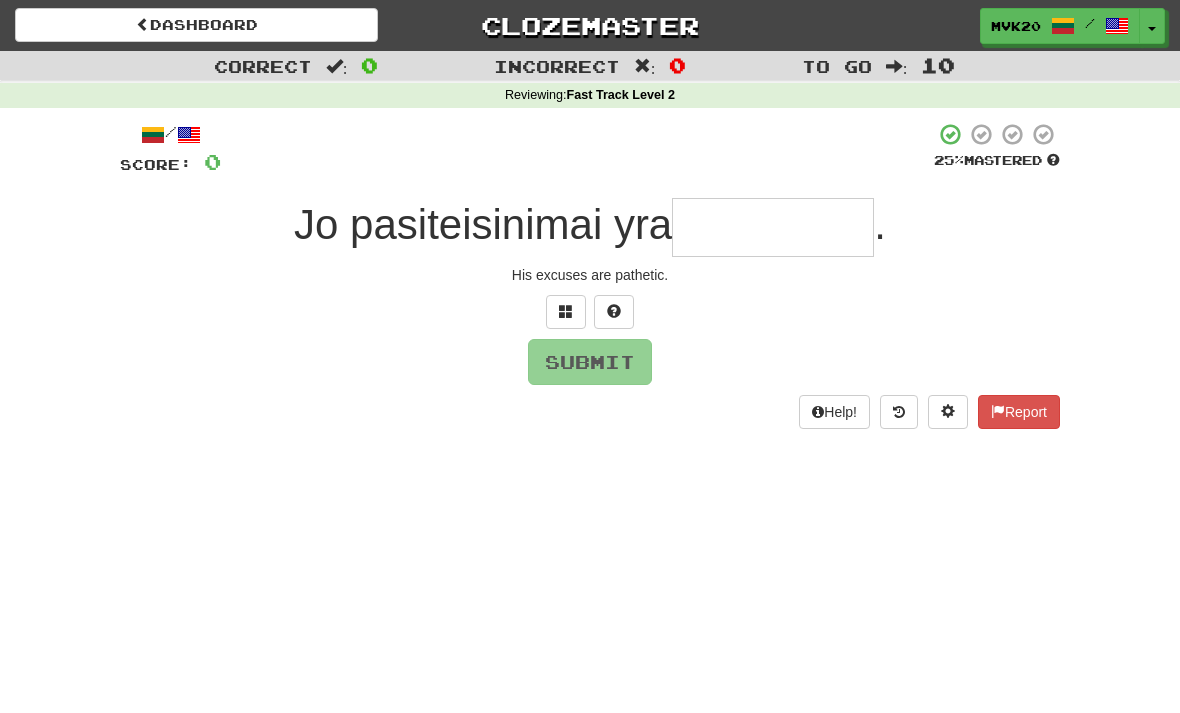 type on "**********" 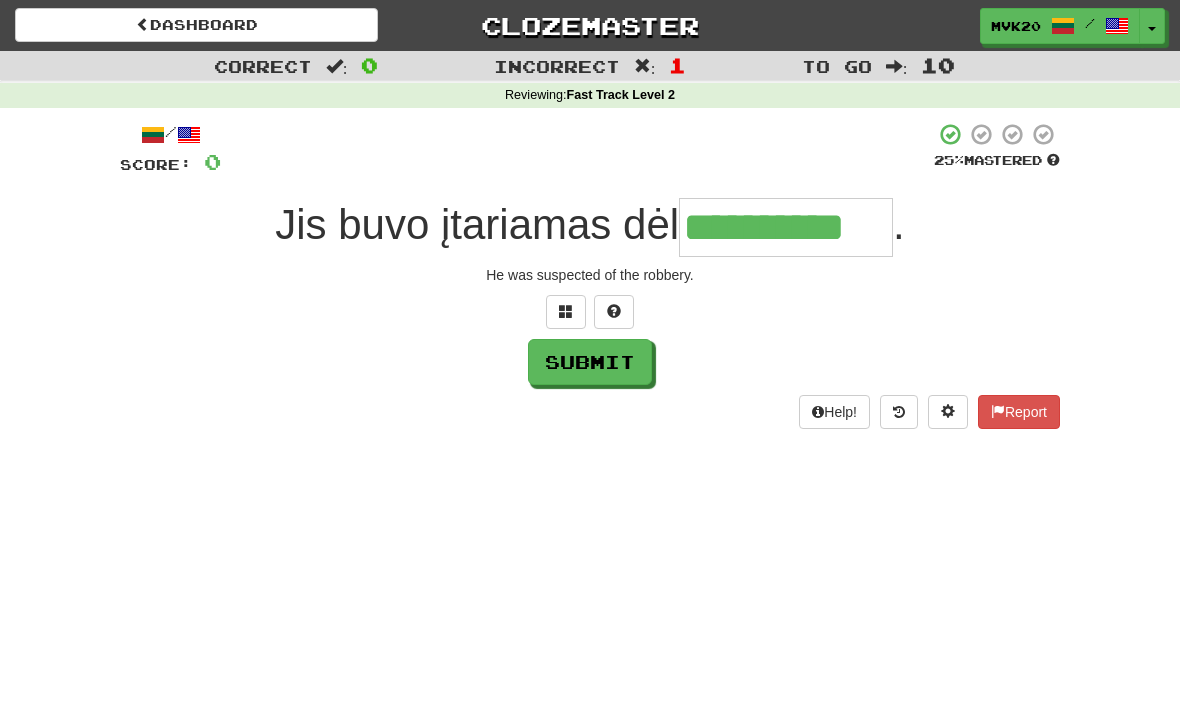 type on "**********" 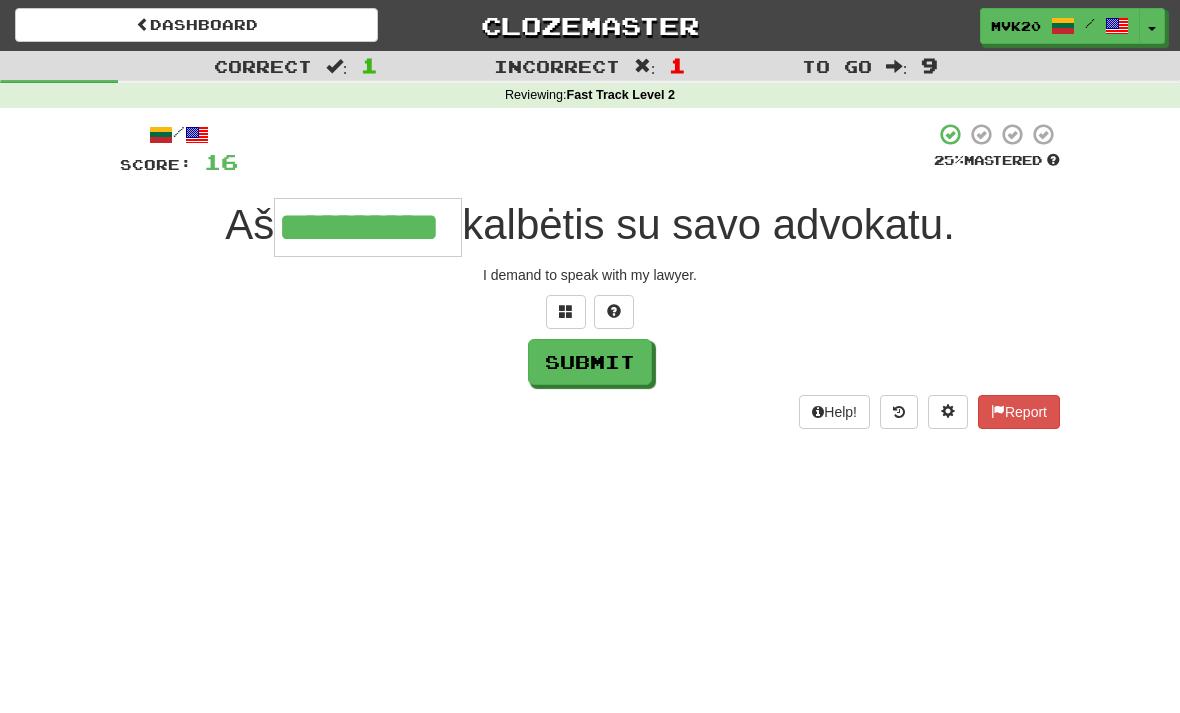 type on "**********" 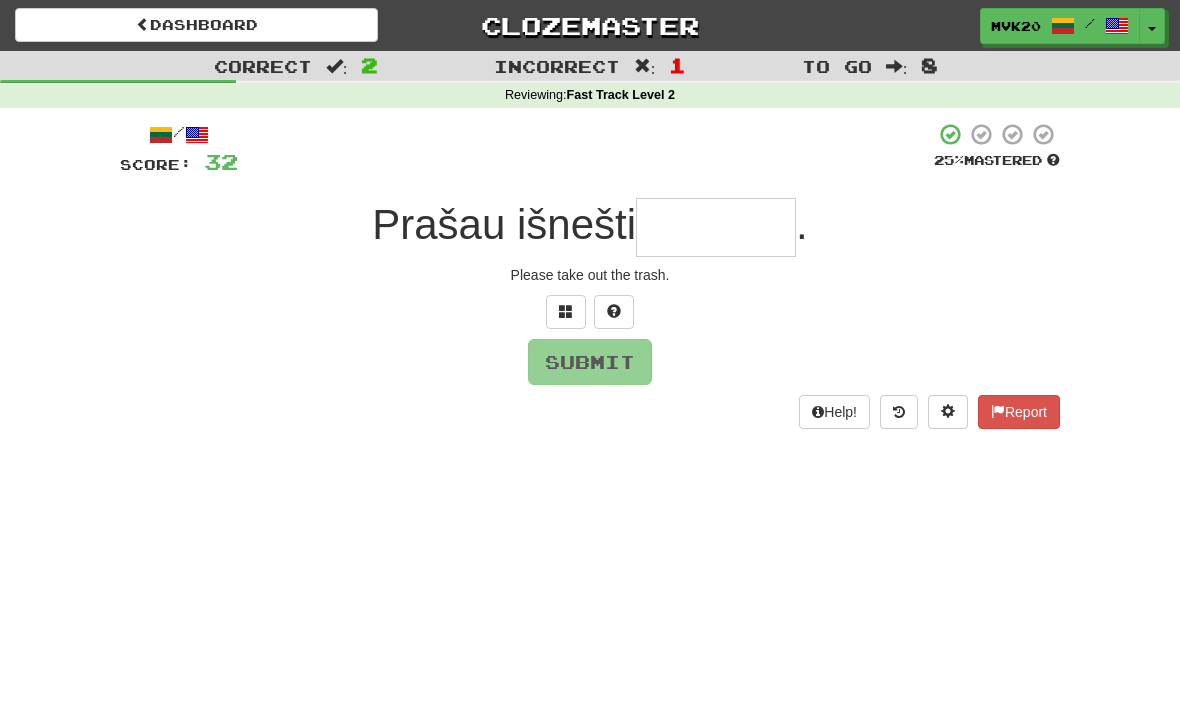 type on "********" 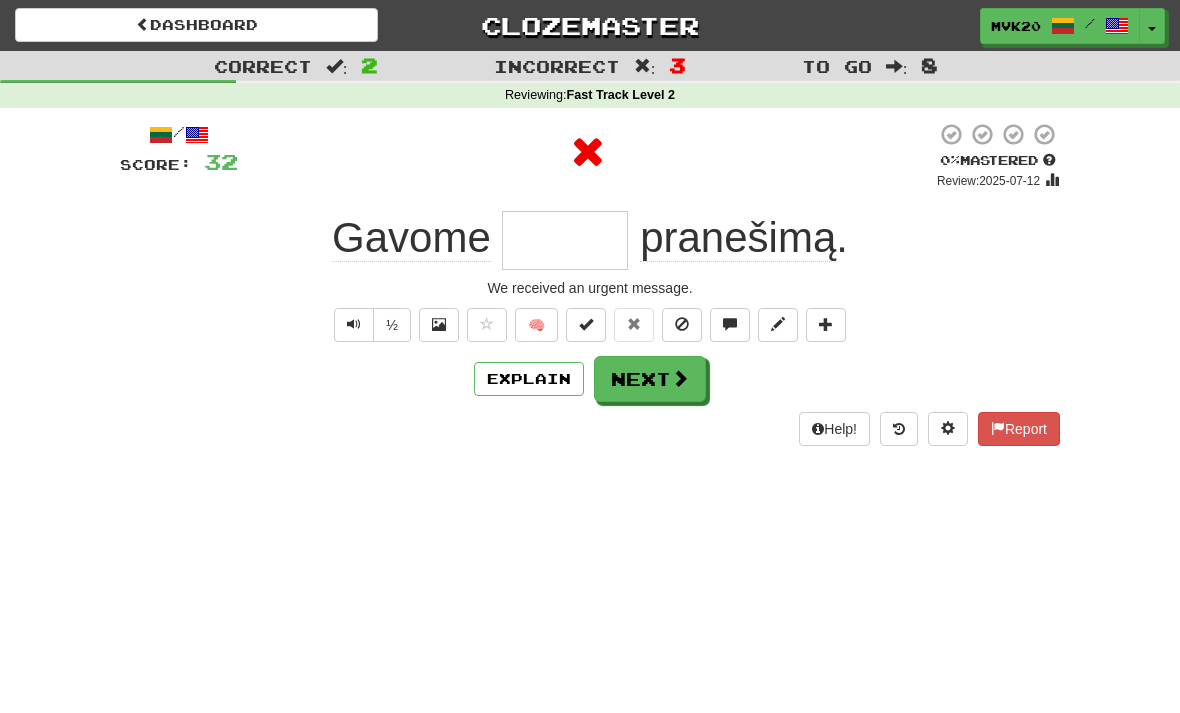 type on "*****" 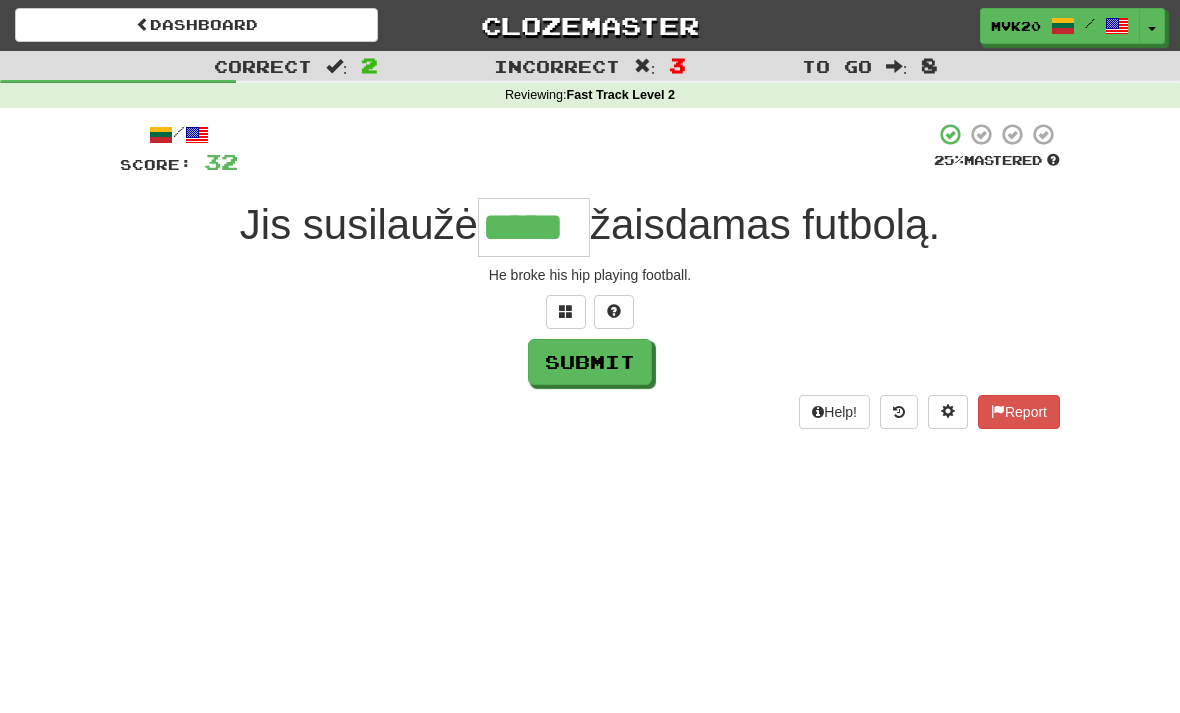 type on "*****" 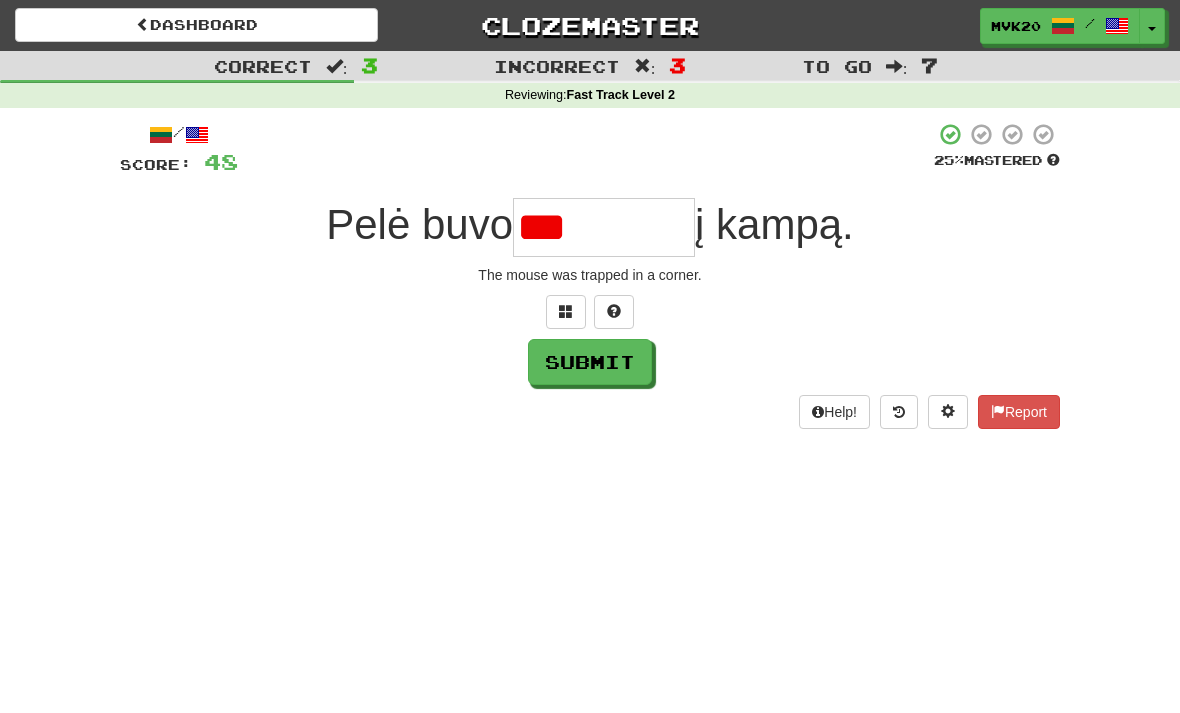 type on "*********" 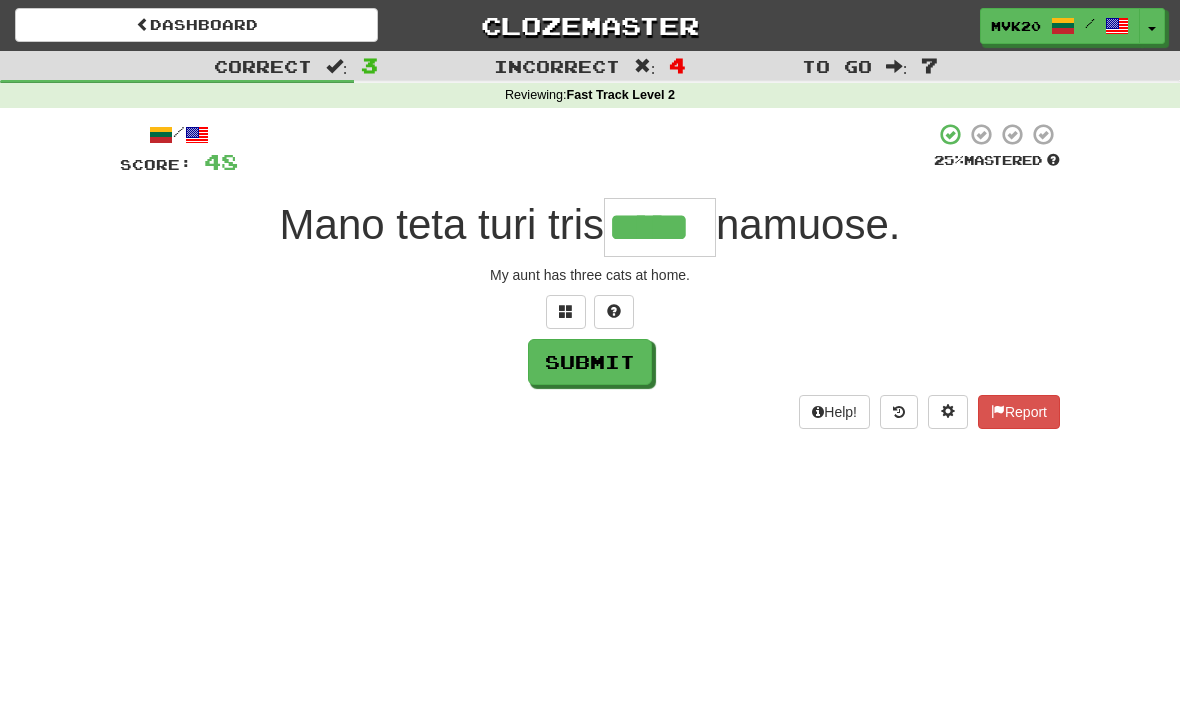 type on "*****" 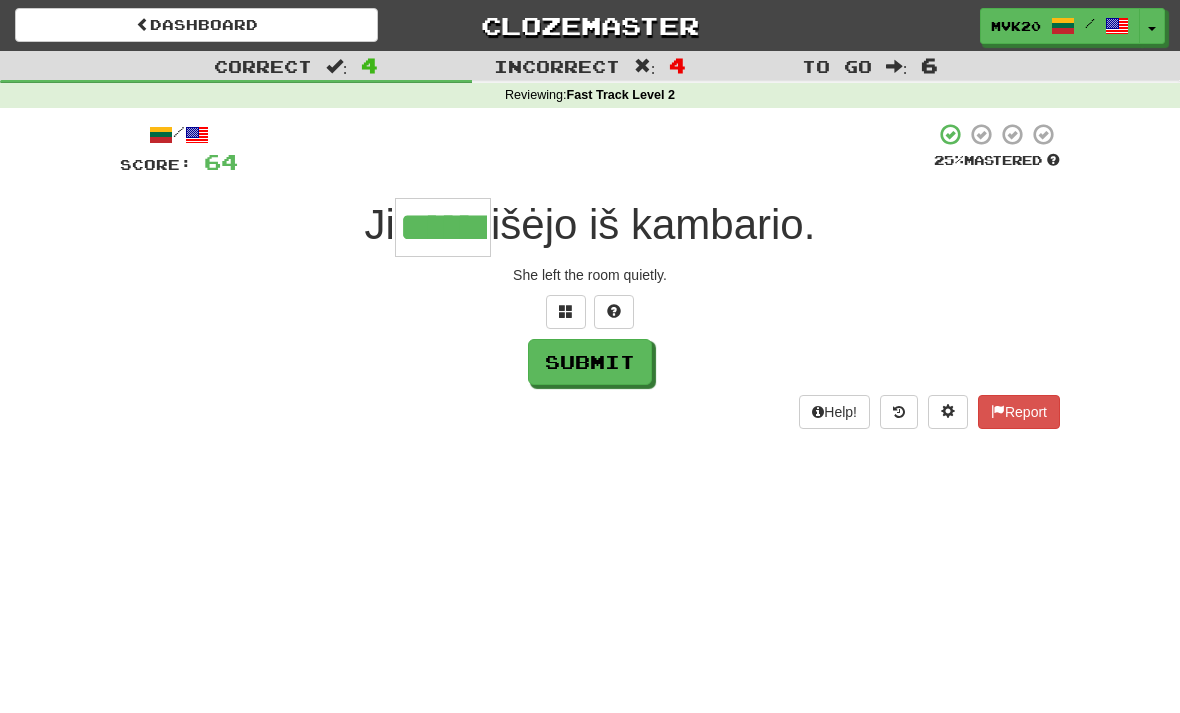 type on "******" 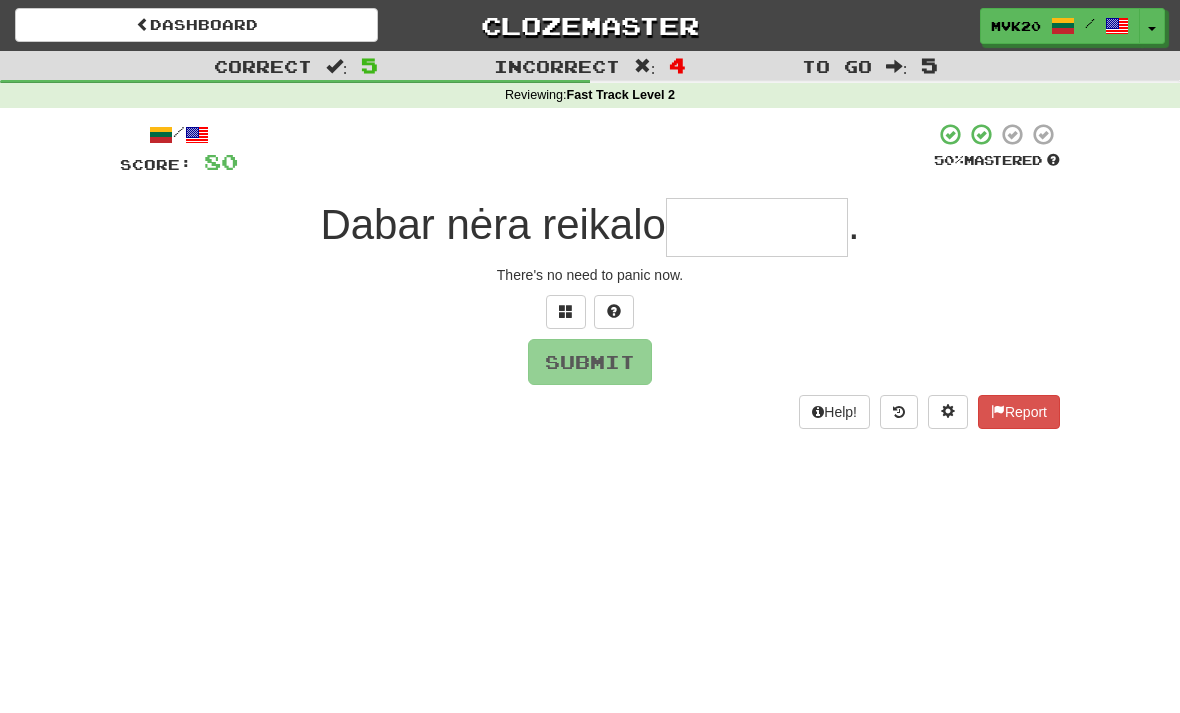 type on "*********" 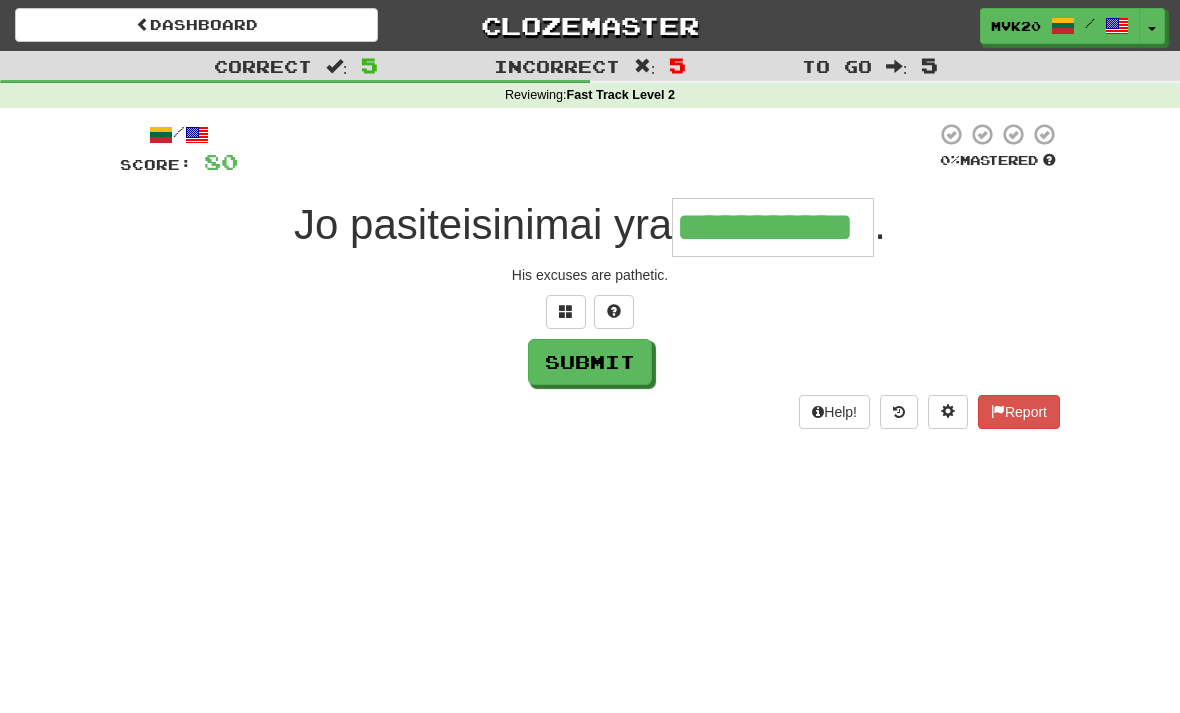 type on "**********" 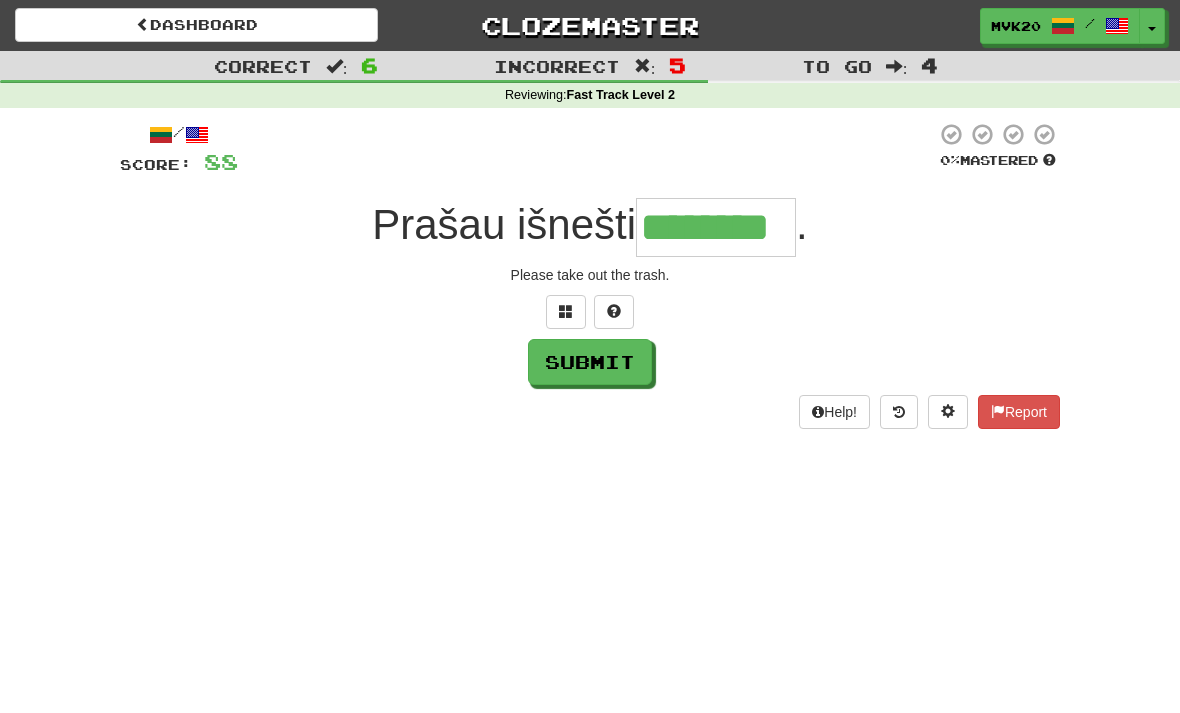 type on "********" 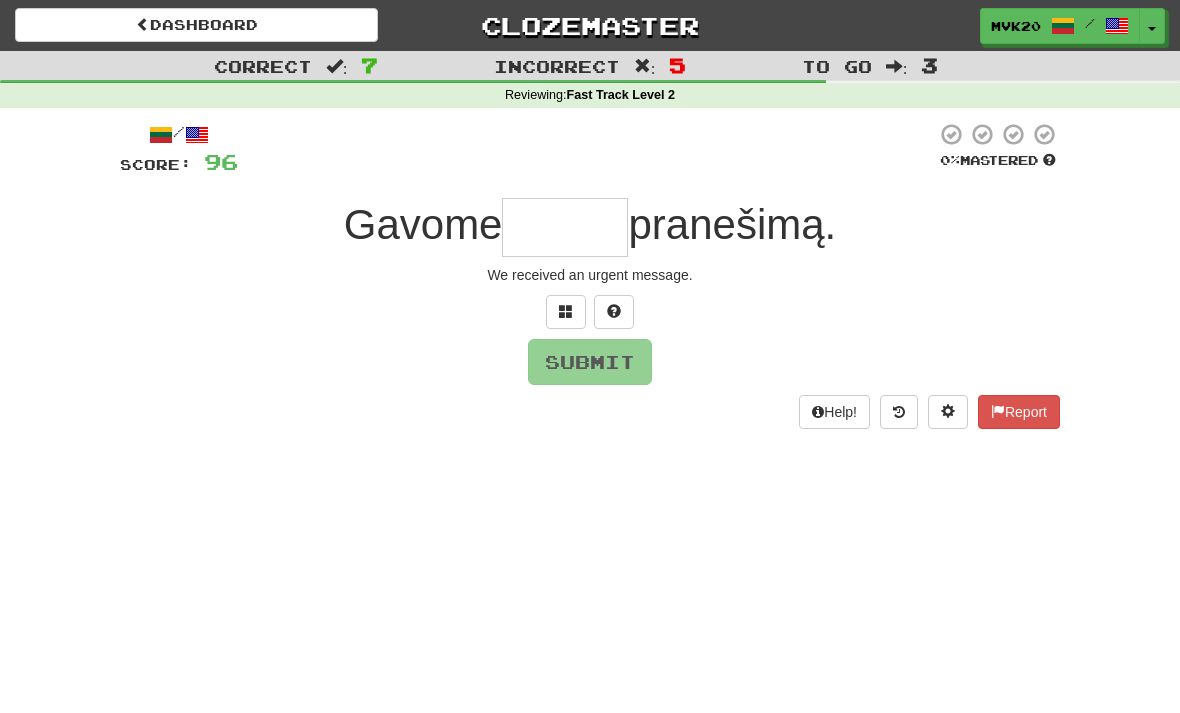 type on "*" 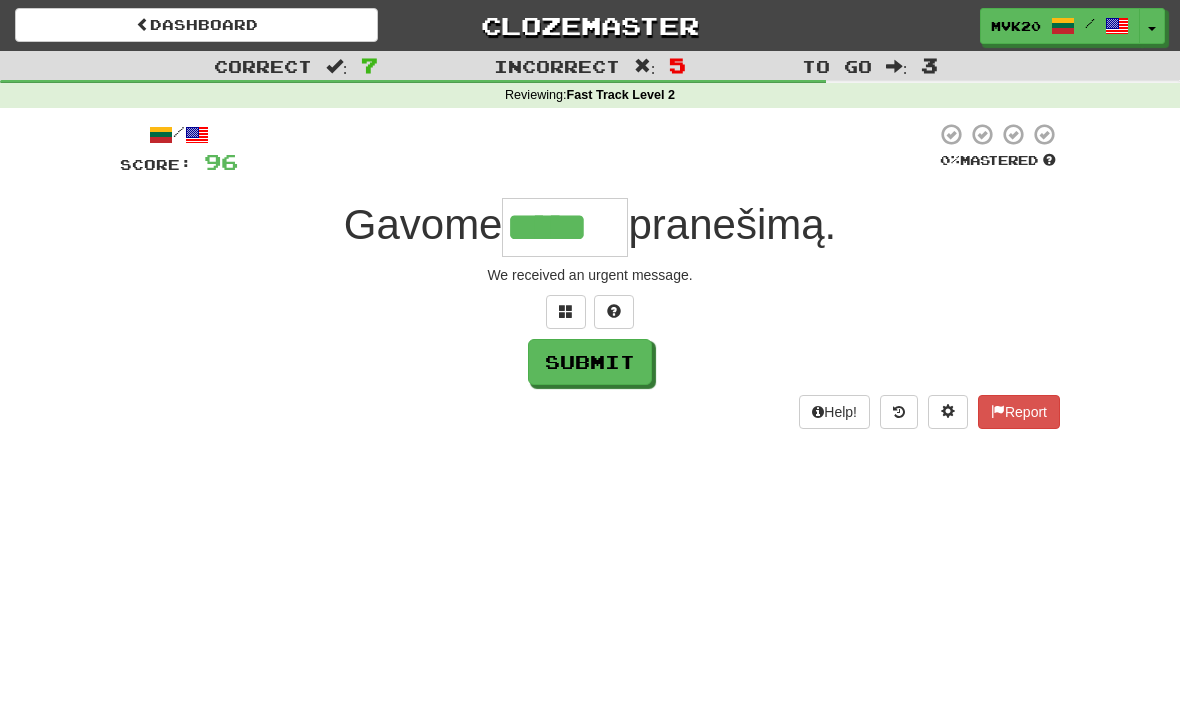 type on "*****" 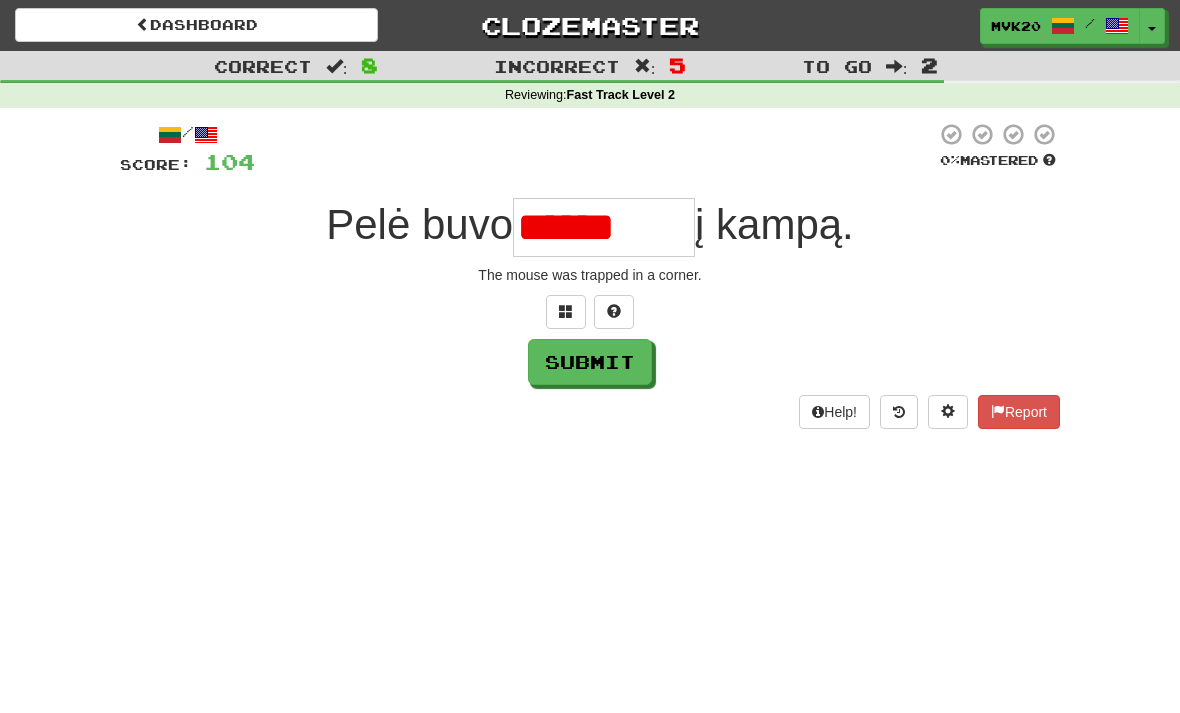 type on "*********" 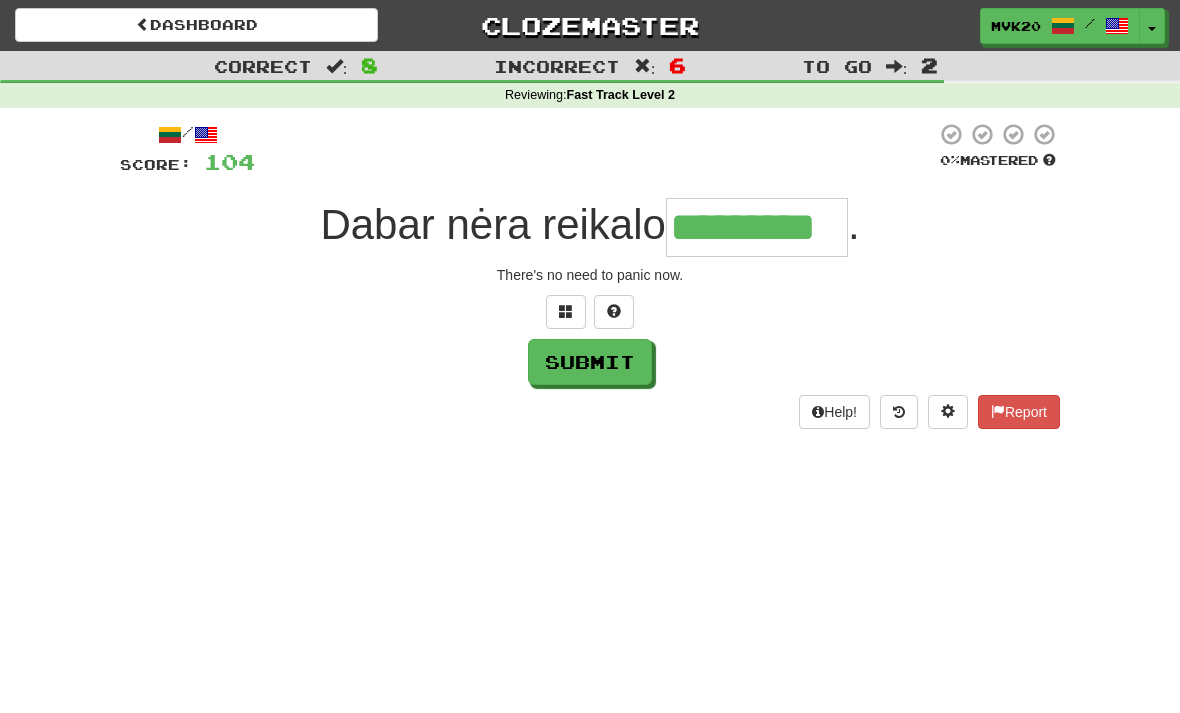 type on "*********" 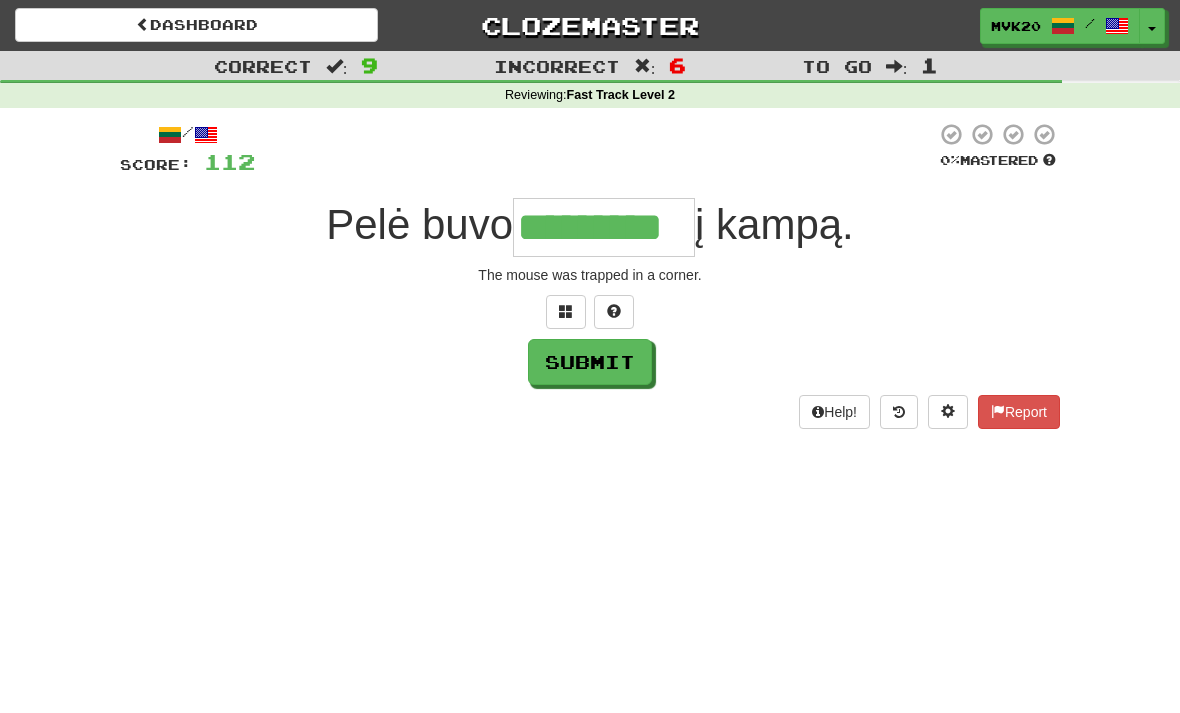type on "*********" 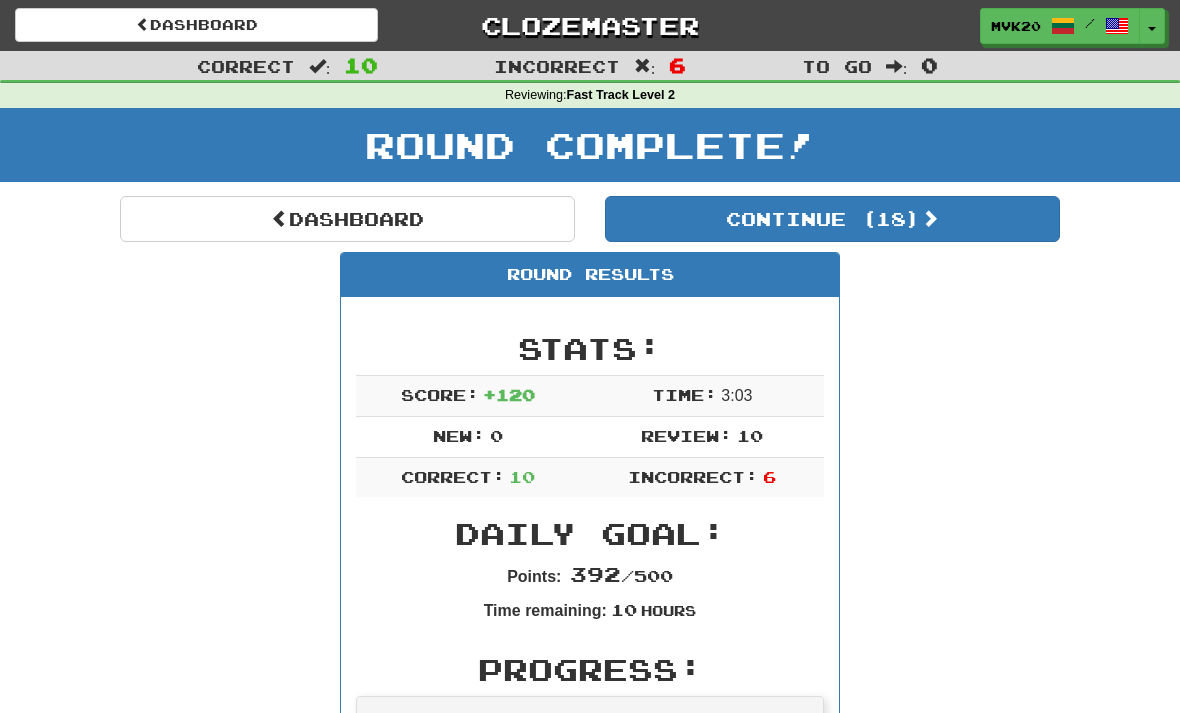 click on "Dashboard" at bounding box center [347, 219] 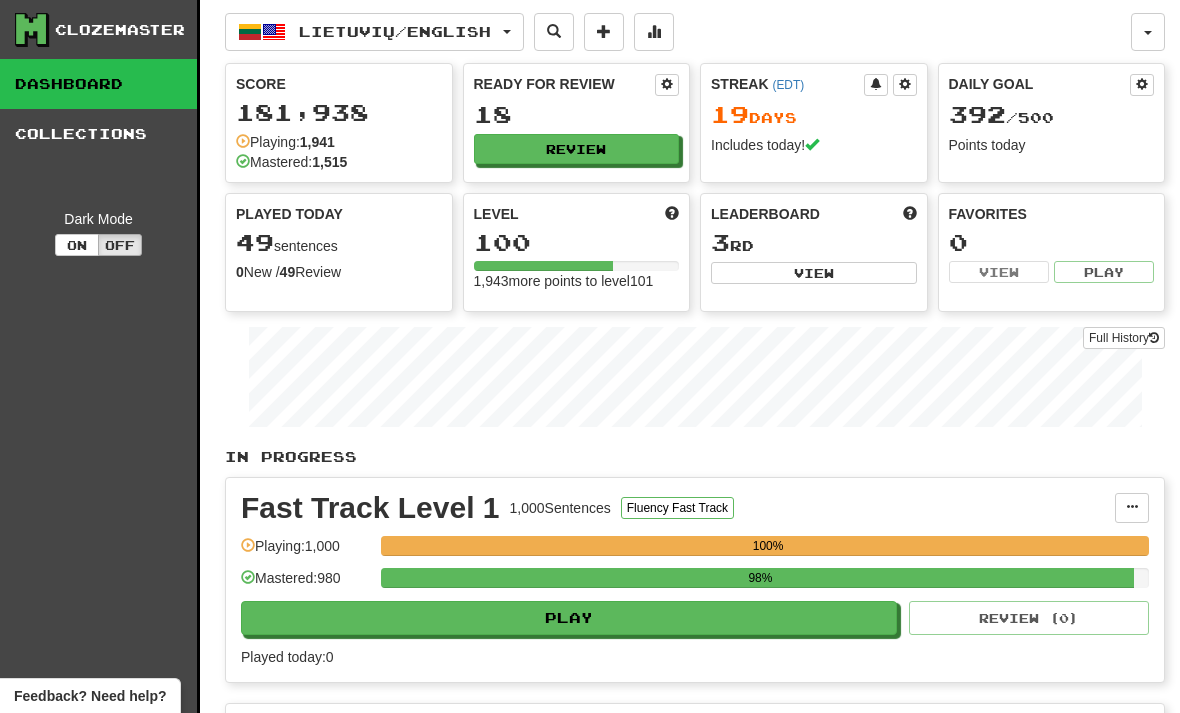 scroll, scrollTop: 0, scrollLeft: 0, axis: both 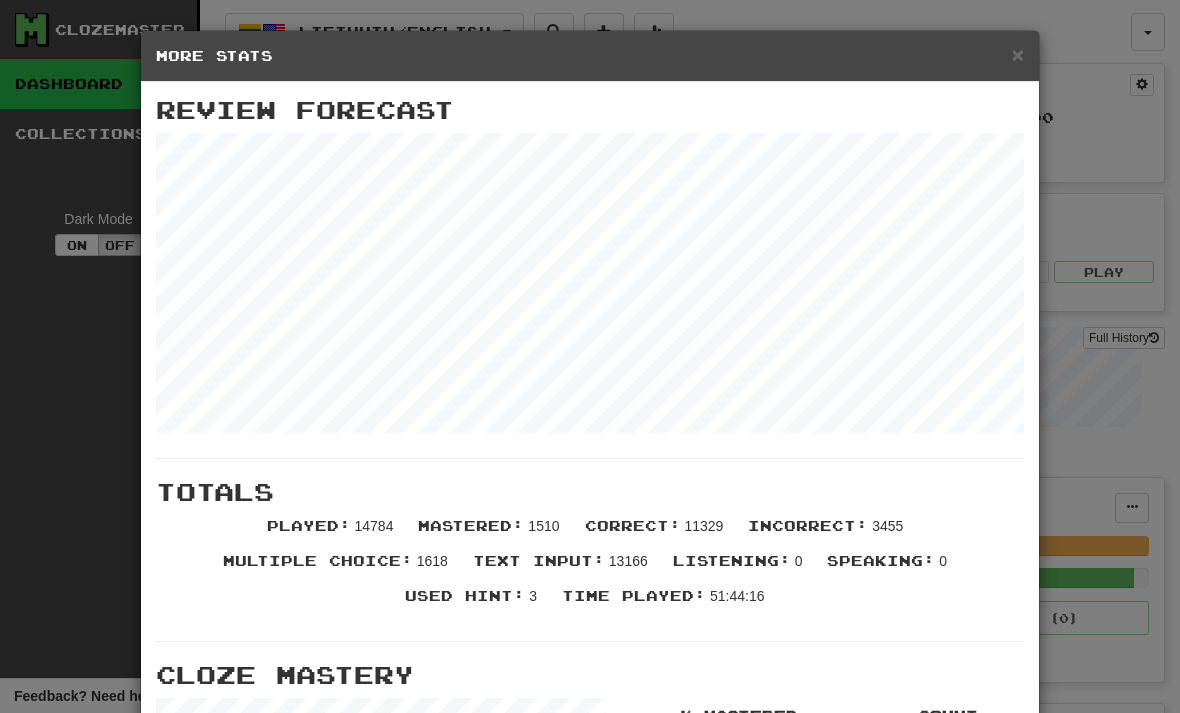 click on "×" at bounding box center [1018, 54] 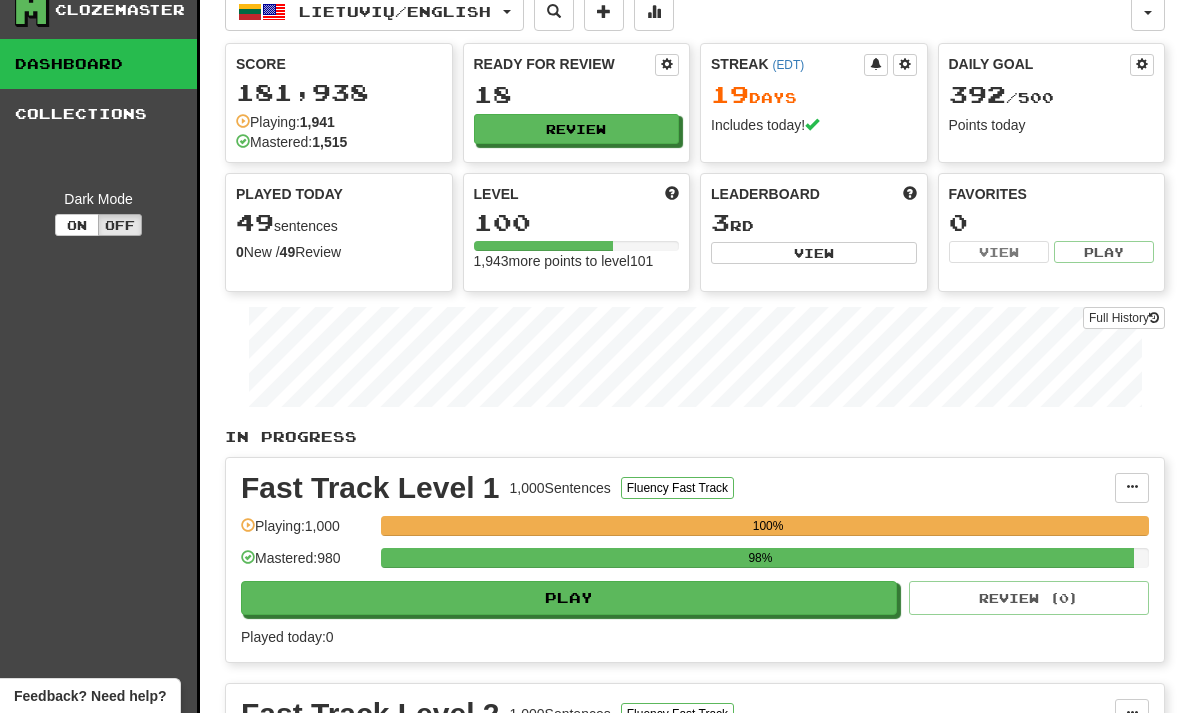 scroll, scrollTop: 0, scrollLeft: 0, axis: both 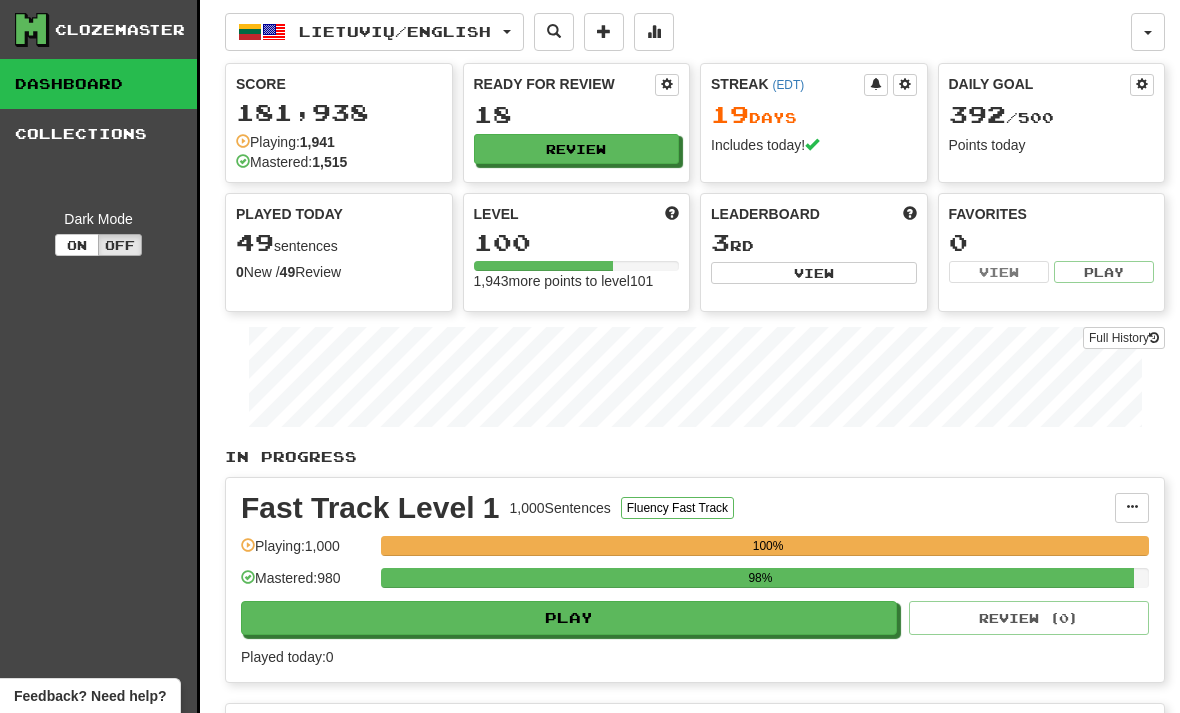 click on "Review" at bounding box center (577, 149) 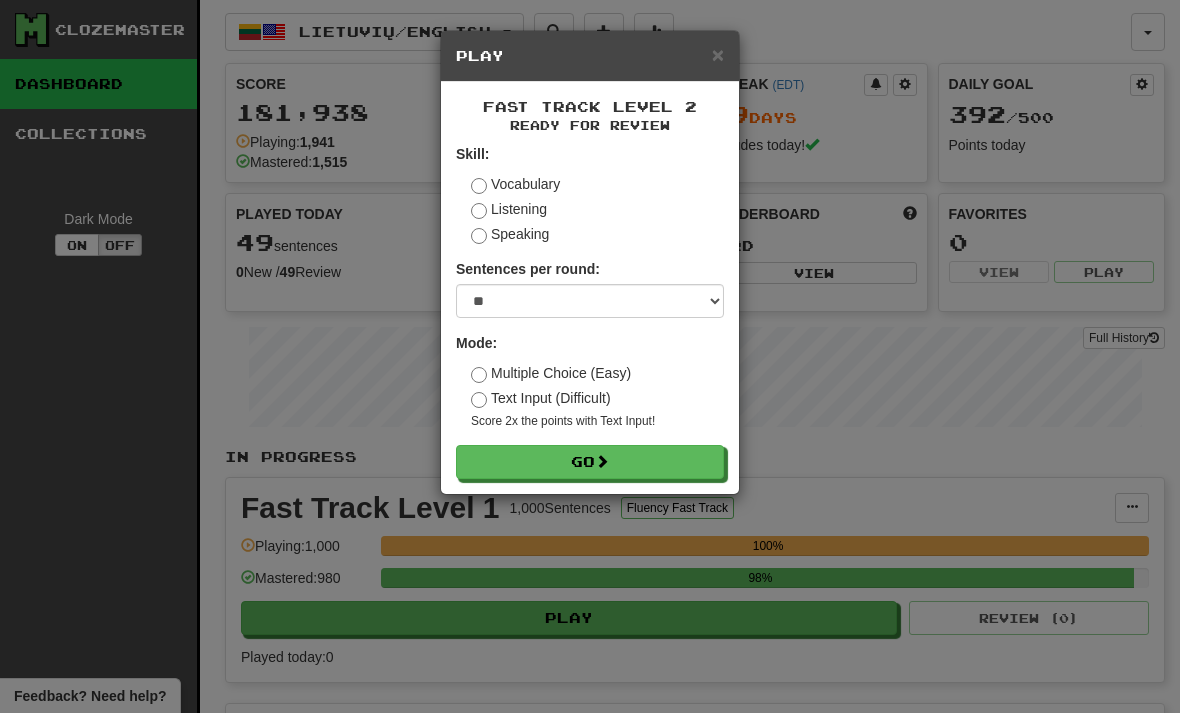 click on "Go" at bounding box center (590, 462) 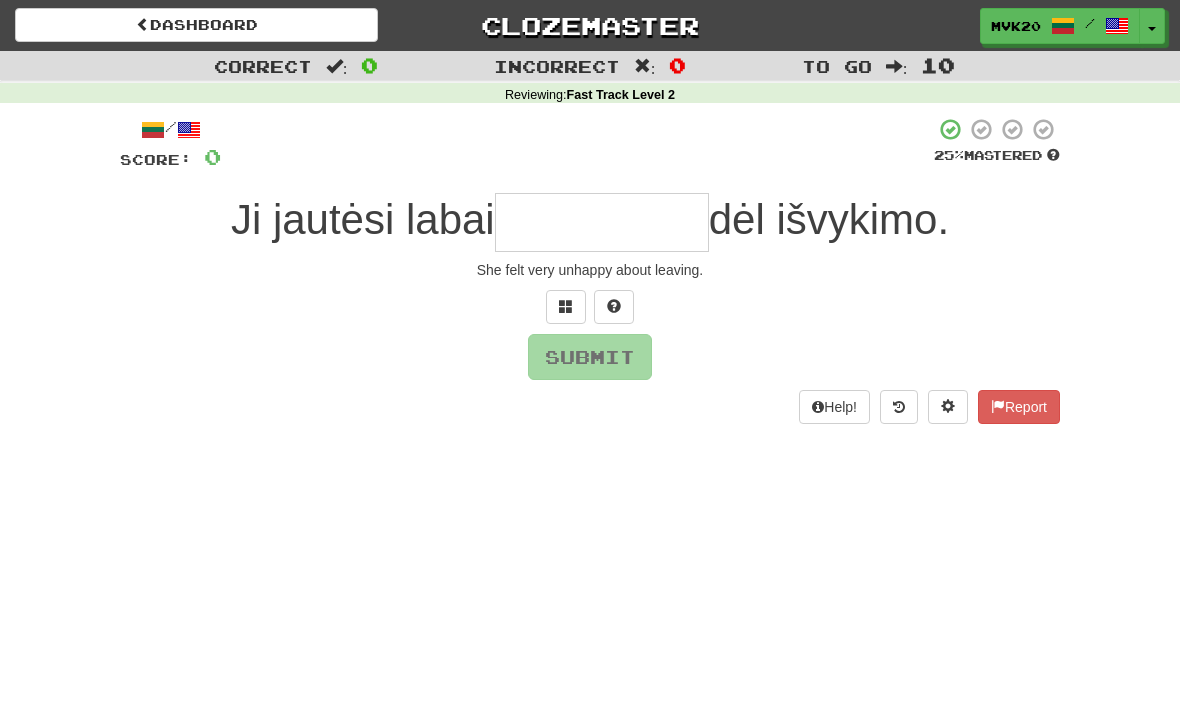 scroll, scrollTop: 0, scrollLeft: 0, axis: both 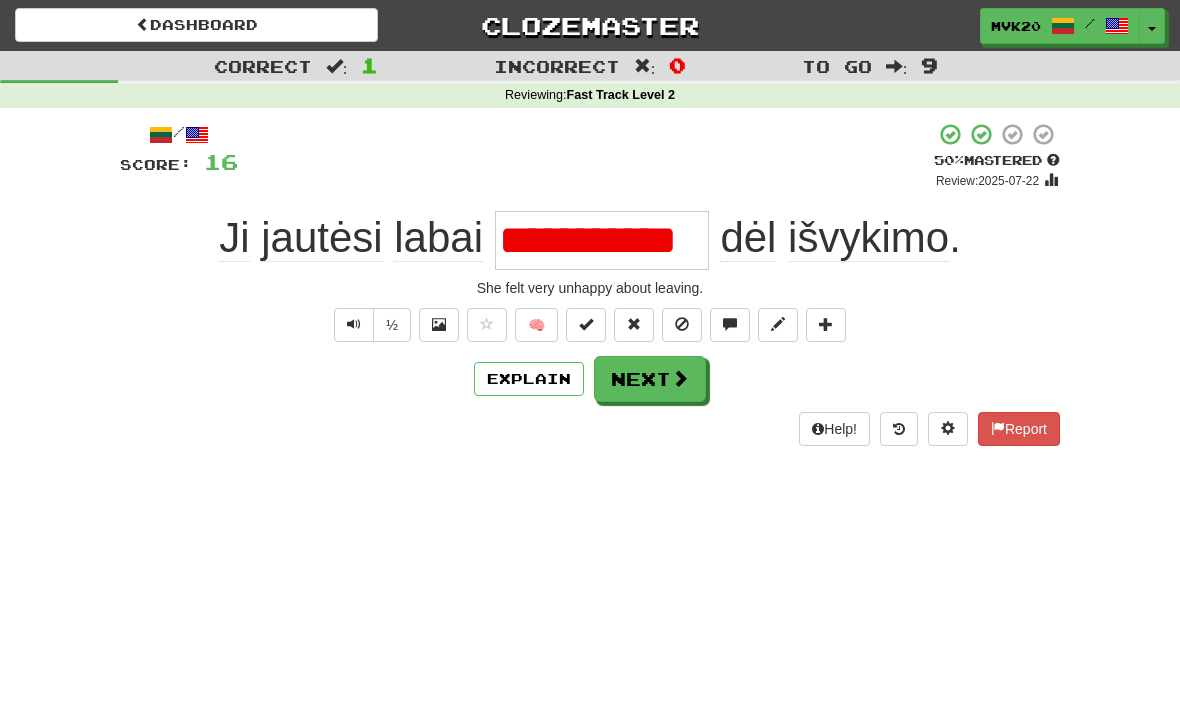 type on "**********" 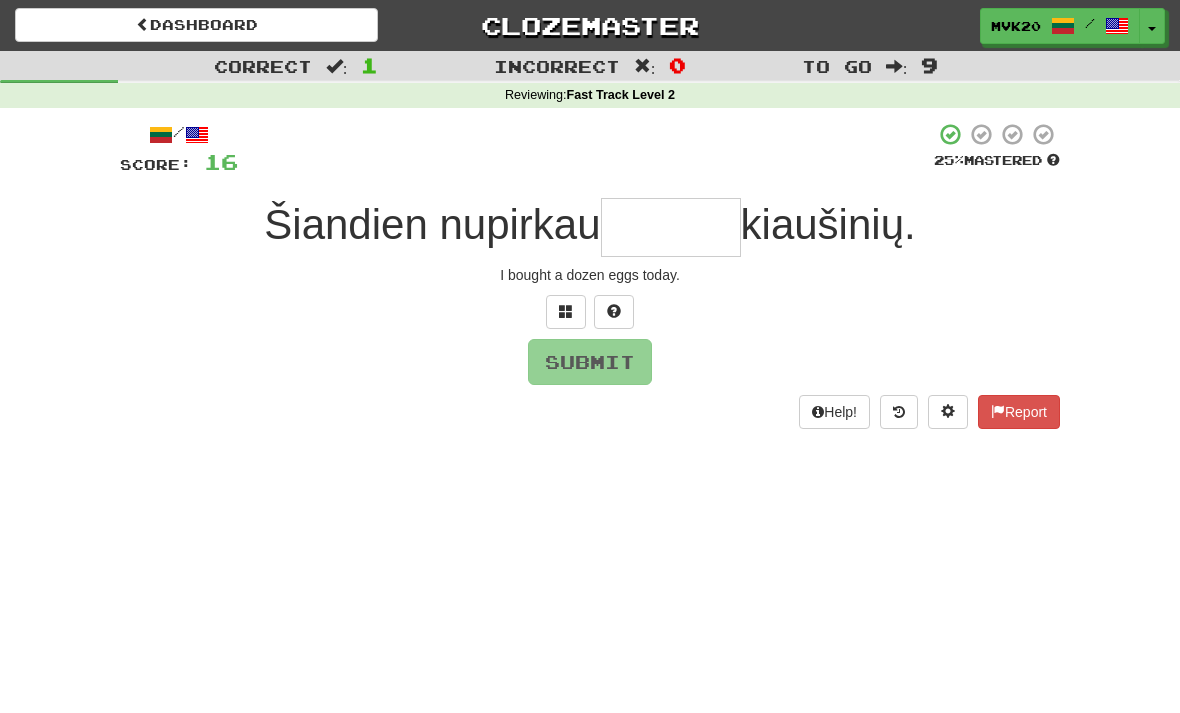 type on "*" 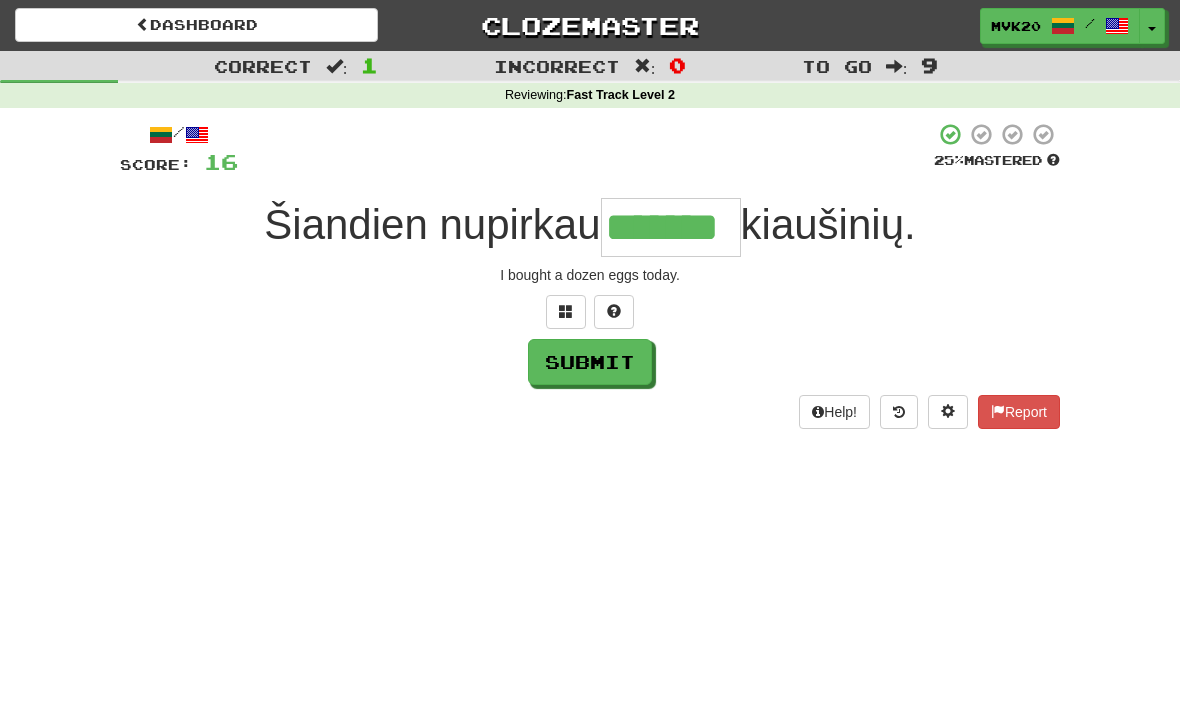 type on "*******" 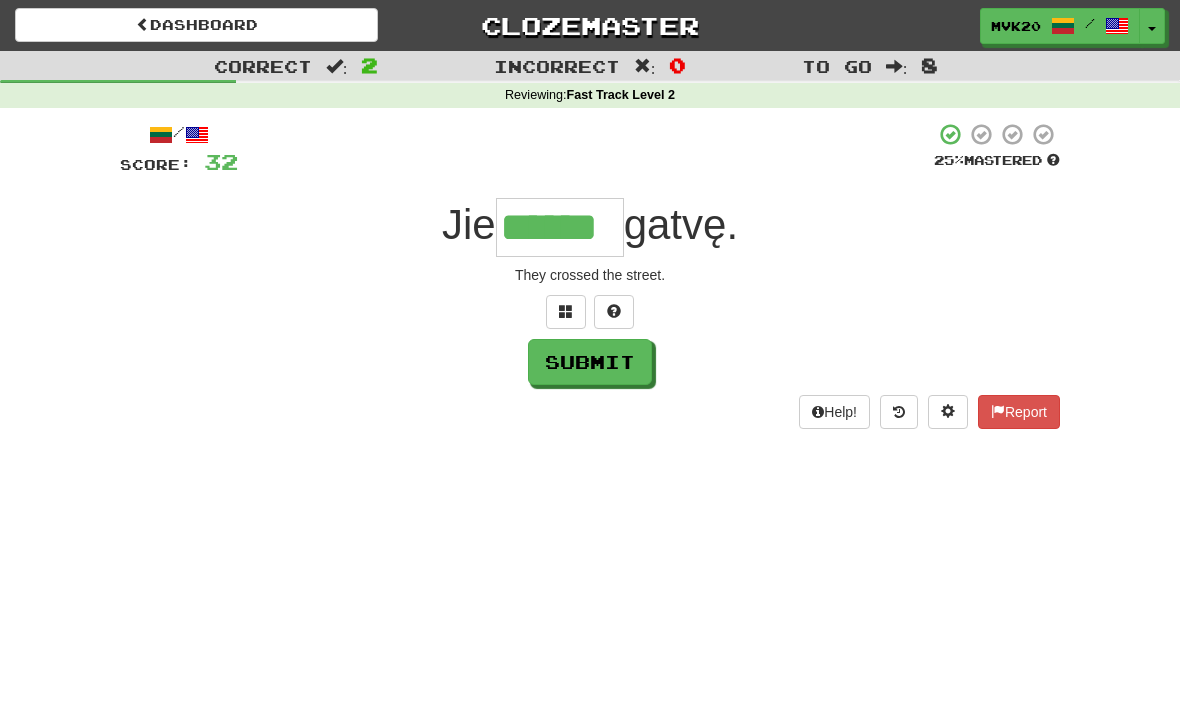 type on "******" 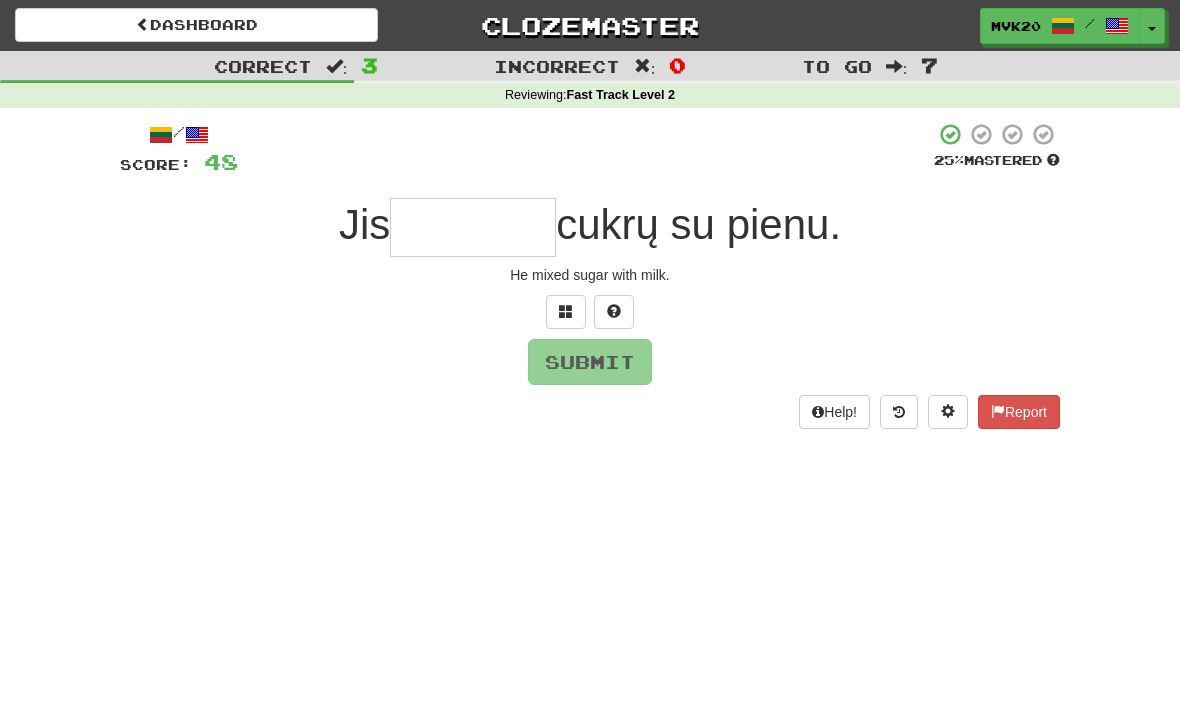 type on "*" 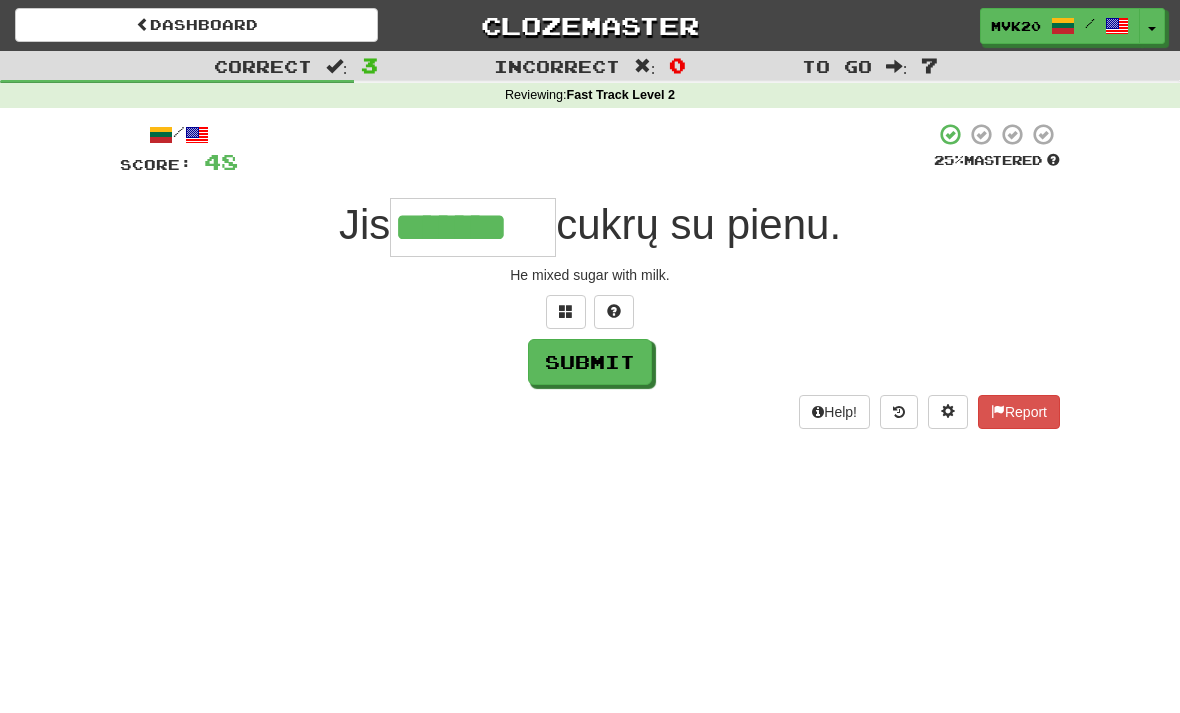 type on "*******" 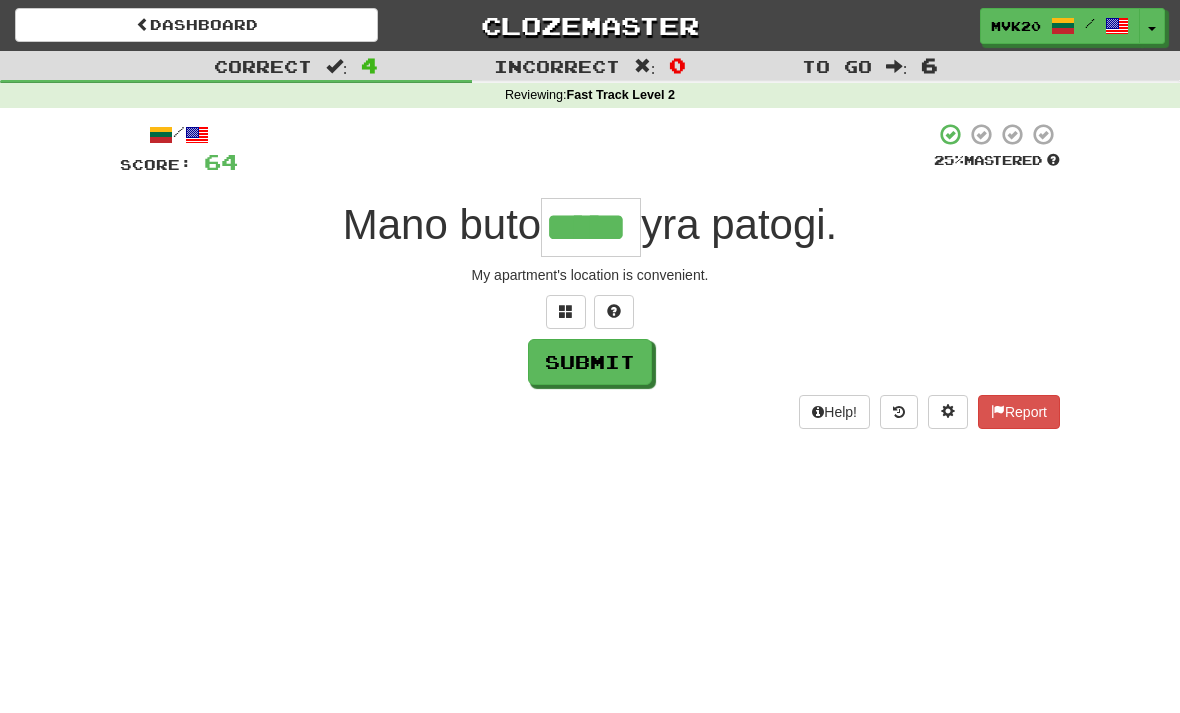 type on "*****" 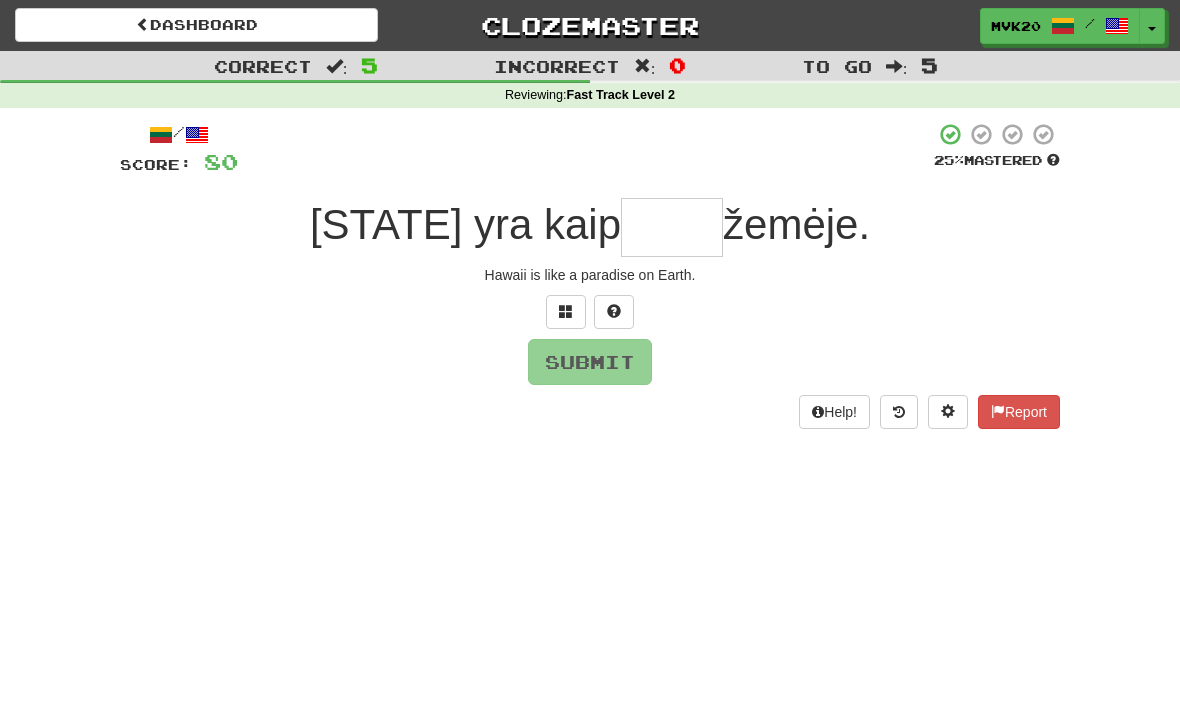 type on "*" 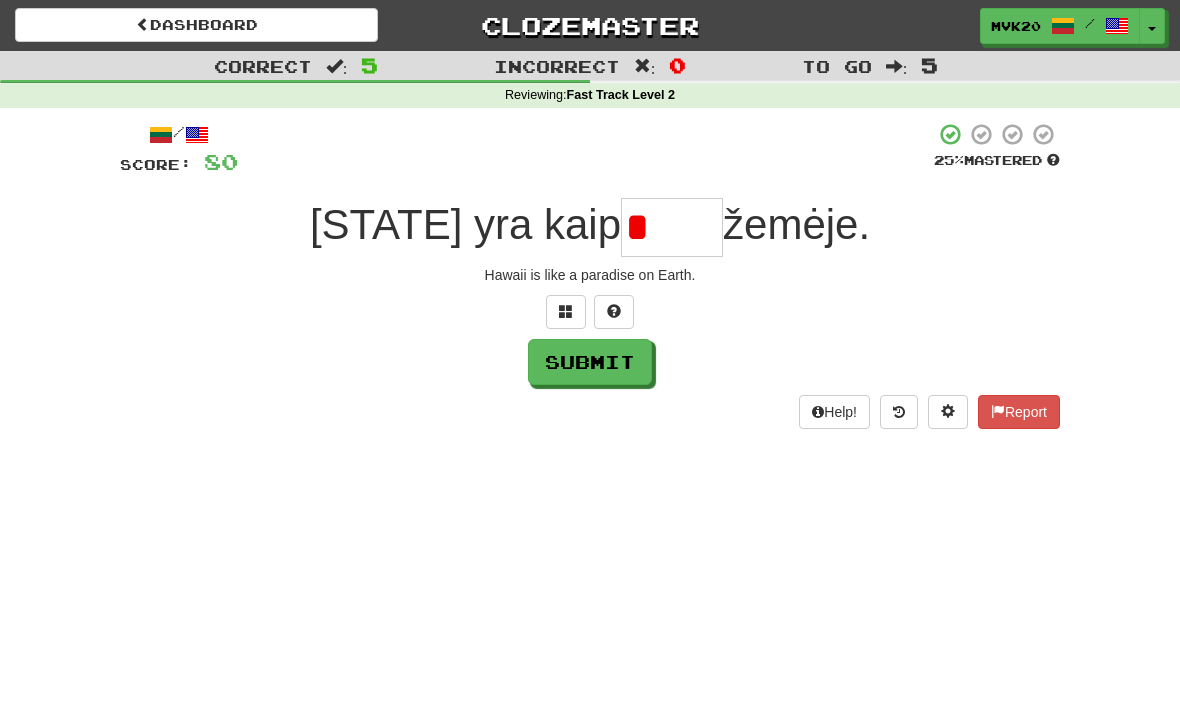 type on "*****" 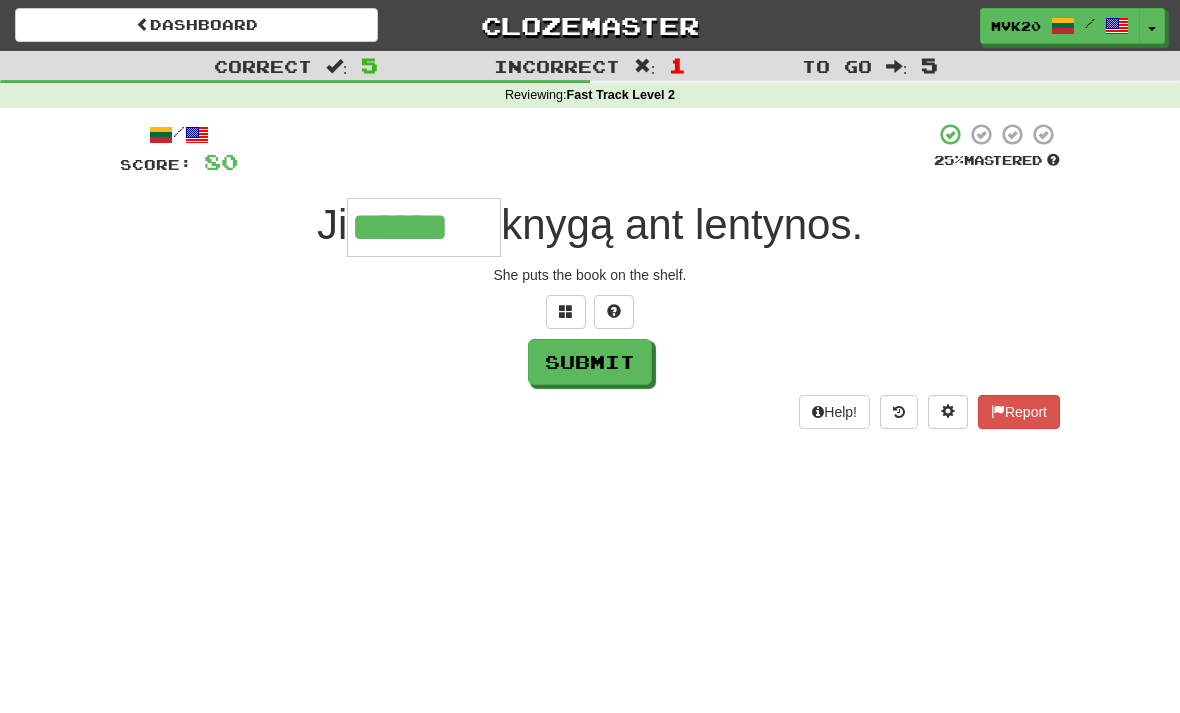 type on "******" 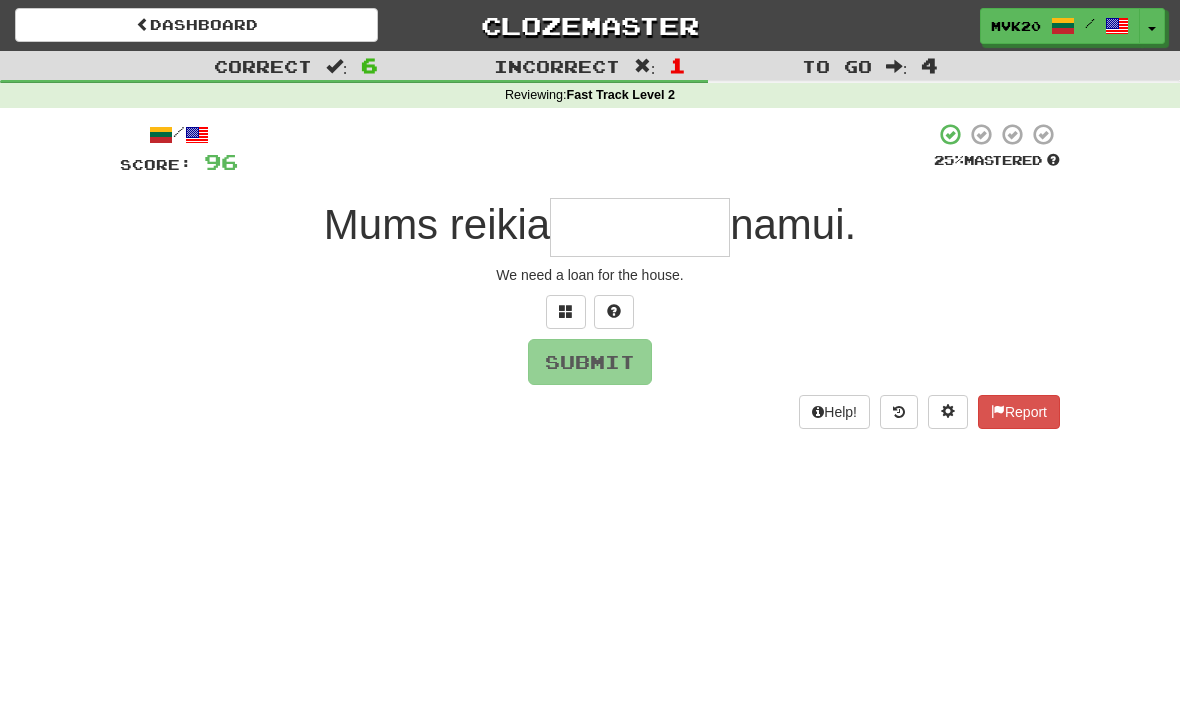 type on "*" 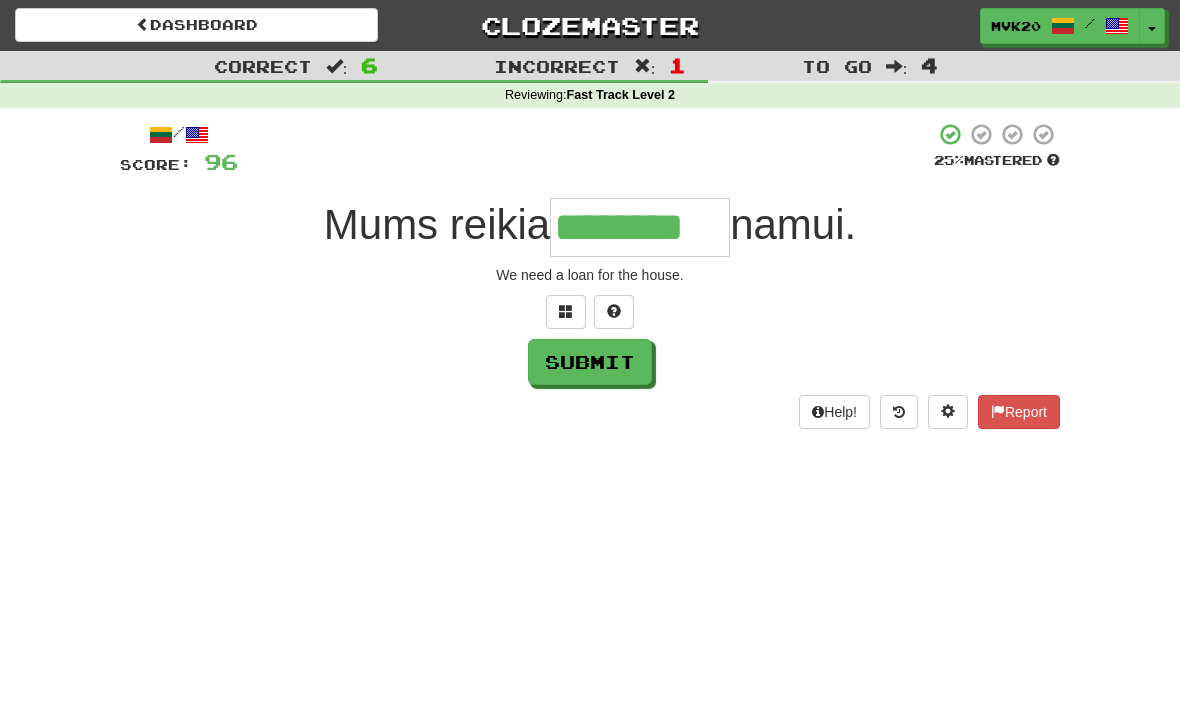 type on "********" 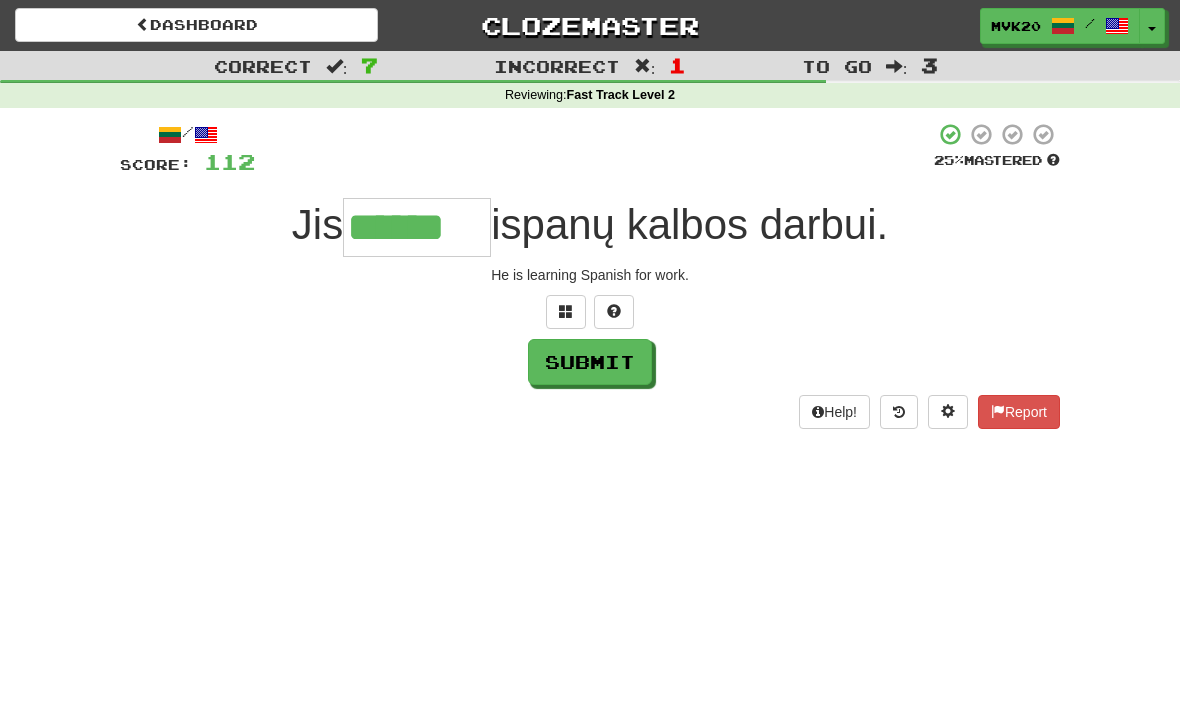 type on "******" 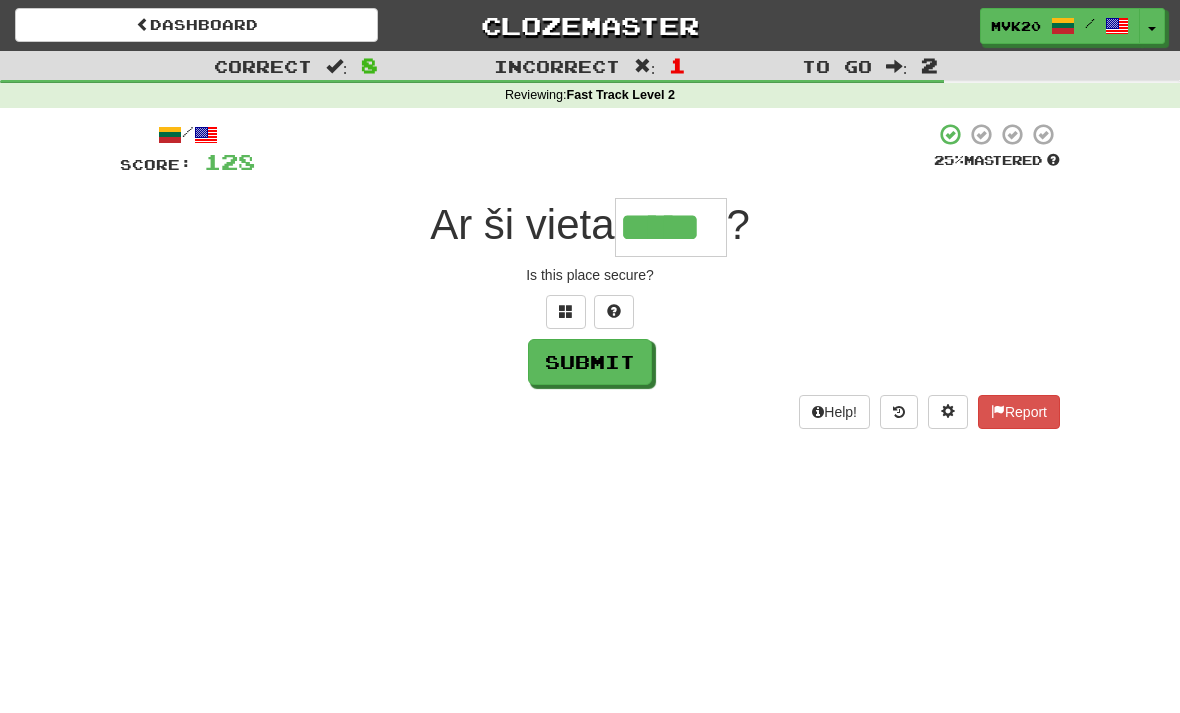 type on "*****" 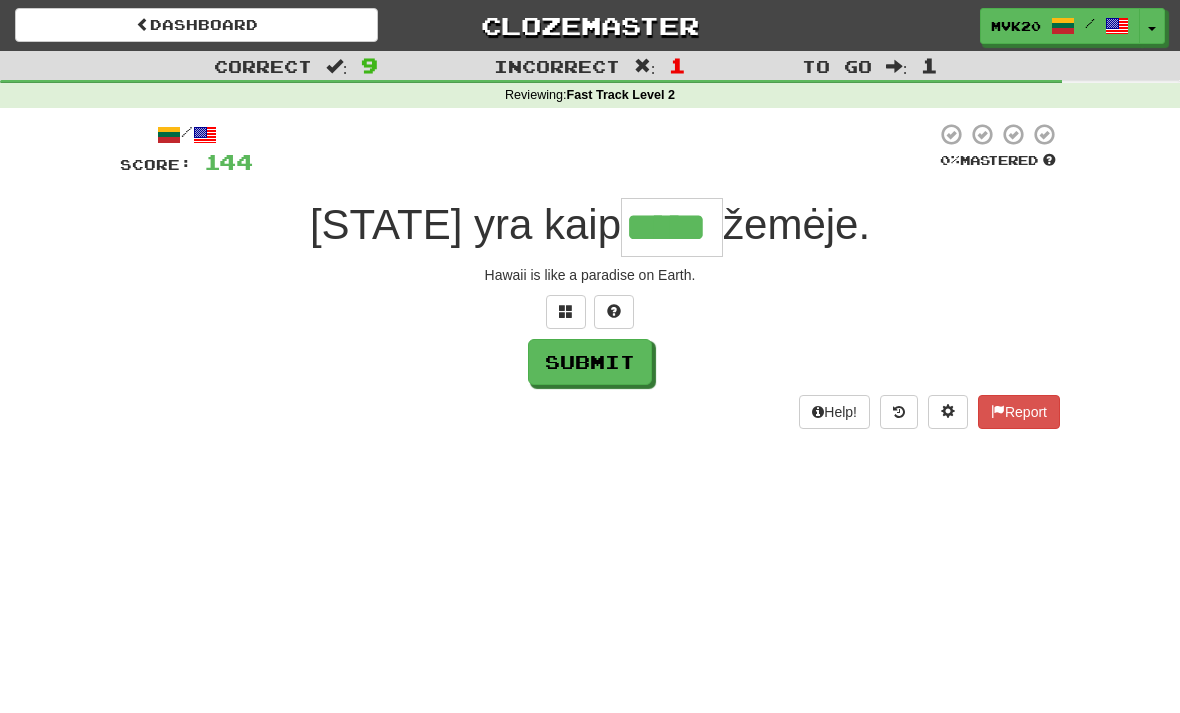 type on "*****" 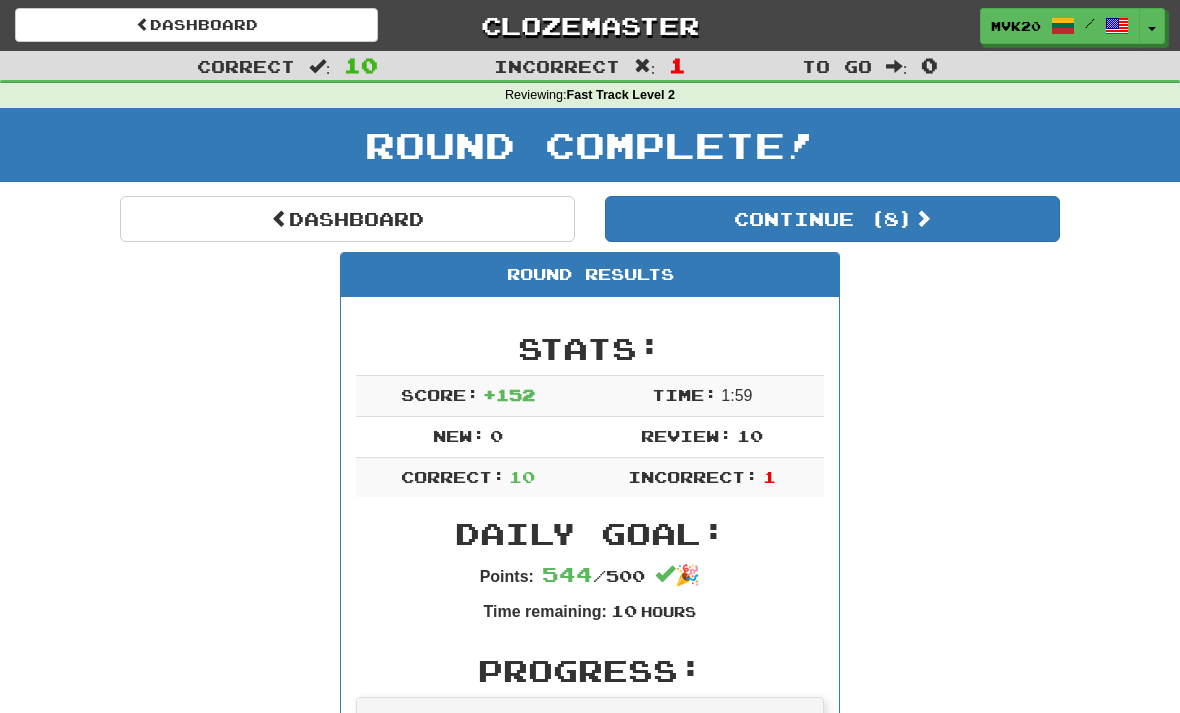 click on "Dashboard" at bounding box center [347, 219] 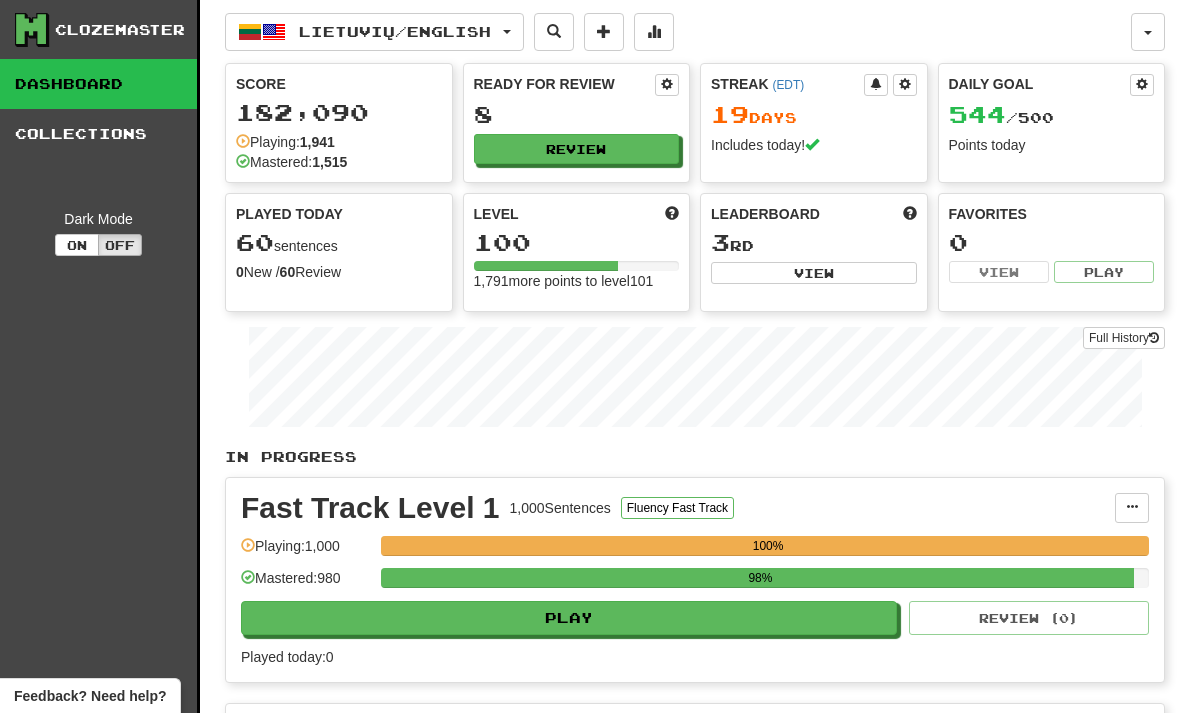 scroll, scrollTop: 0, scrollLeft: 0, axis: both 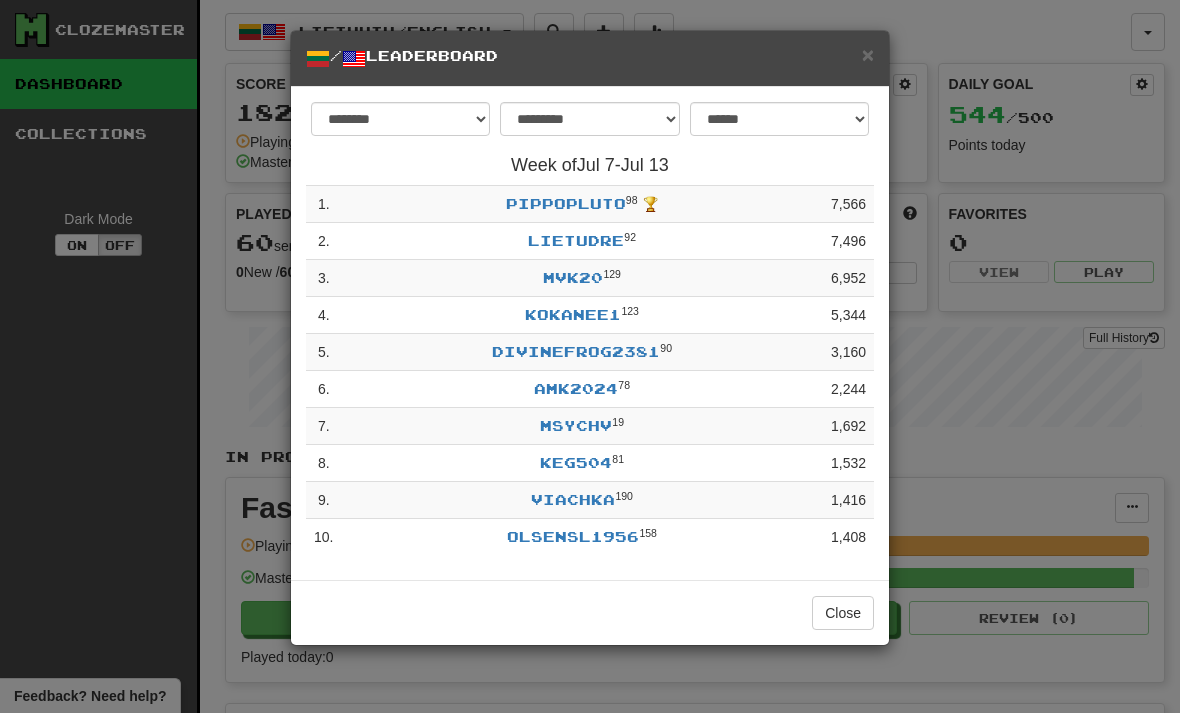 click on "×" at bounding box center [868, 54] 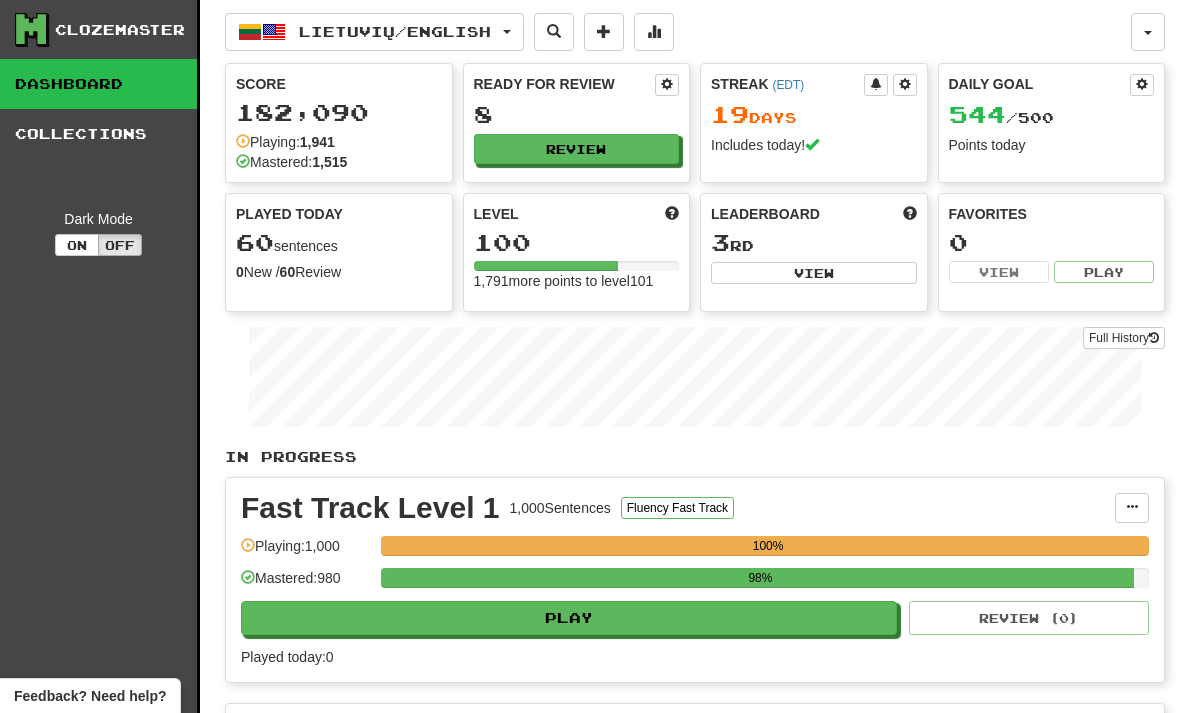 click on "Review" at bounding box center (577, 149) 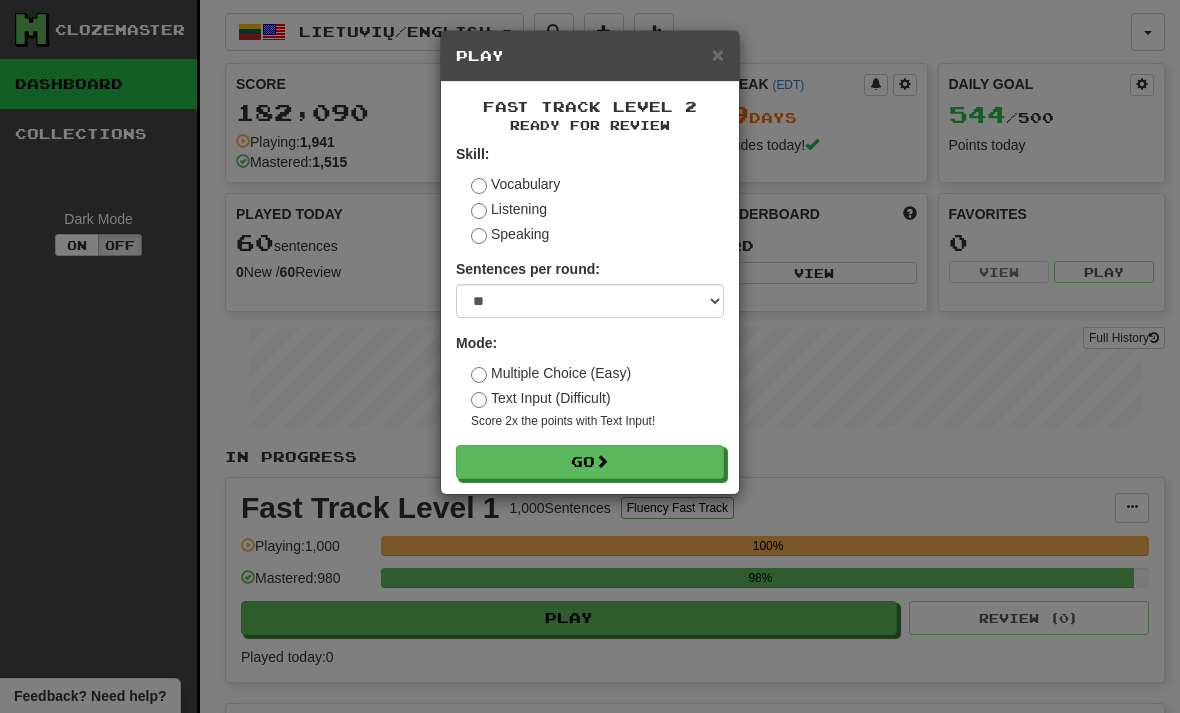 click on "Go" at bounding box center (590, 462) 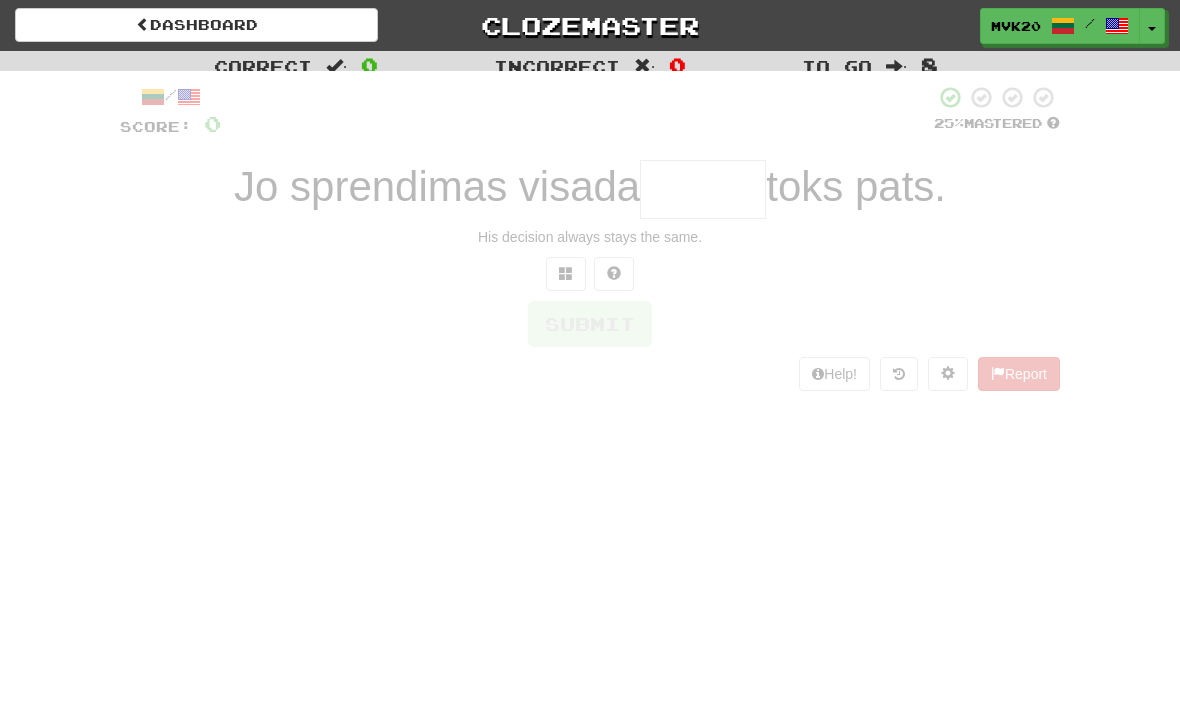 scroll, scrollTop: 0, scrollLeft: 0, axis: both 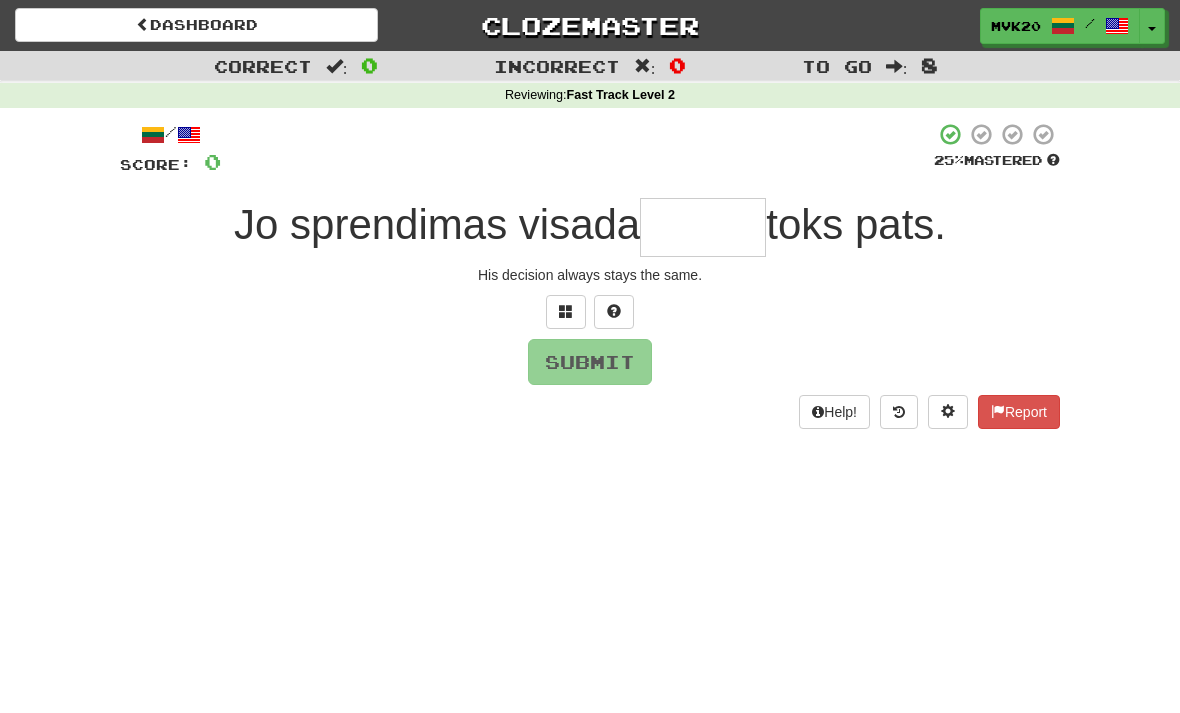 click at bounding box center [703, 227] 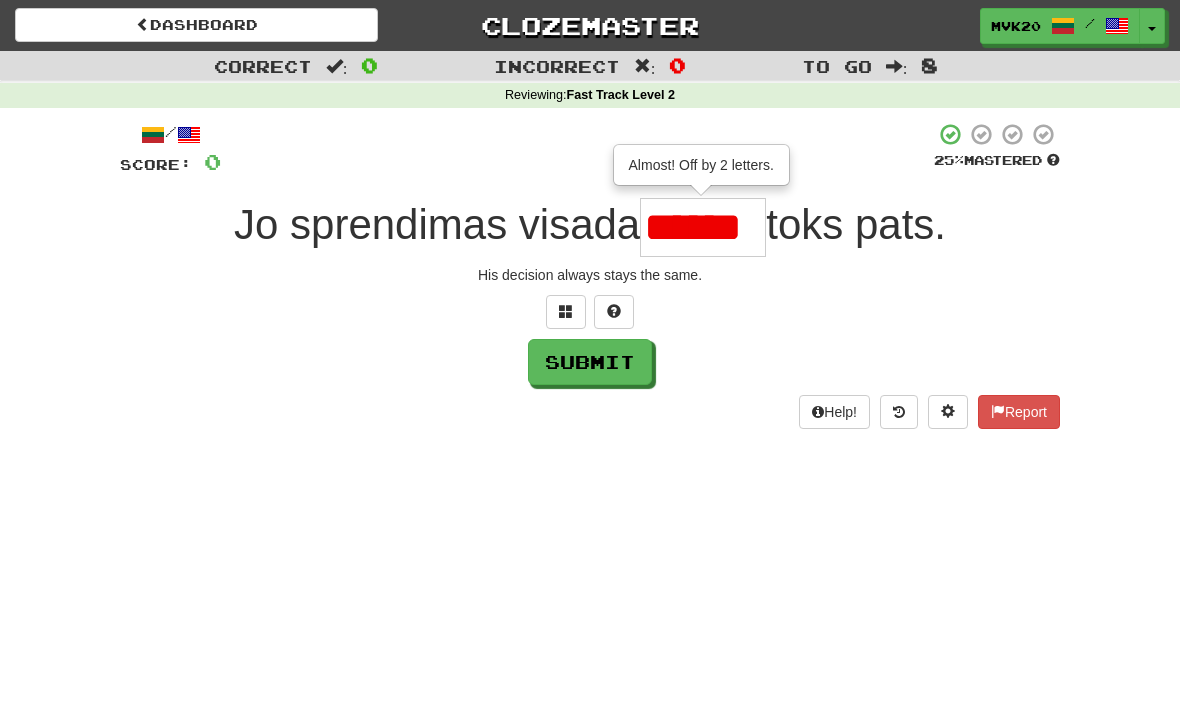 type on "*******" 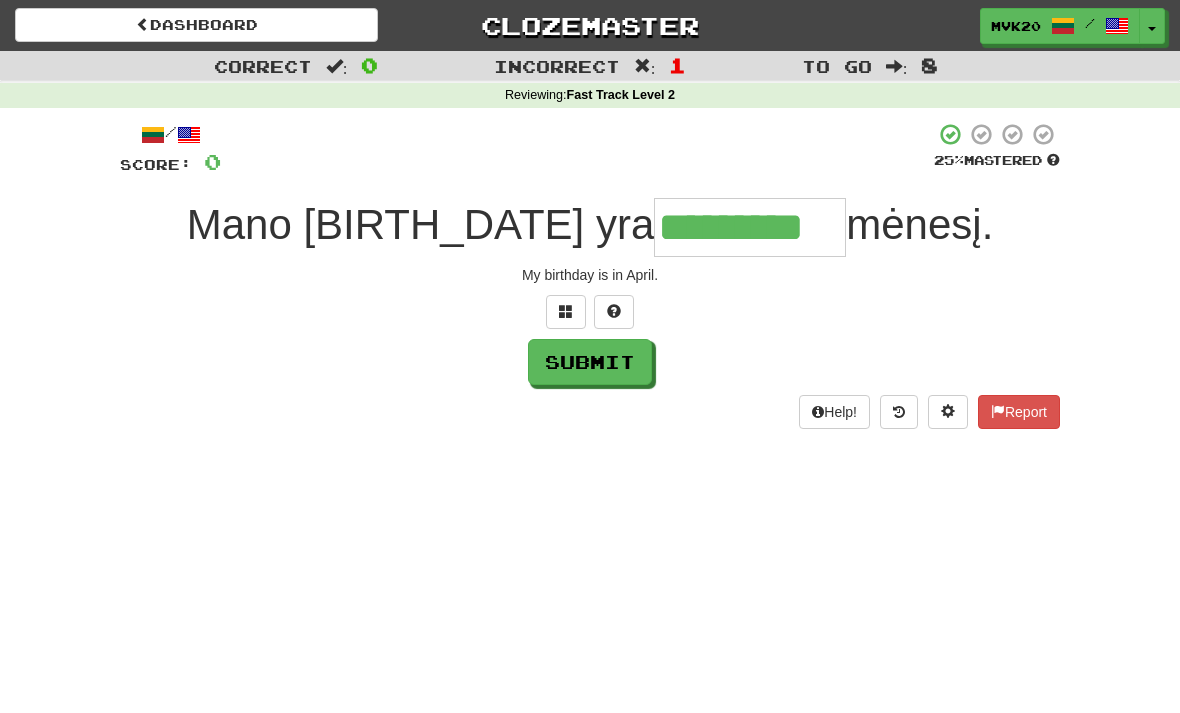 type on "*********" 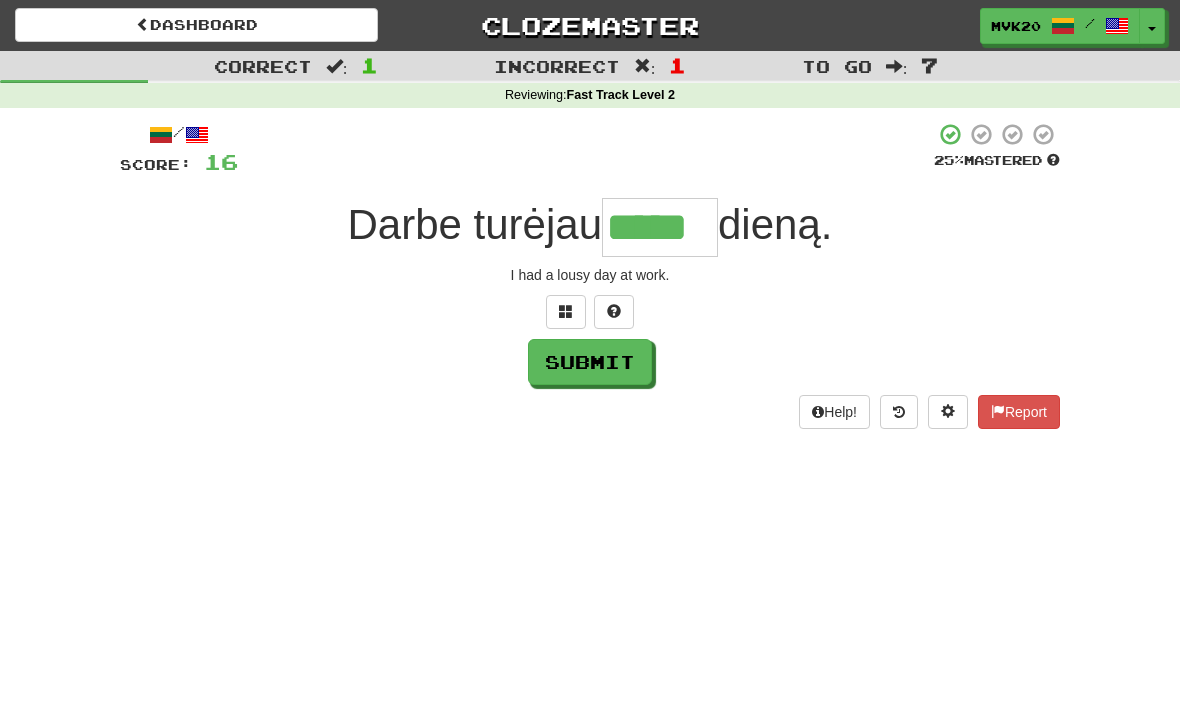 type on "*****" 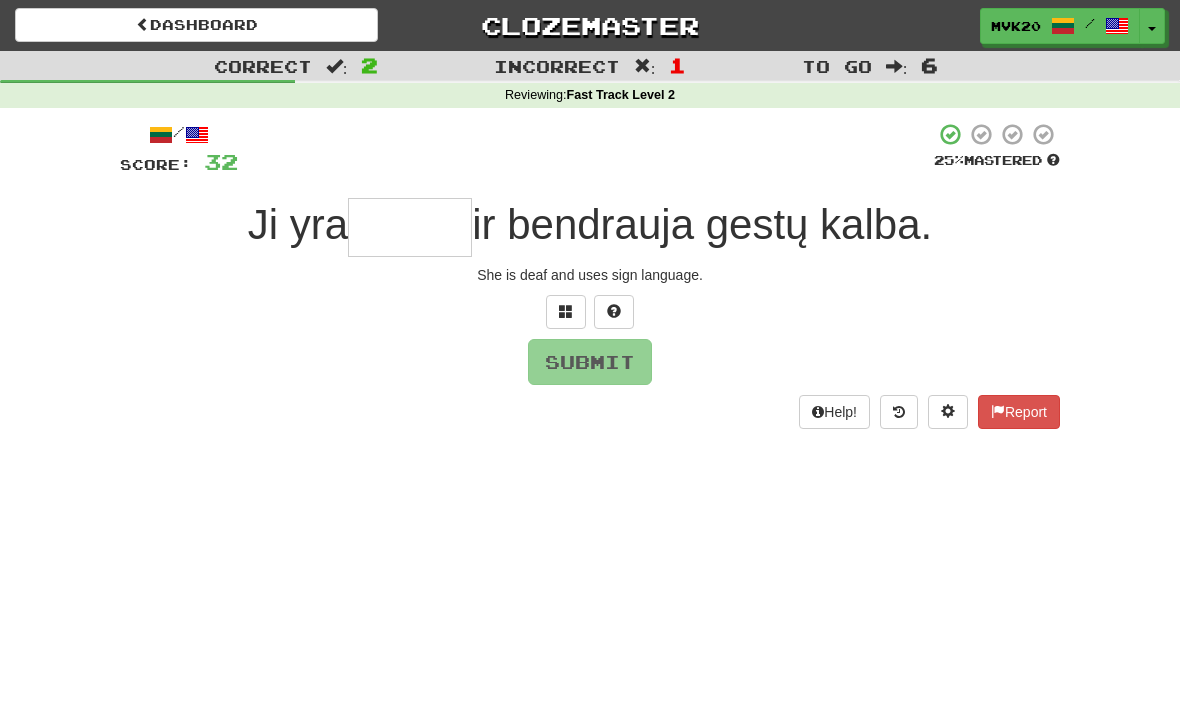 type on "*" 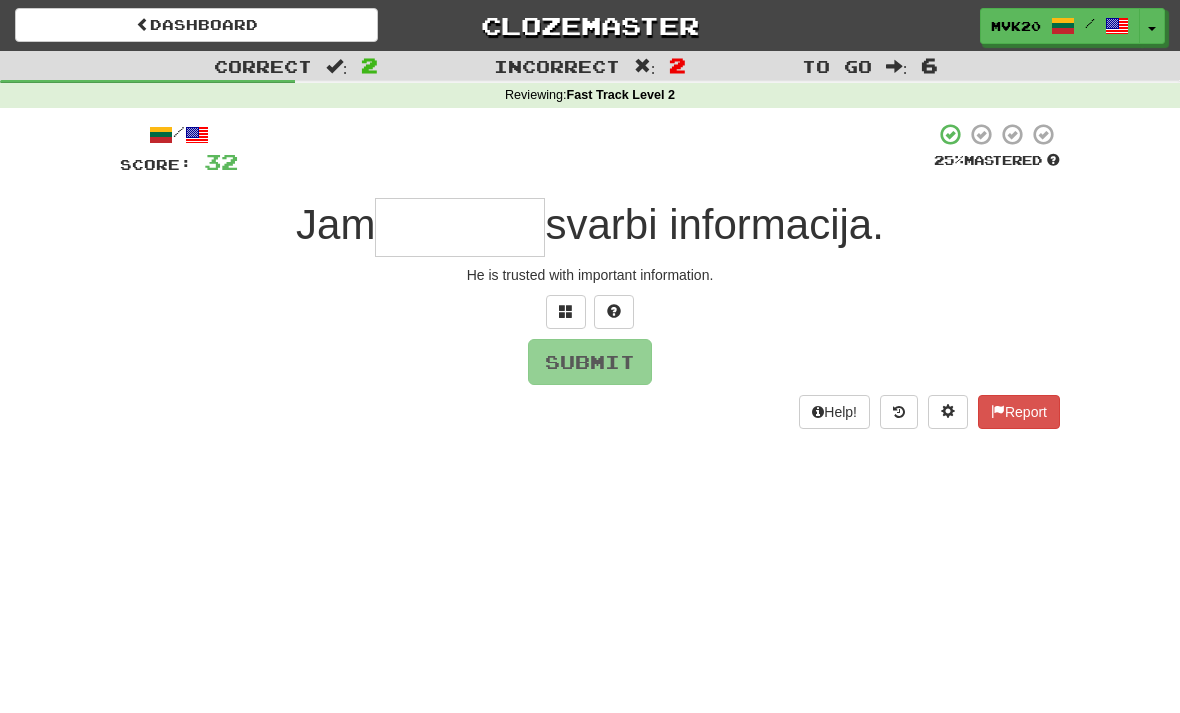 type on "*" 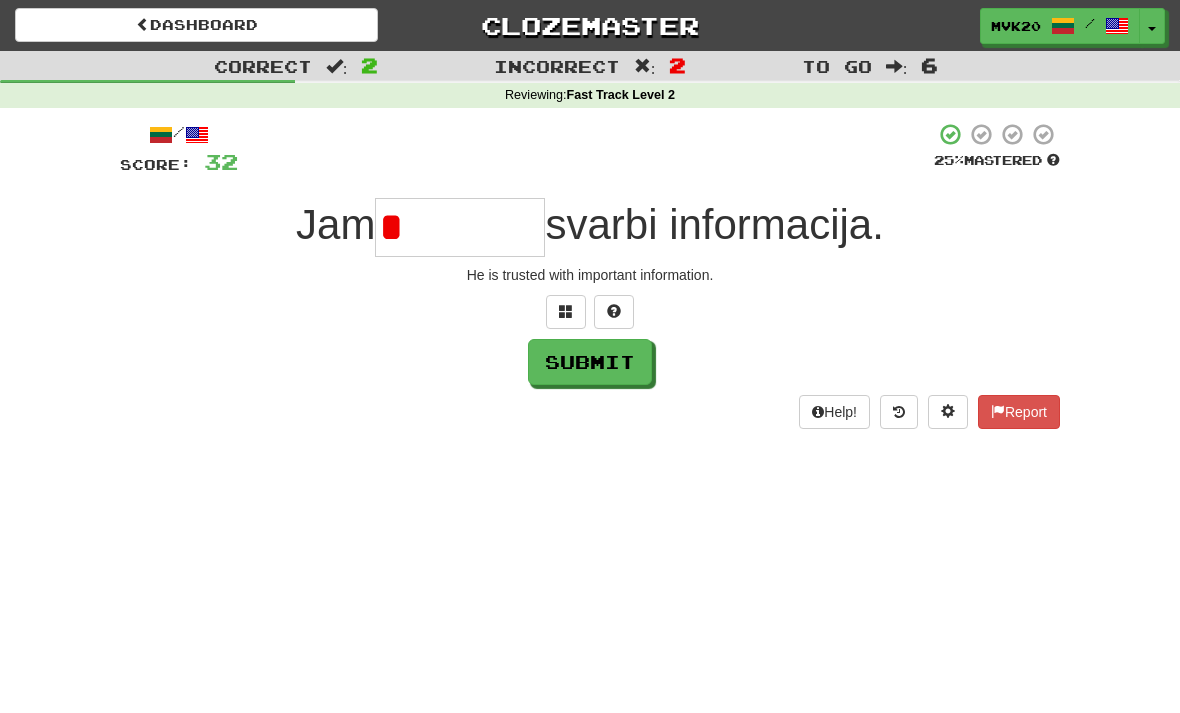 type on "********" 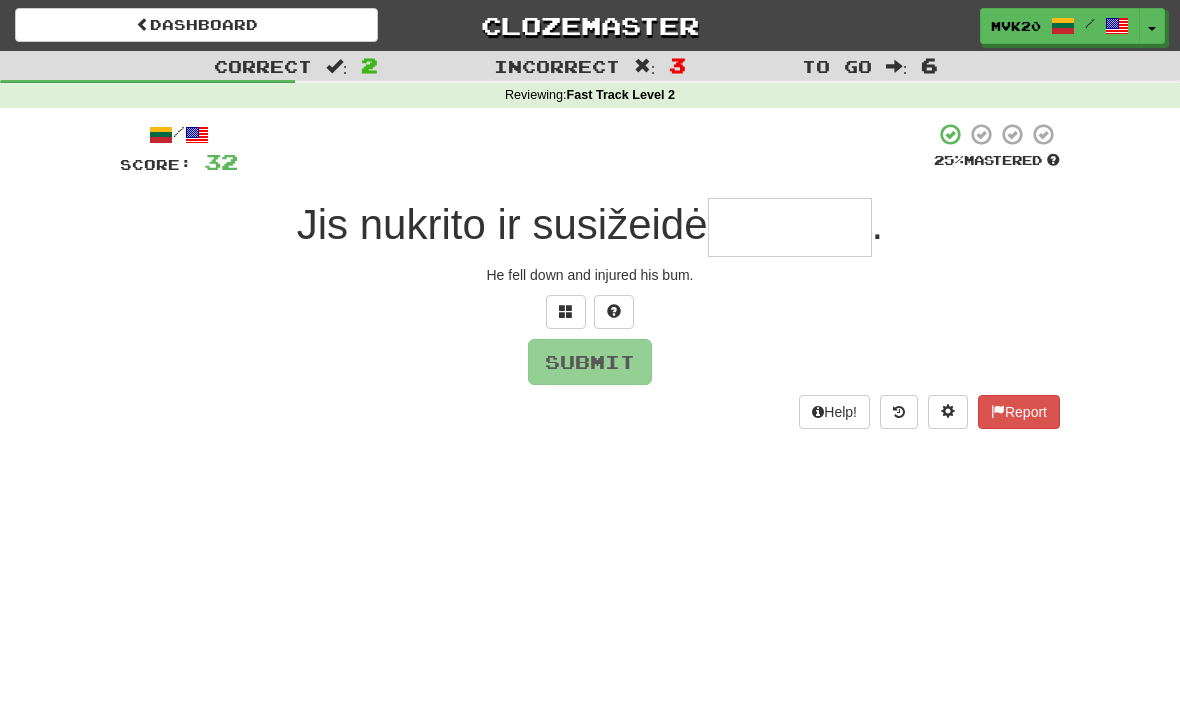 type on "********" 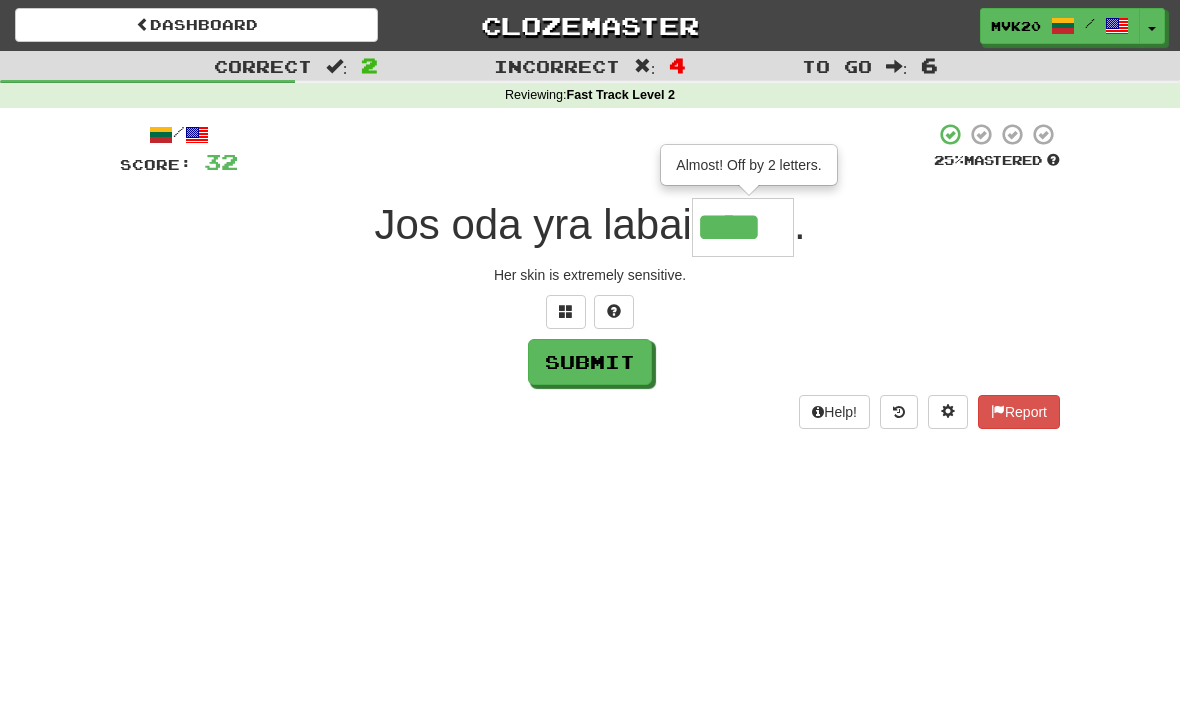 type on "******" 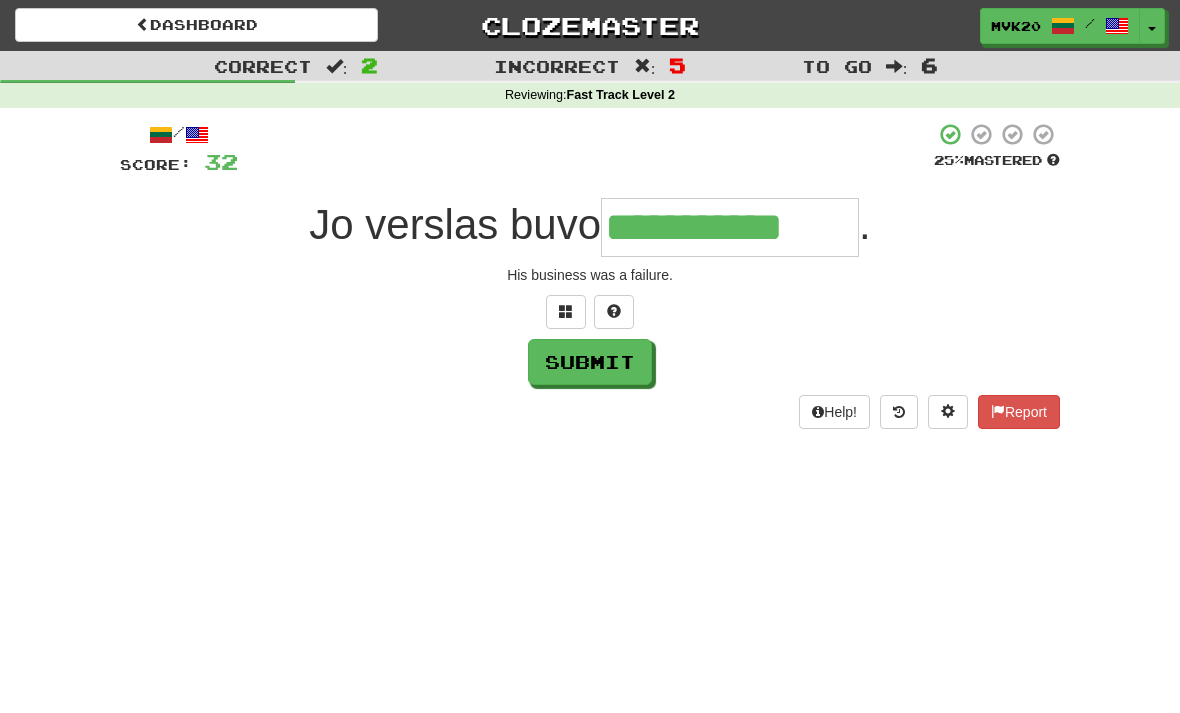 type on "**********" 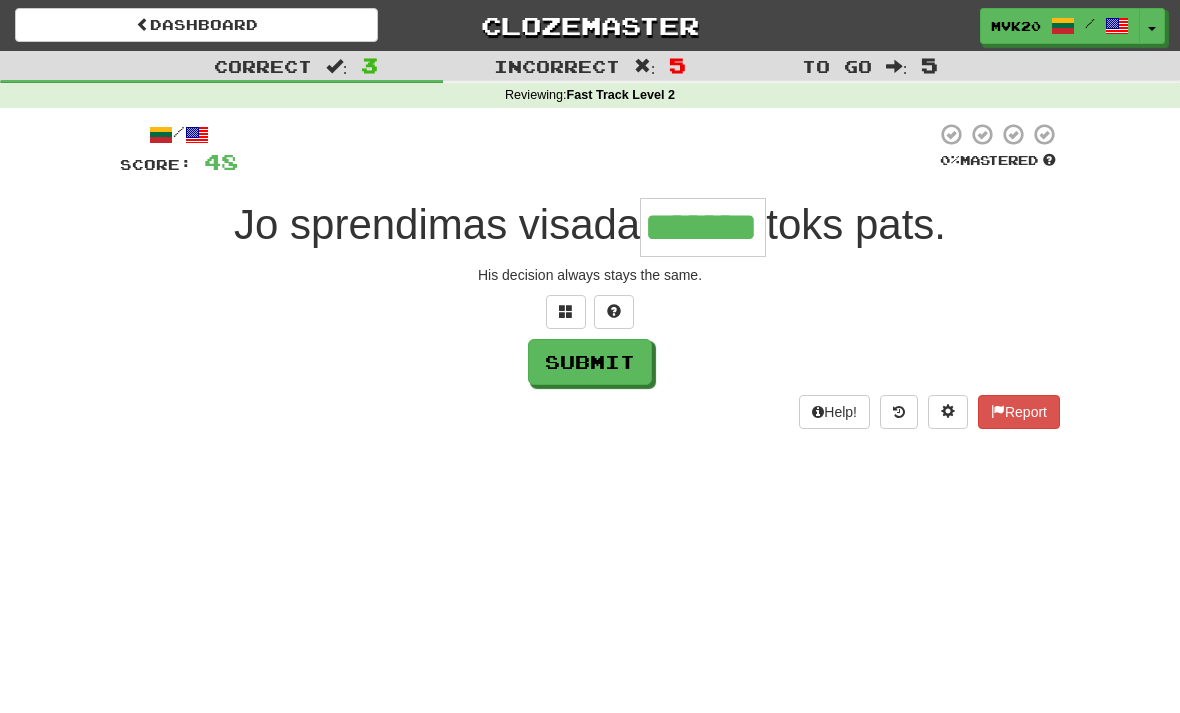 type on "*******" 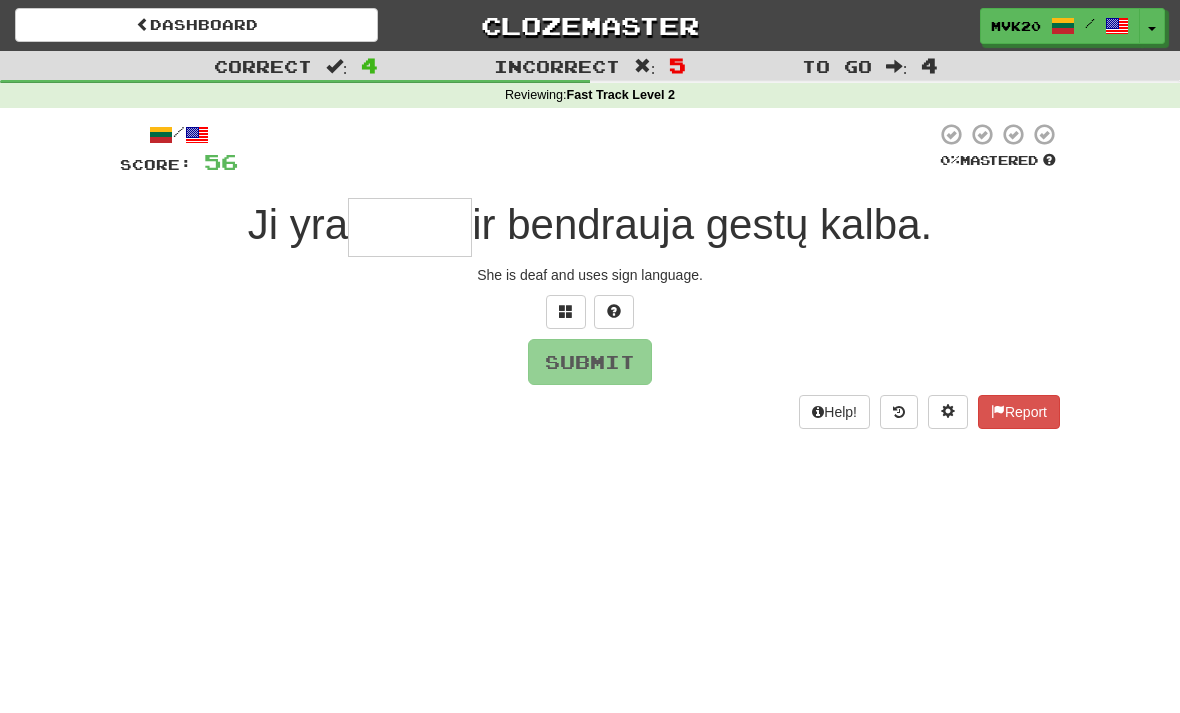type on "*" 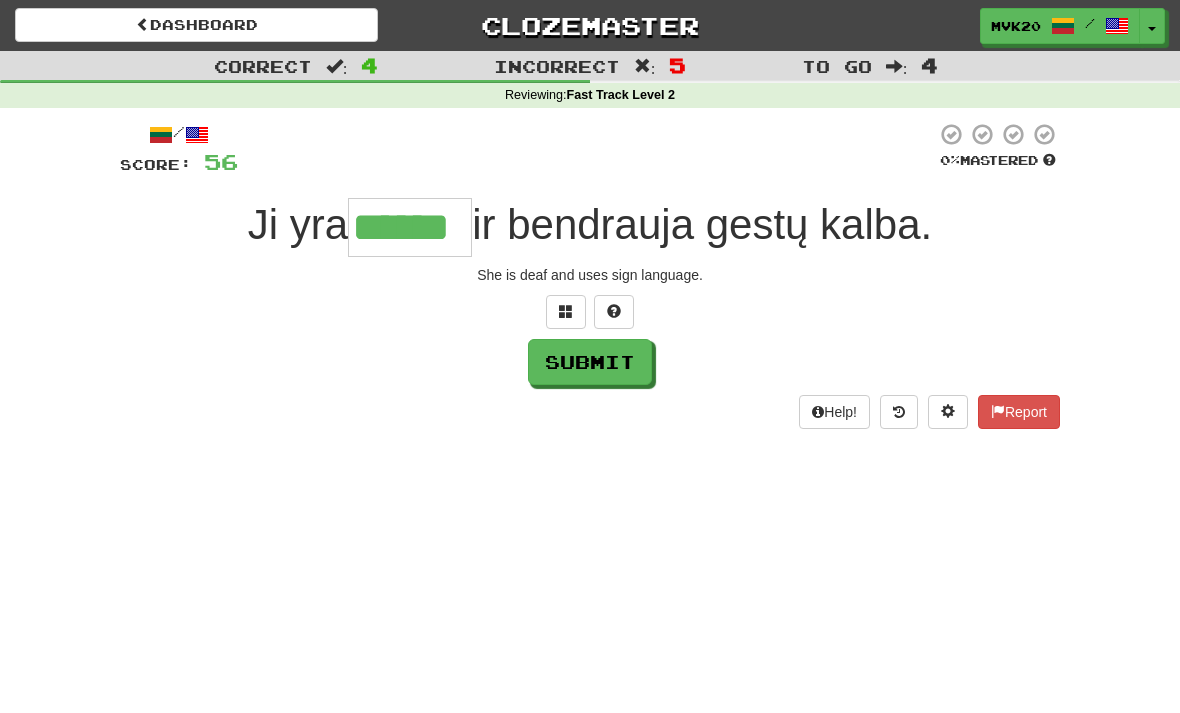 type on "******" 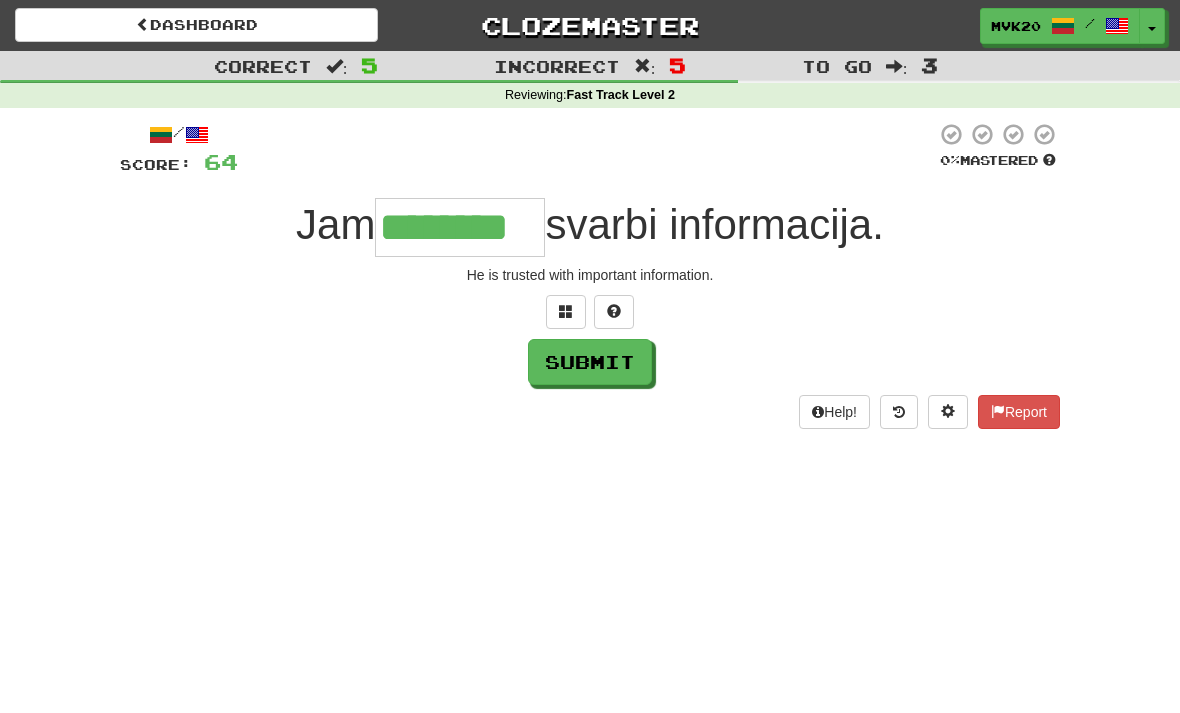 type on "********" 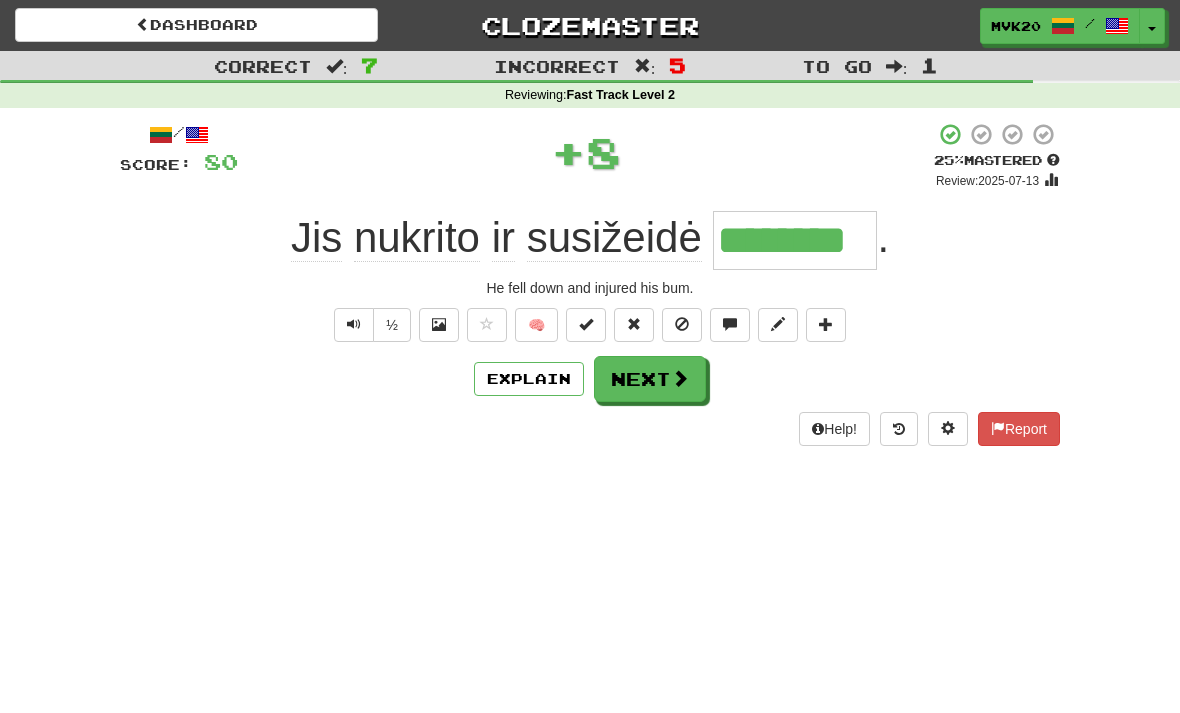 type on "********" 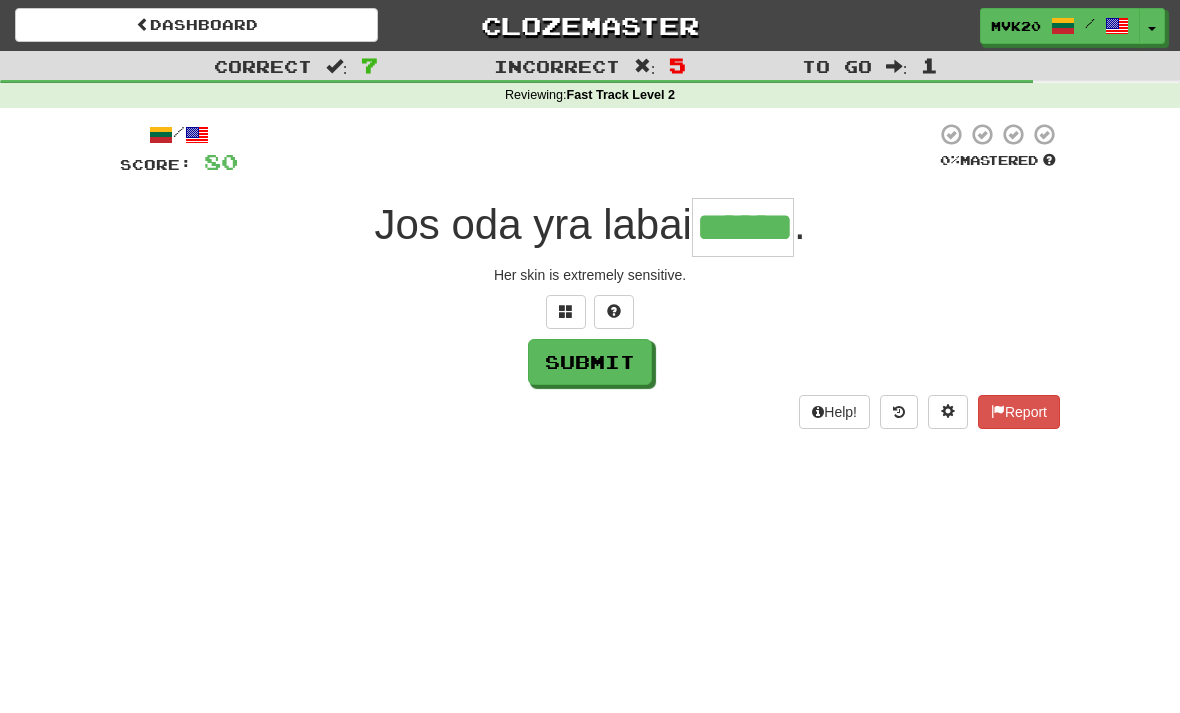 type on "******" 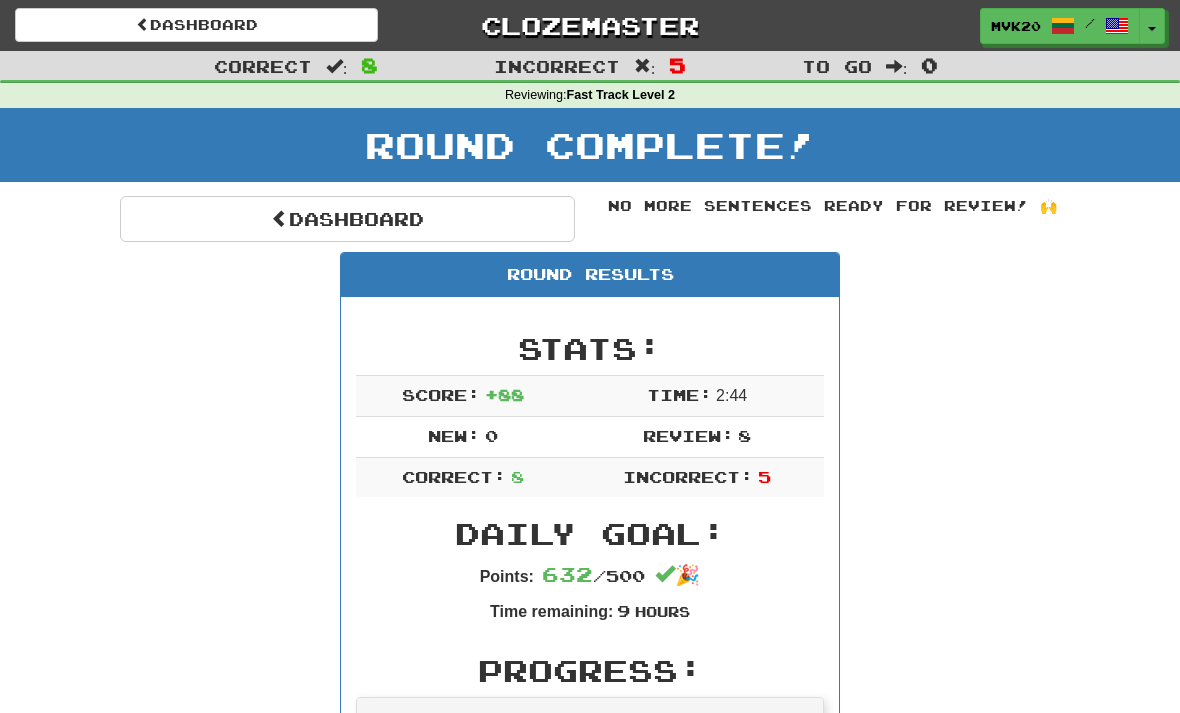 click on "Dashboard" at bounding box center (347, 219) 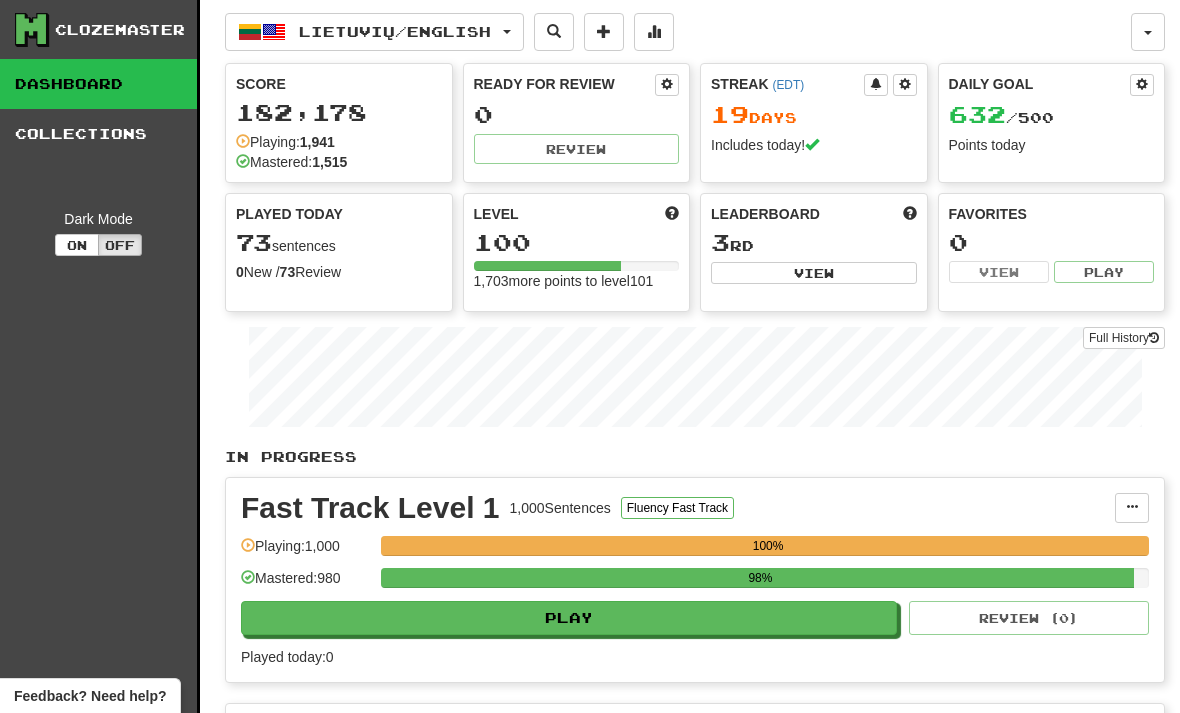 scroll, scrollTop: 0, scrollLeft: 0, axis: both 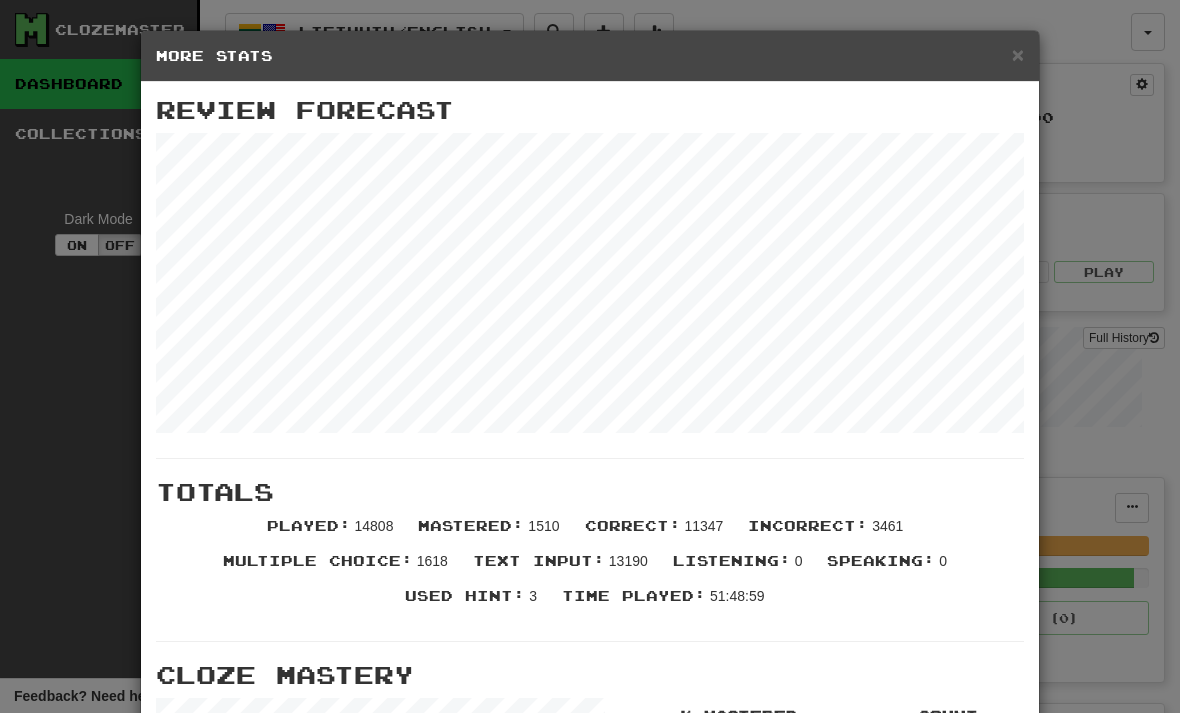 click on "×" at bounding box center (1018, 54) 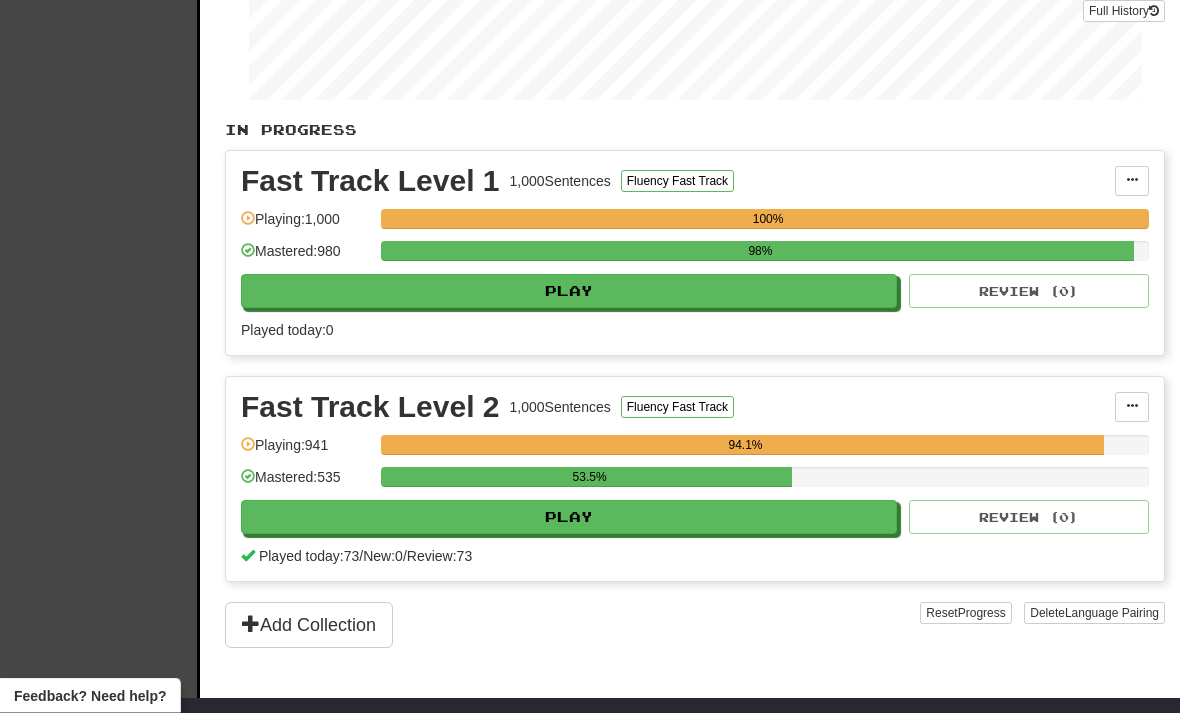scroll, scrollTop: 327, scrollLeft: 0, axis: vertical 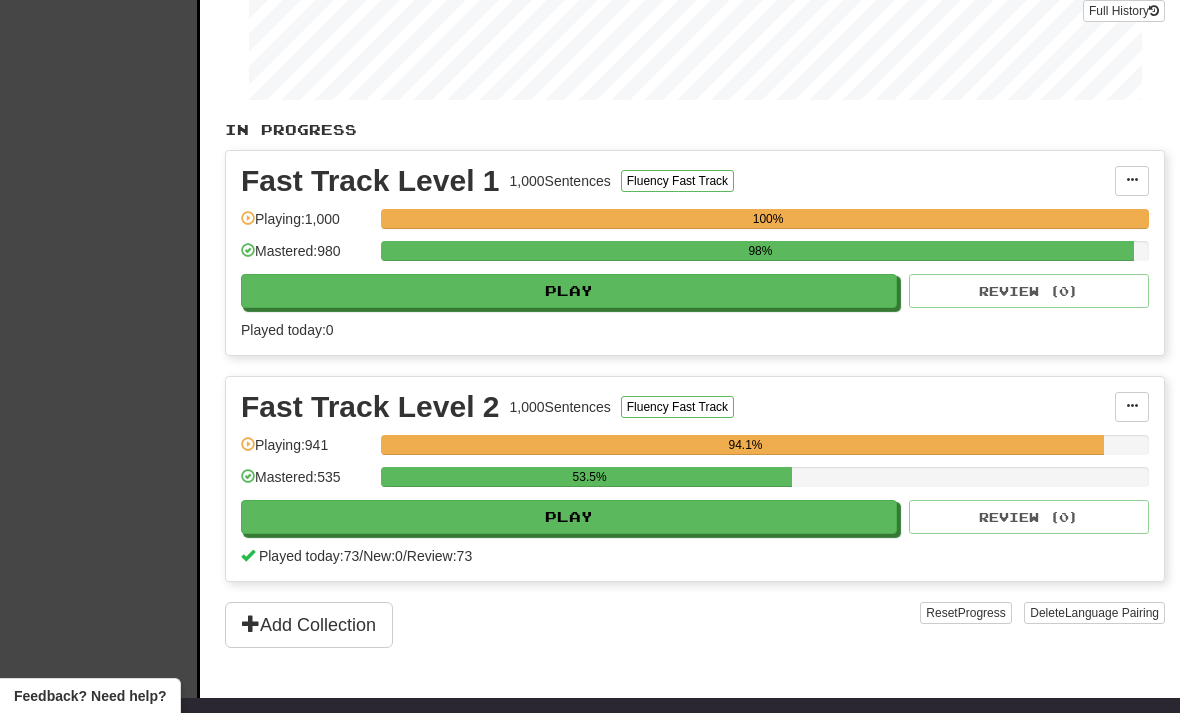 click on "Play" at bounding box center (569, 517) 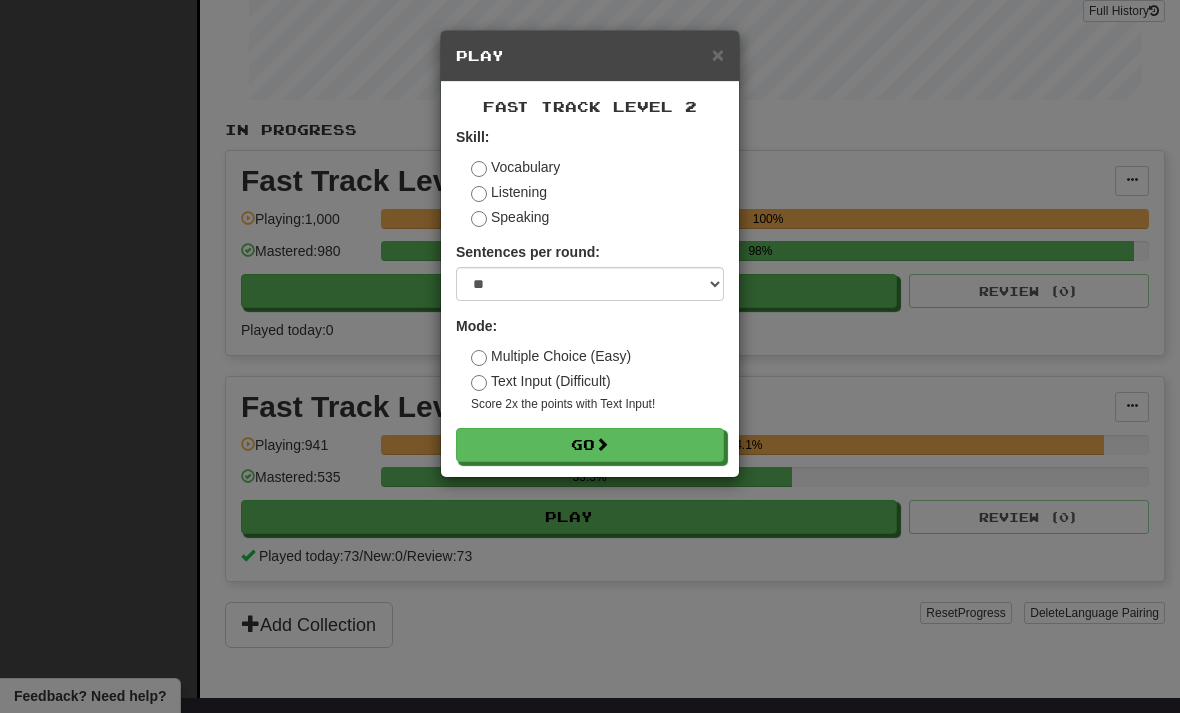 click on "Go" at bounding box center (590, 445) 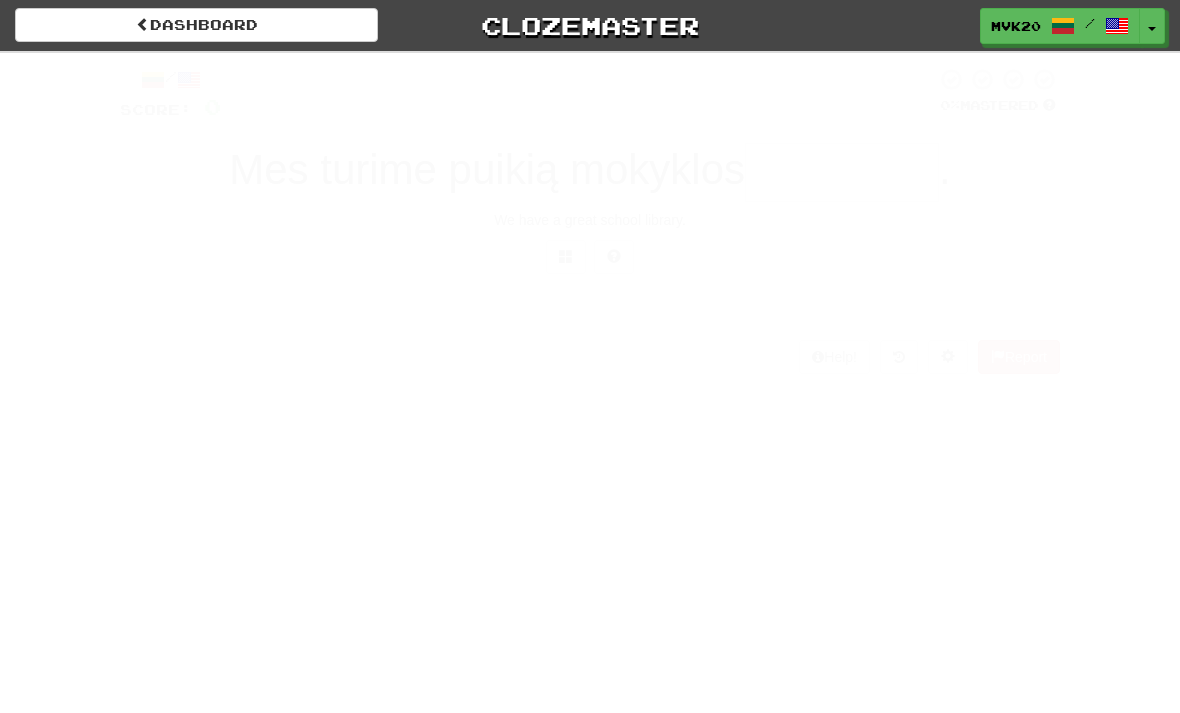 scroll, scrollTop: 0, scrollLeft: 0, axis: both 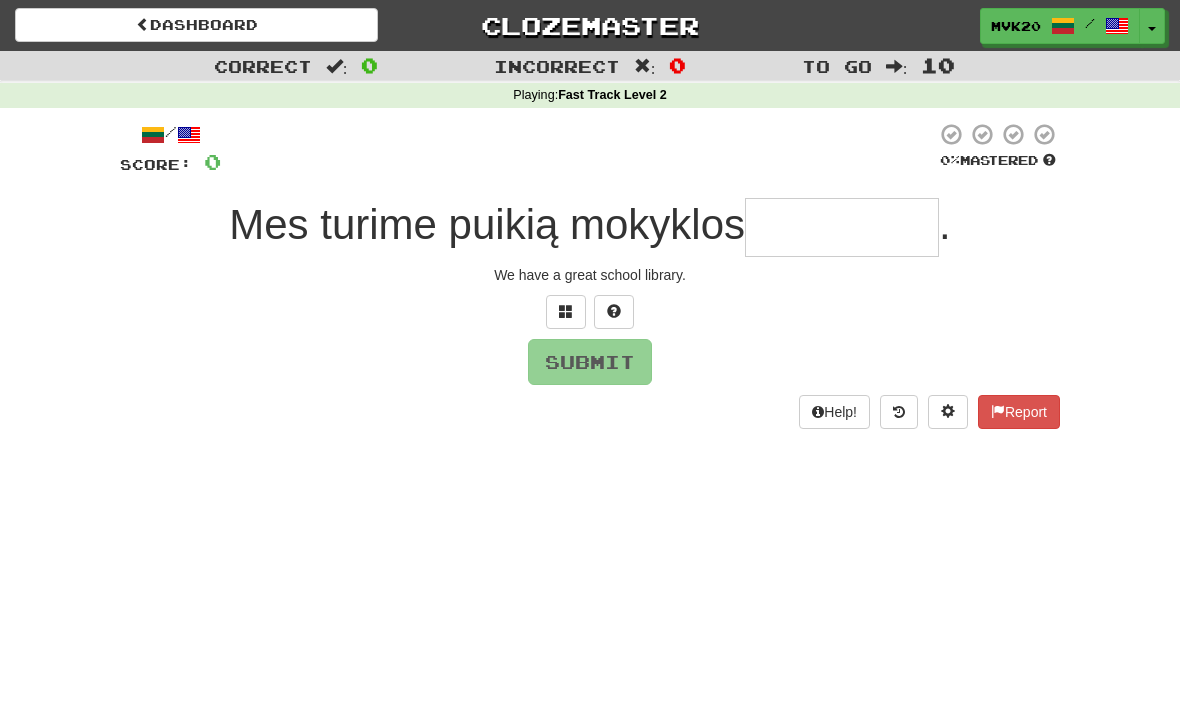 type on "*" 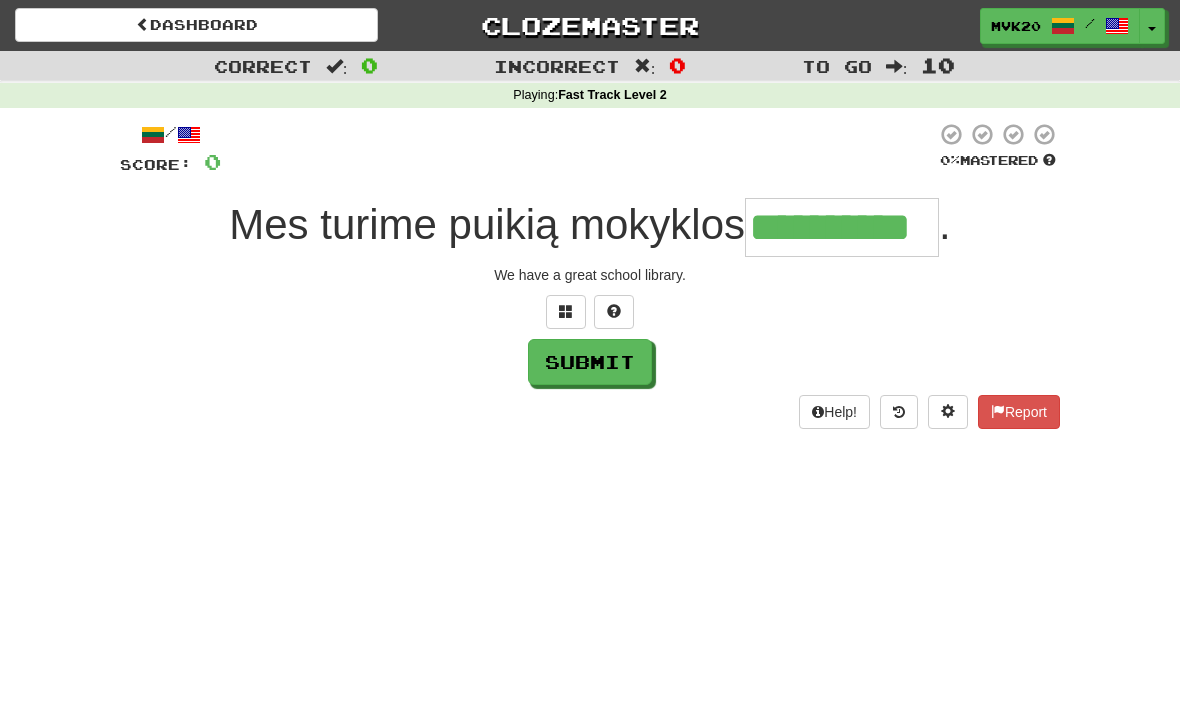 type on "**********" 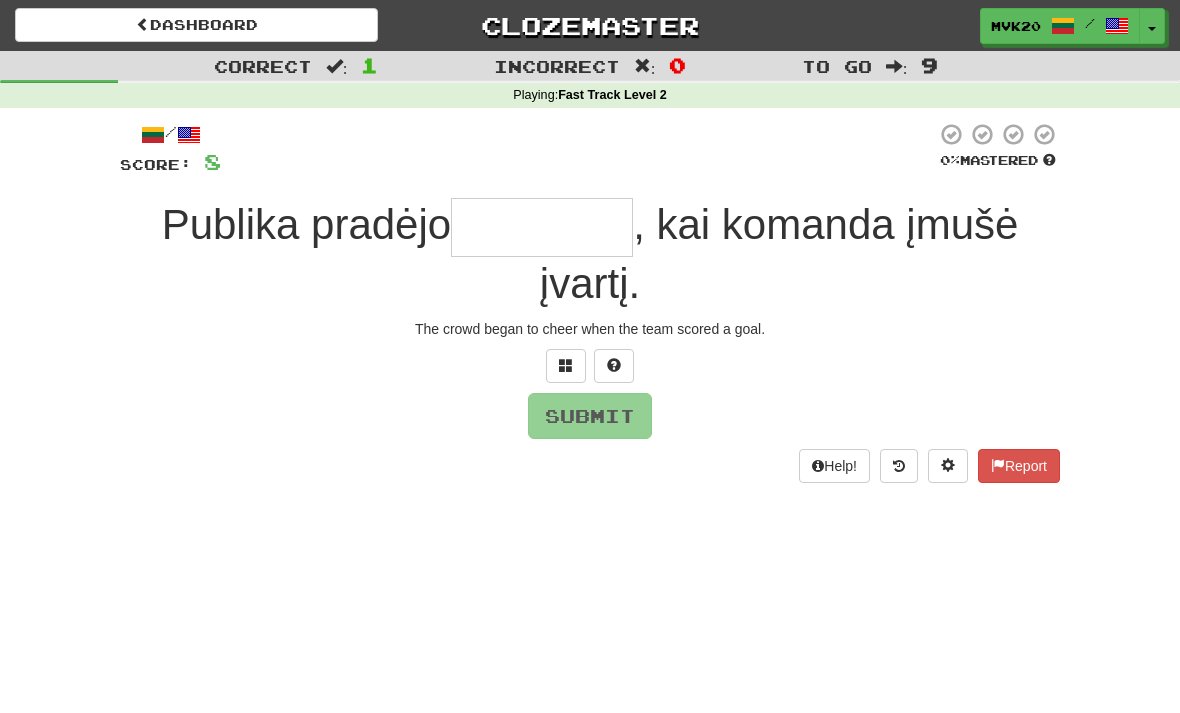 type on "*" 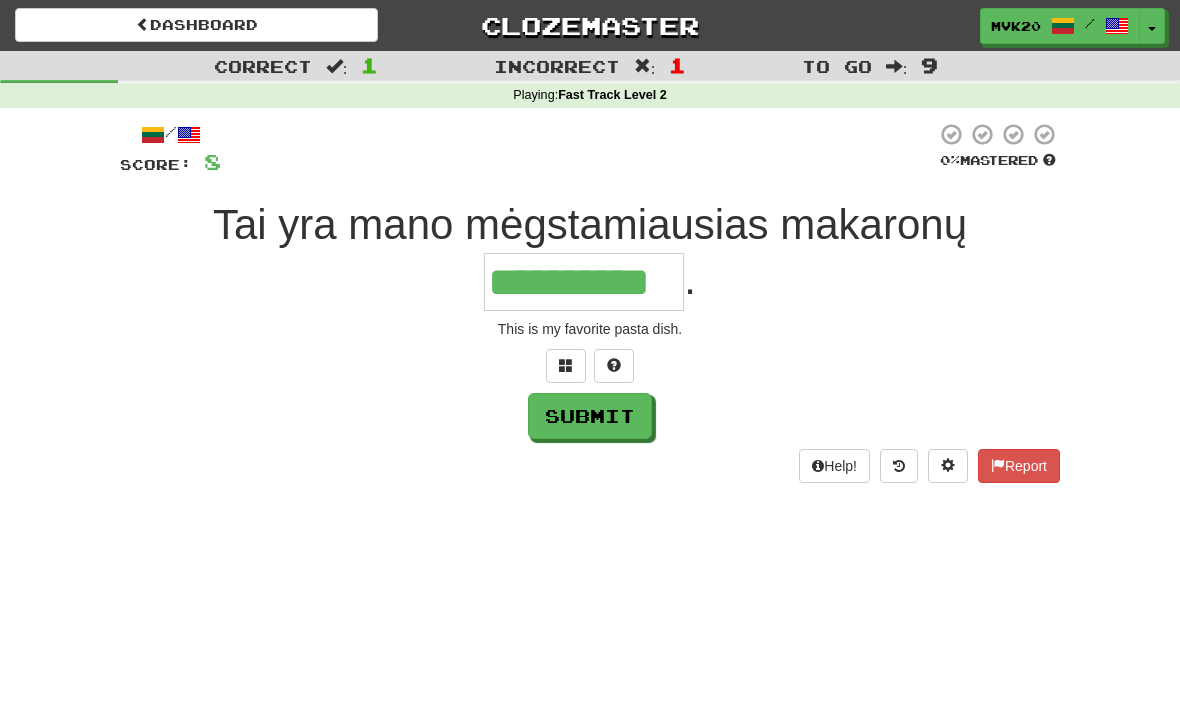 type on "**********" 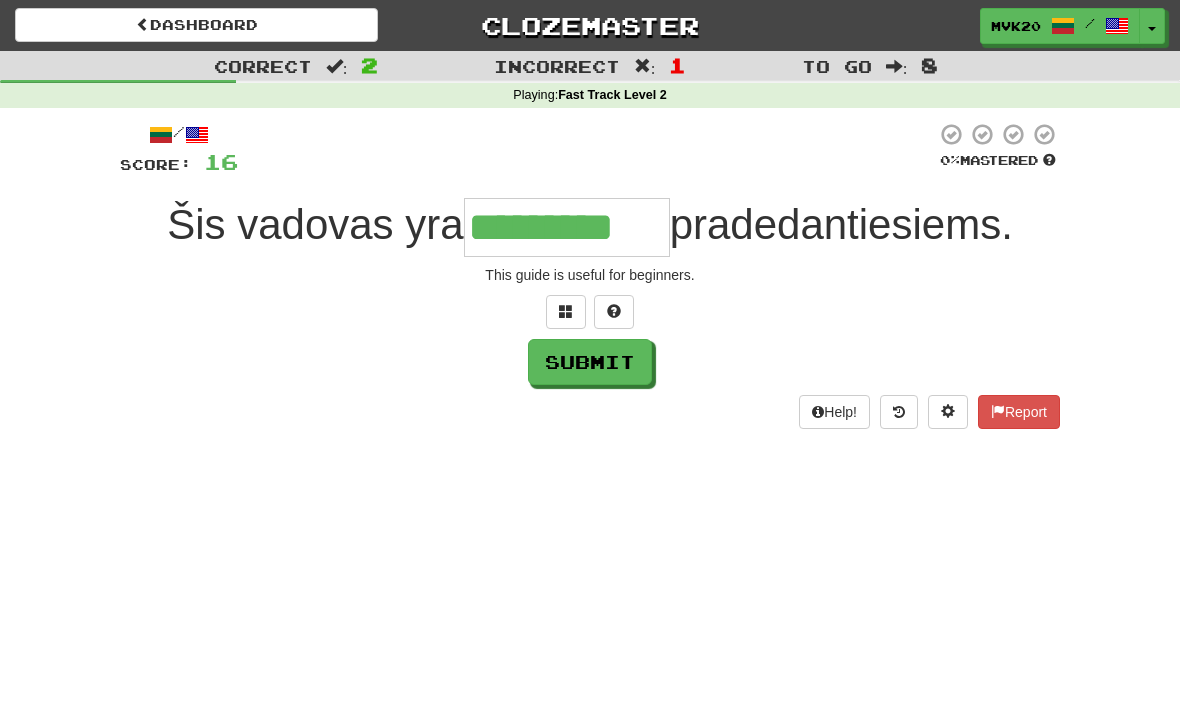 type on "*********" 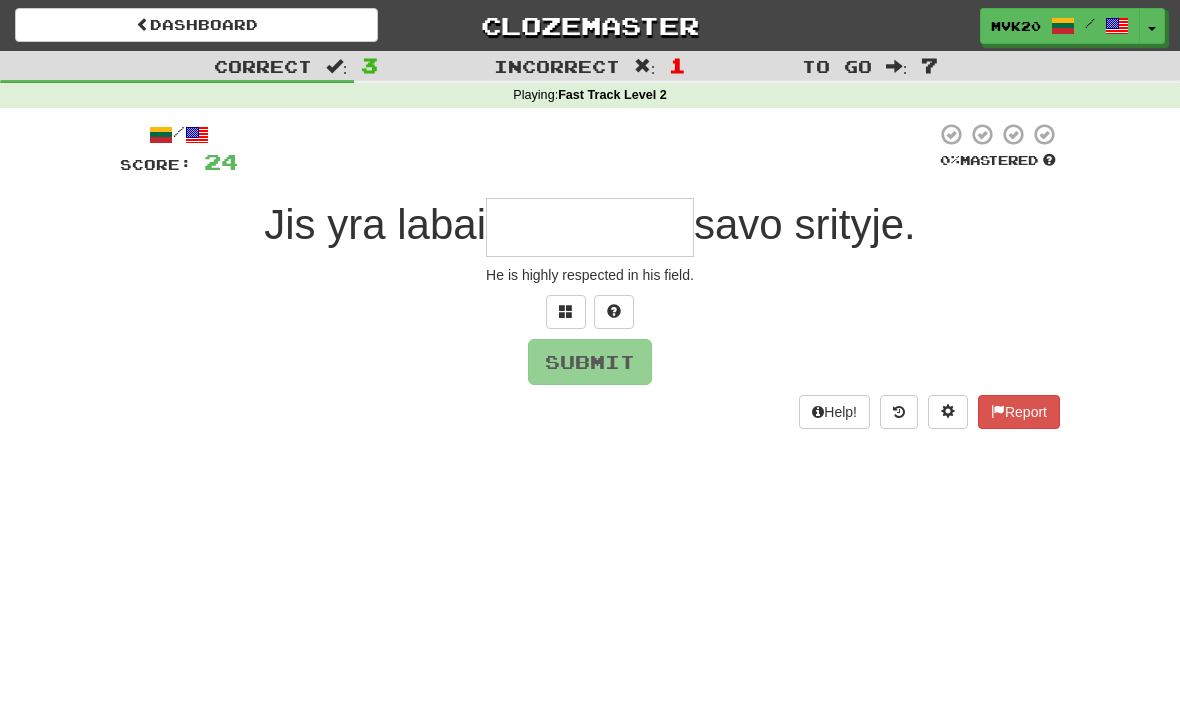 type on "*********" 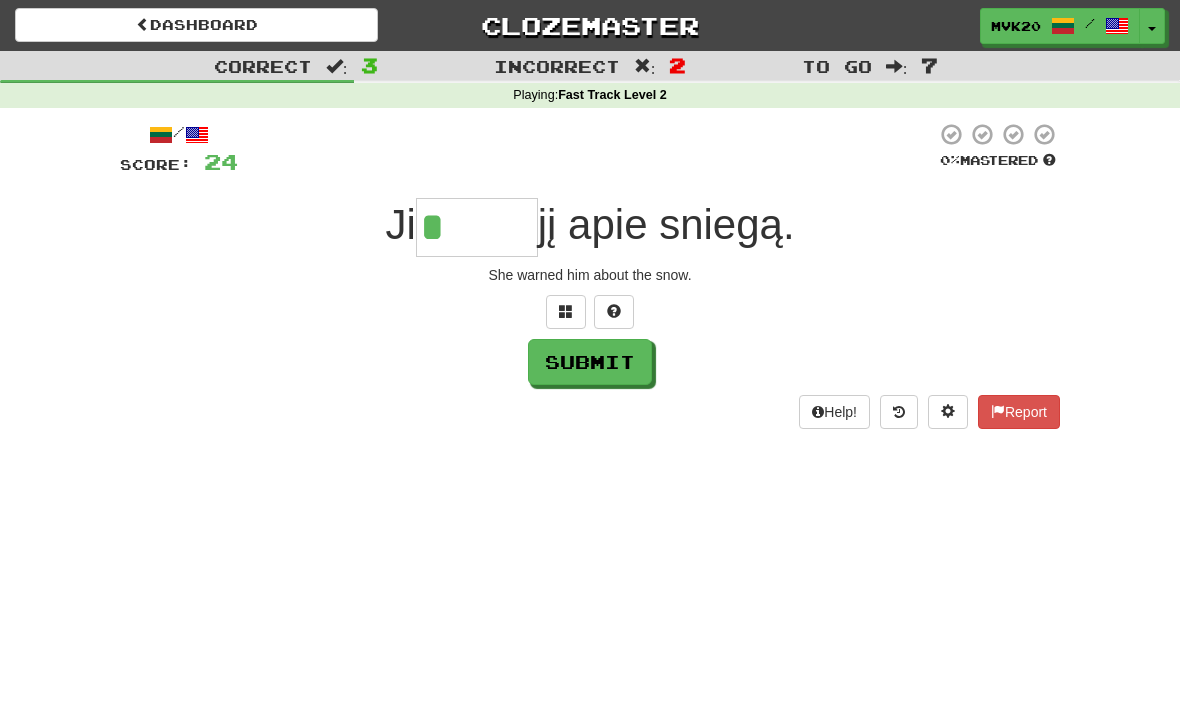 type on "******" 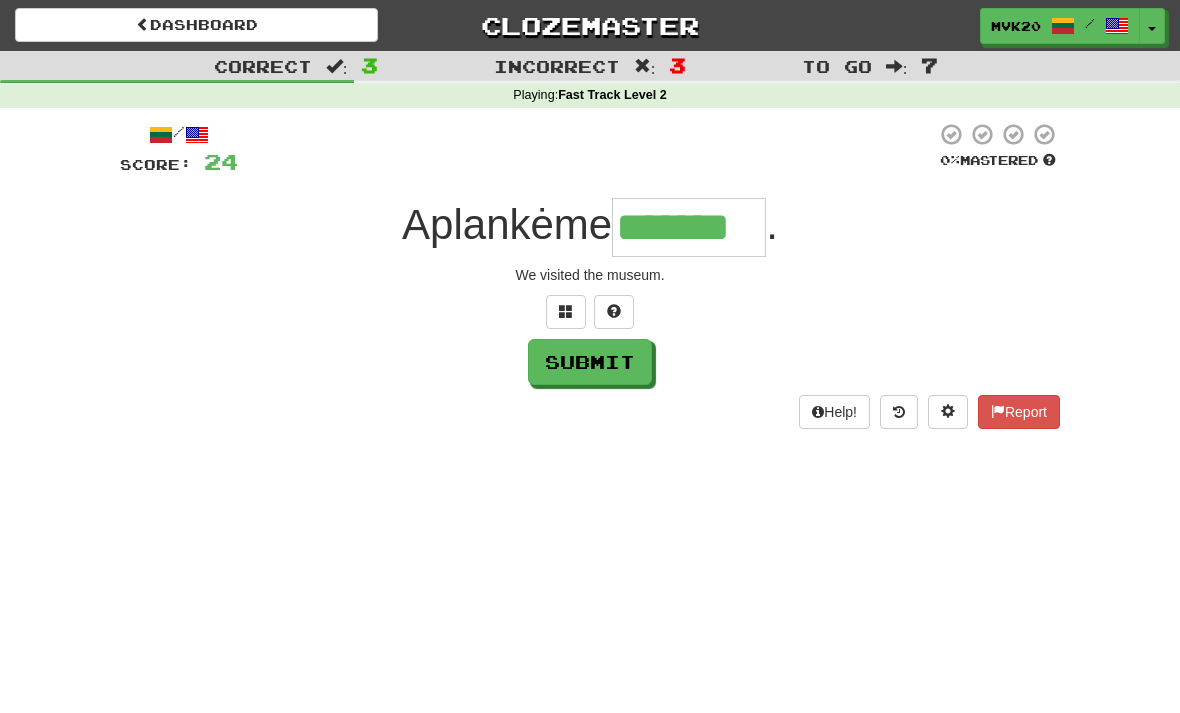 type on "*******" 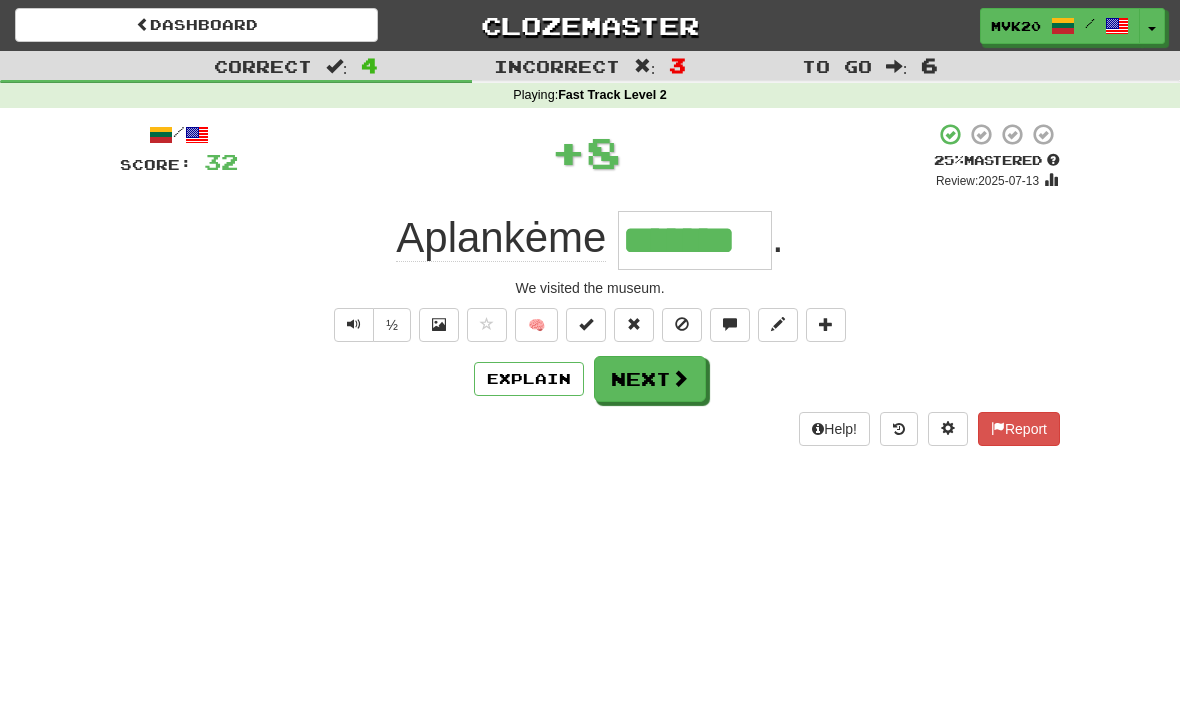 click on "Explain" at bounding box center [529, 379] 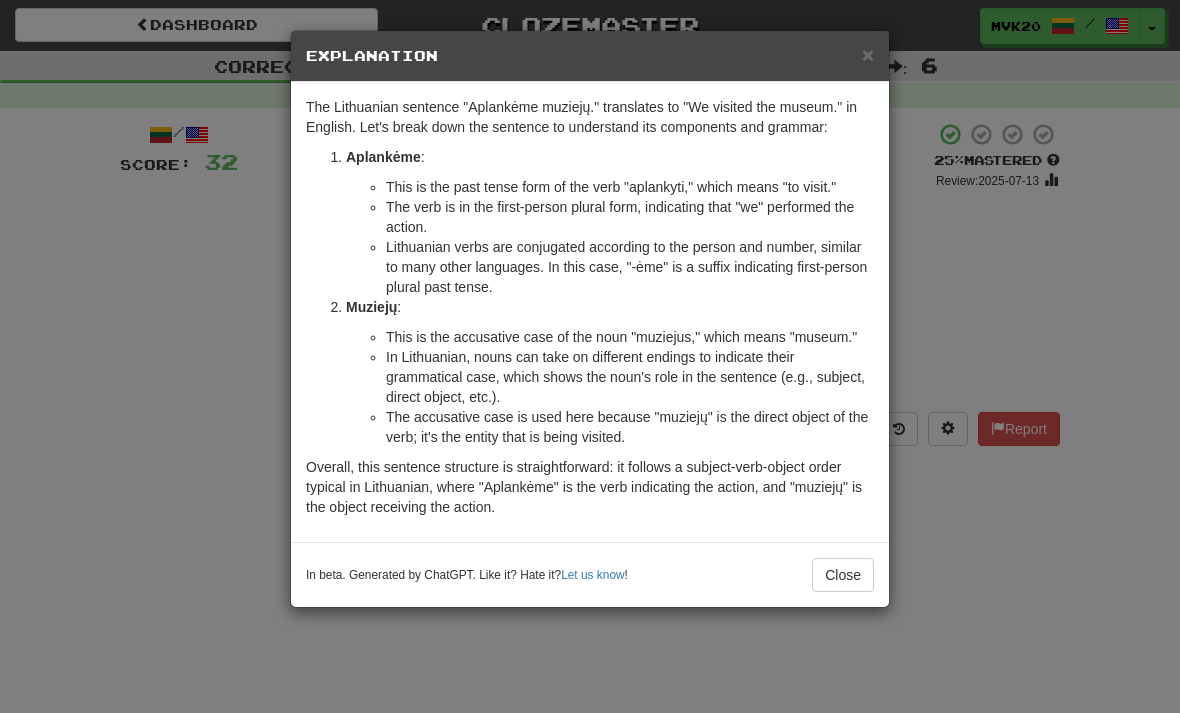 click on "Close" at bounding box center (843, 575) 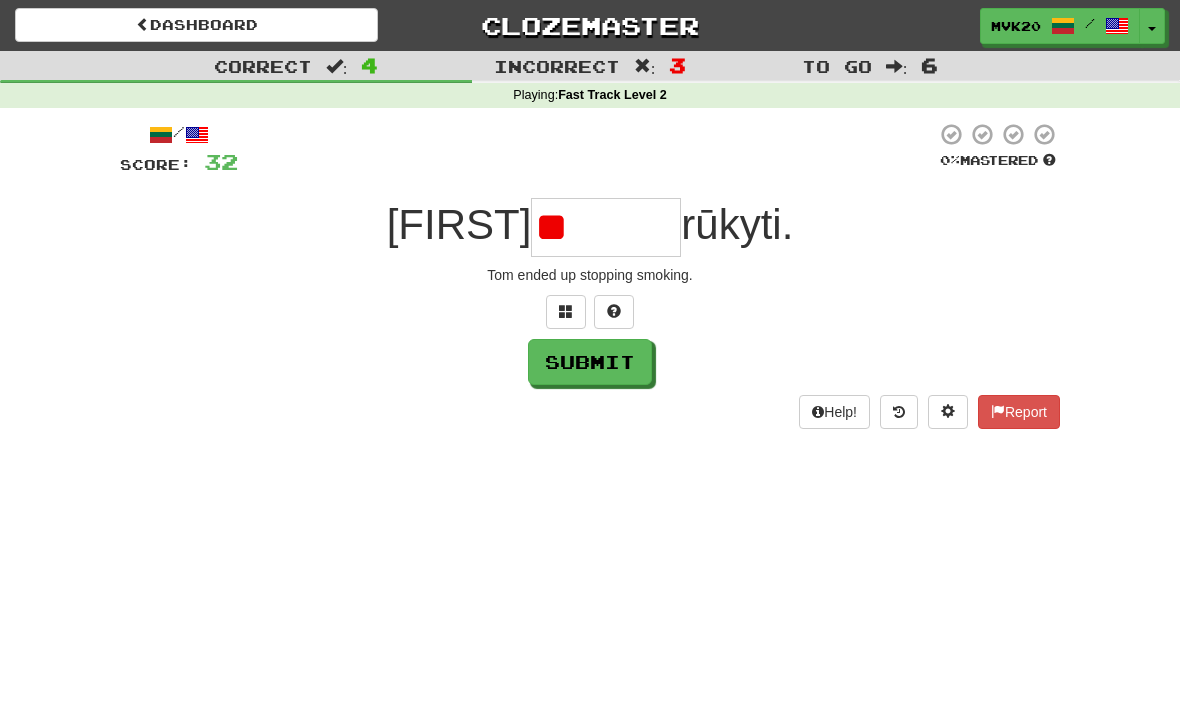 type on "*" 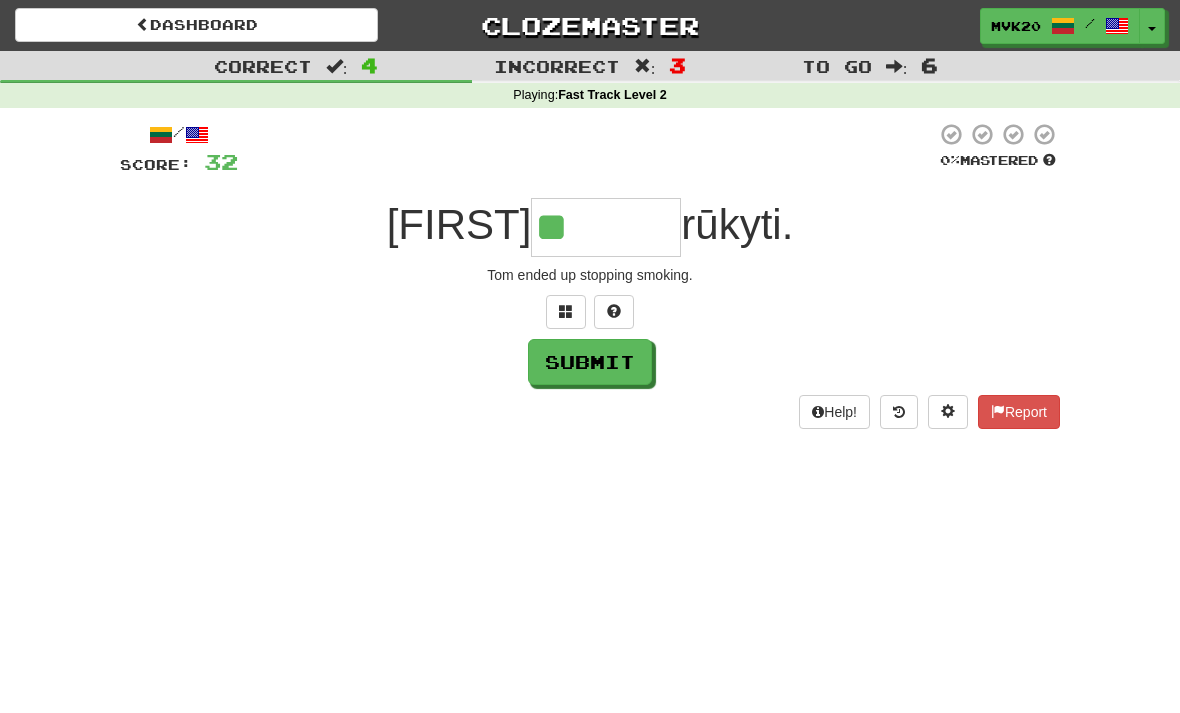 type on "*******" 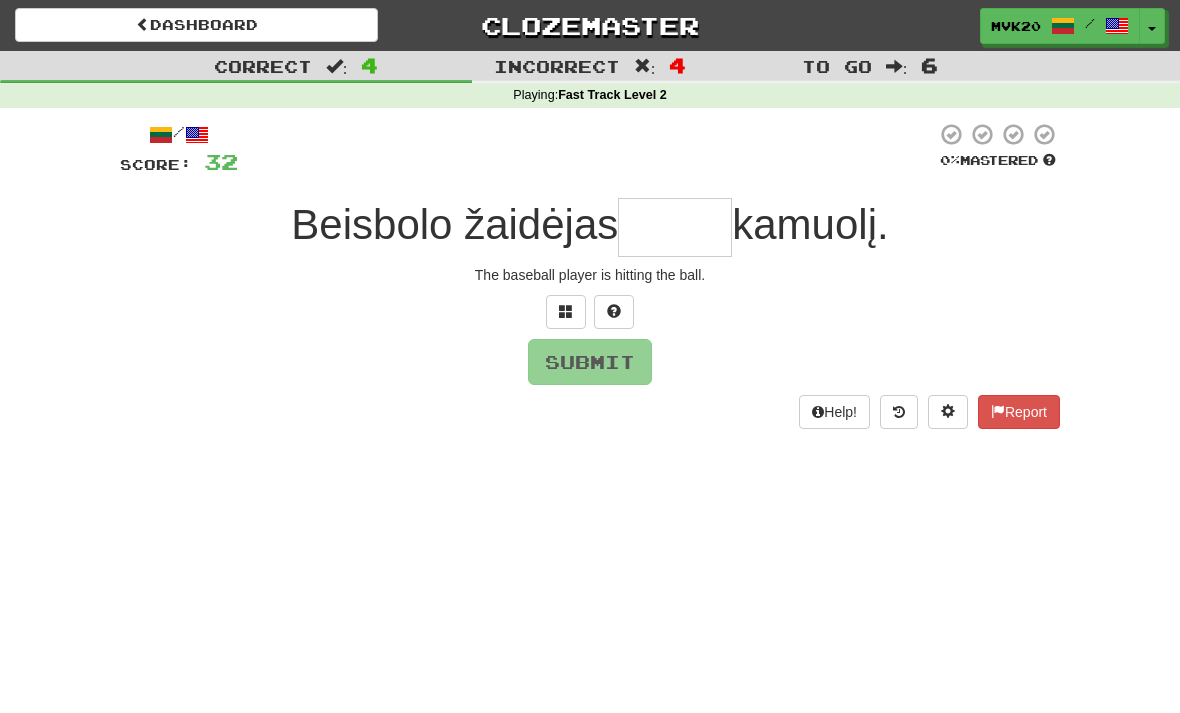 type on "*" 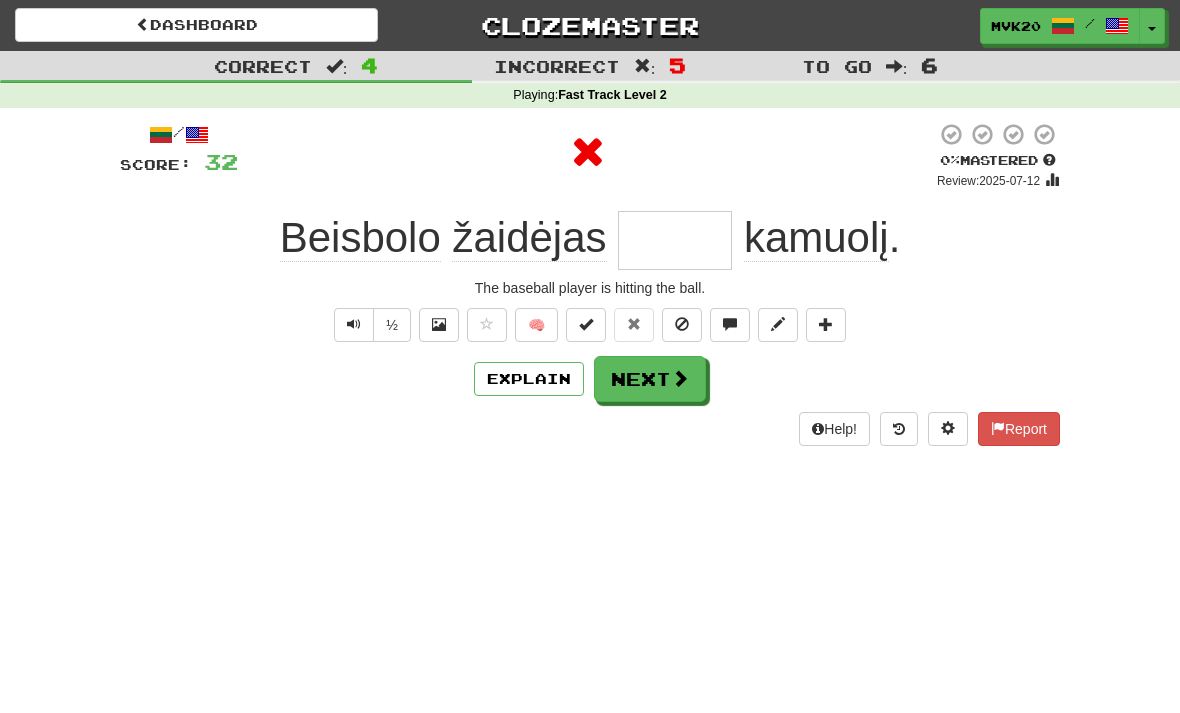 type on "****" 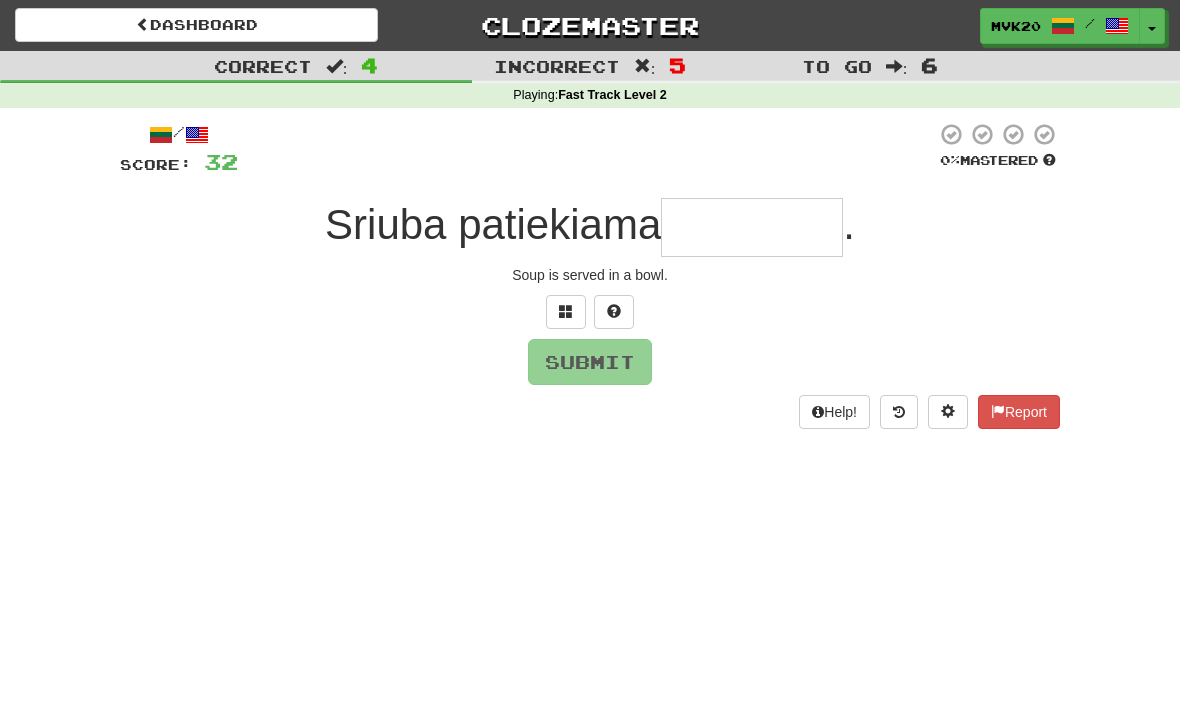 type on "********" 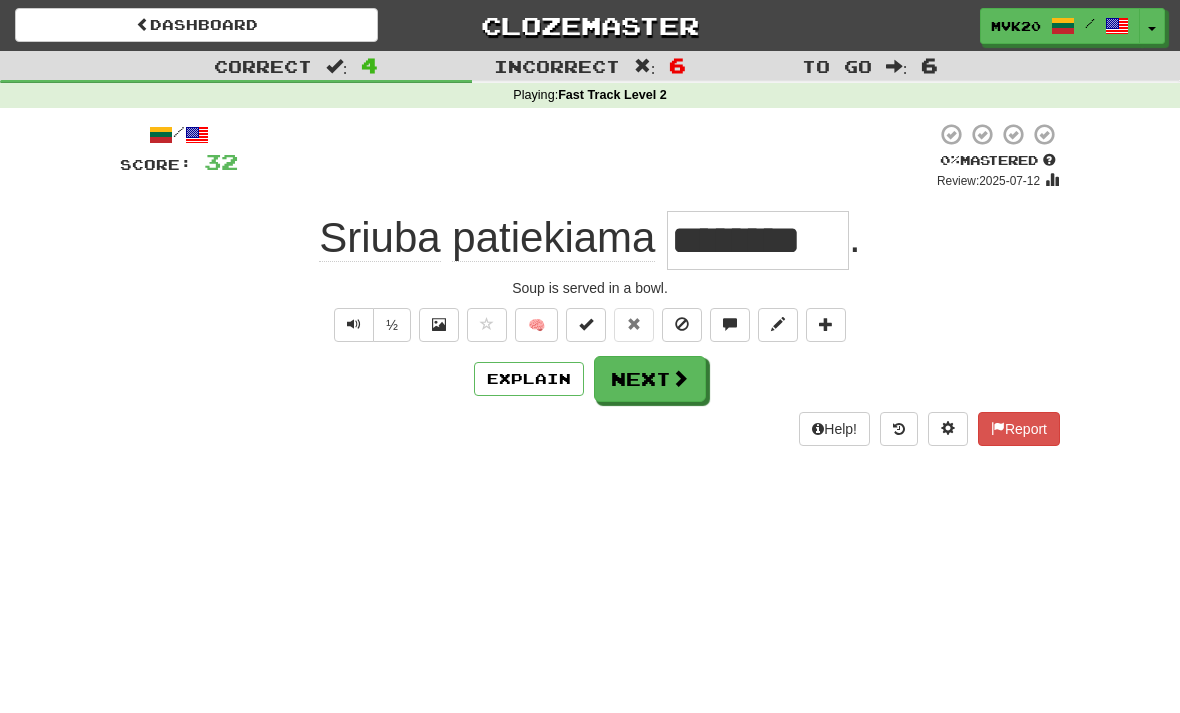 click on "Explain" at bounding box center (529, 379) 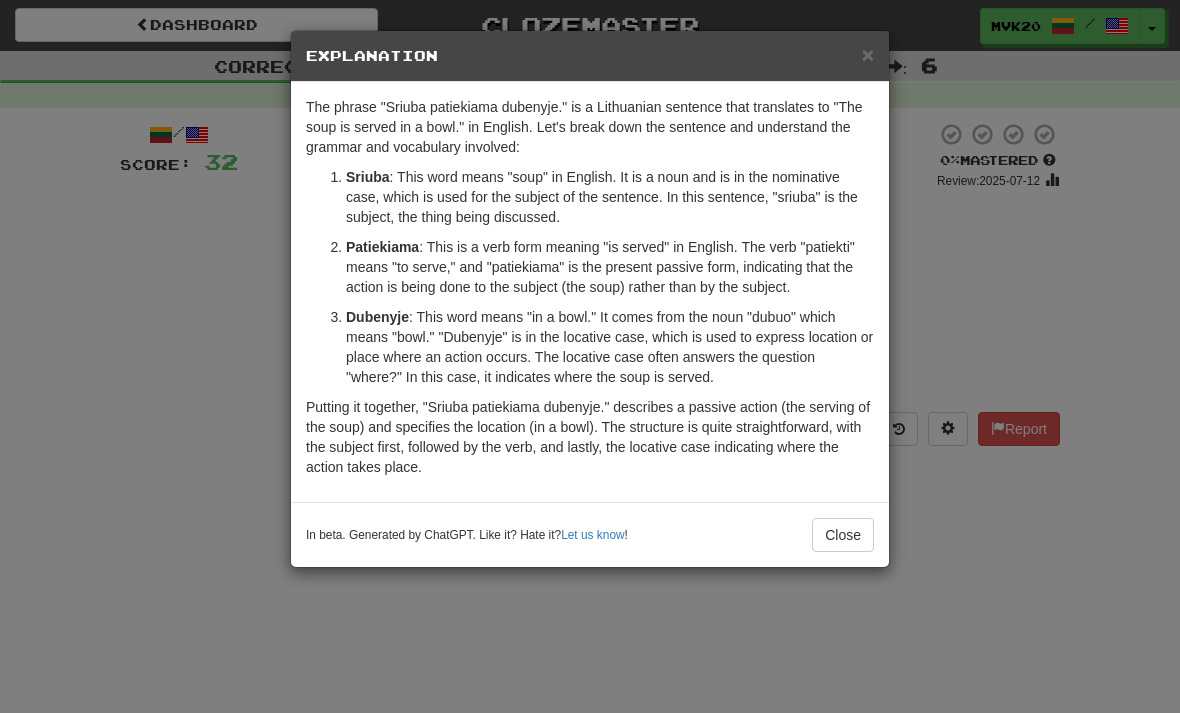 click on "Close" at bounding box center [843, 535] 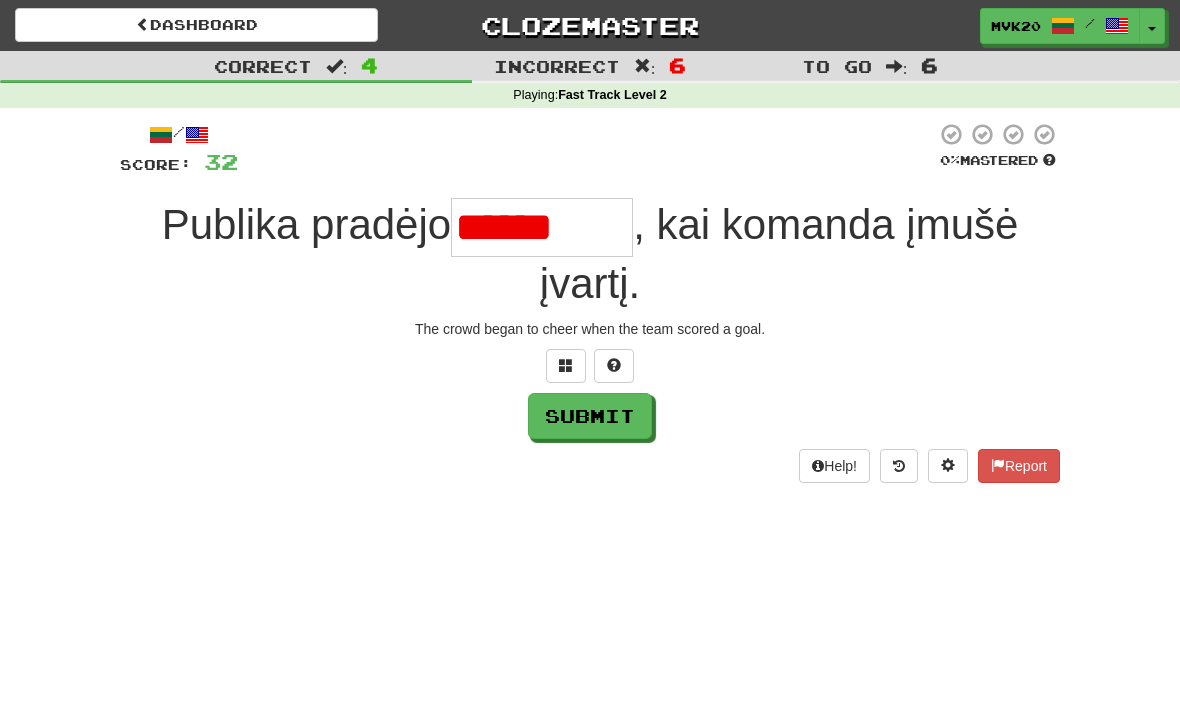 type on "*********" 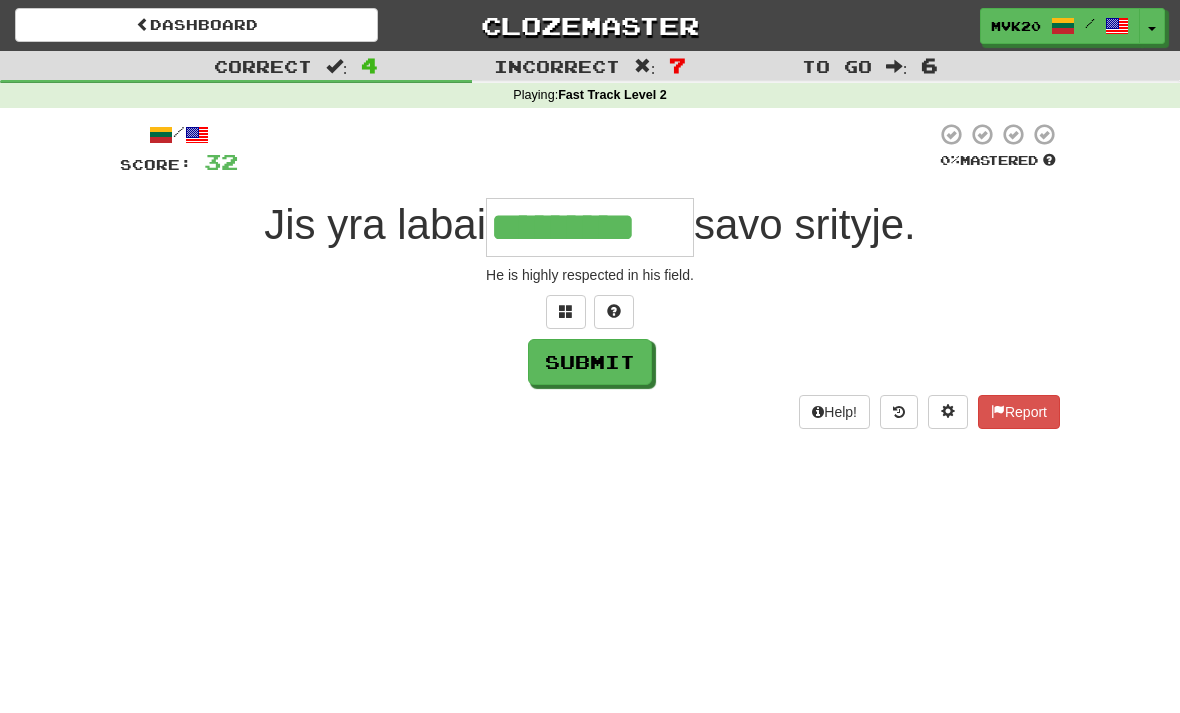type on "*********" 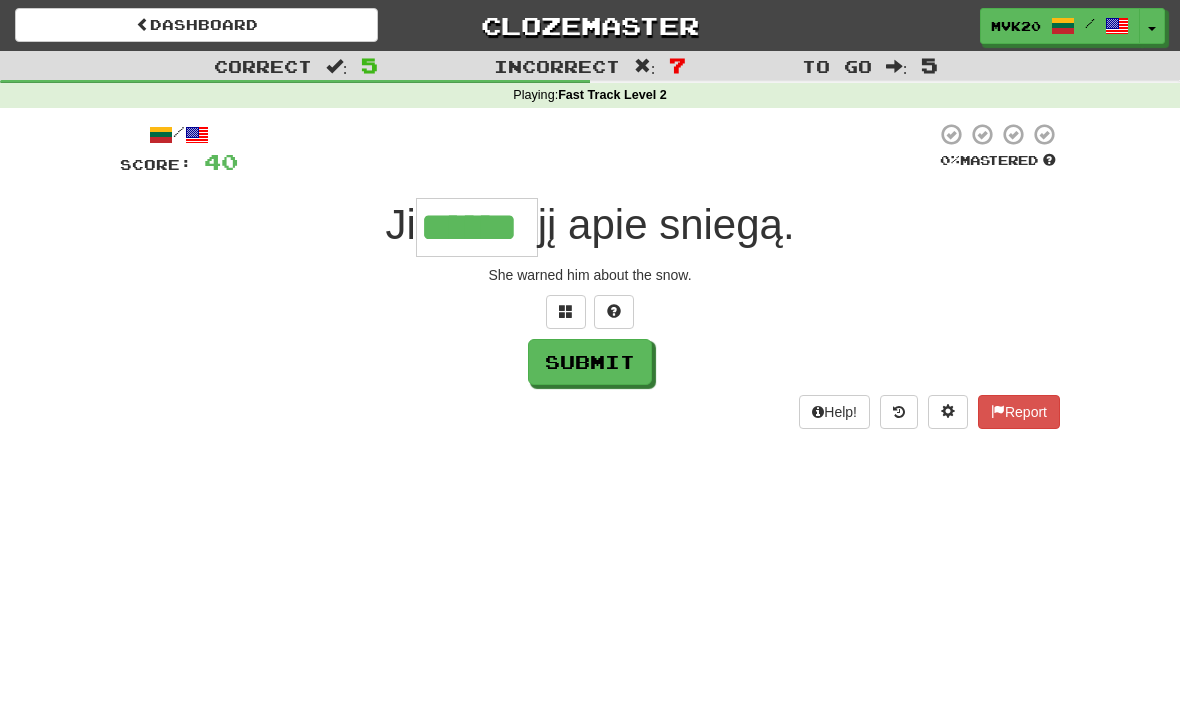 type on "******" 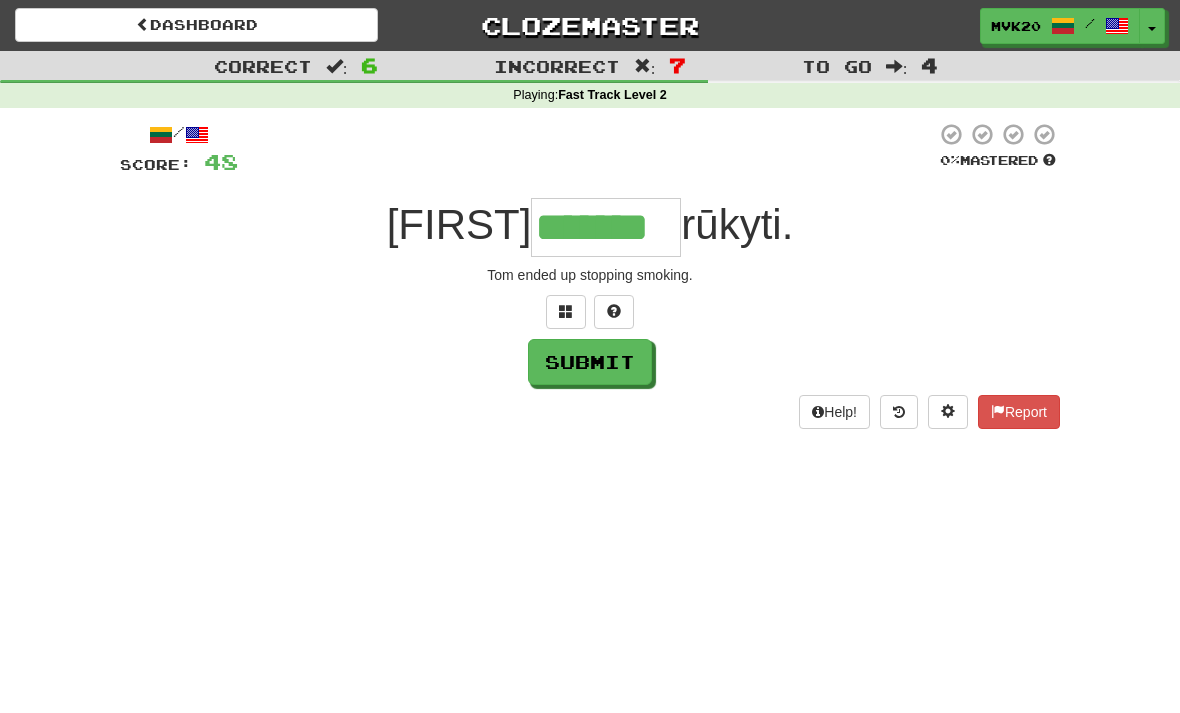 type on "*******" 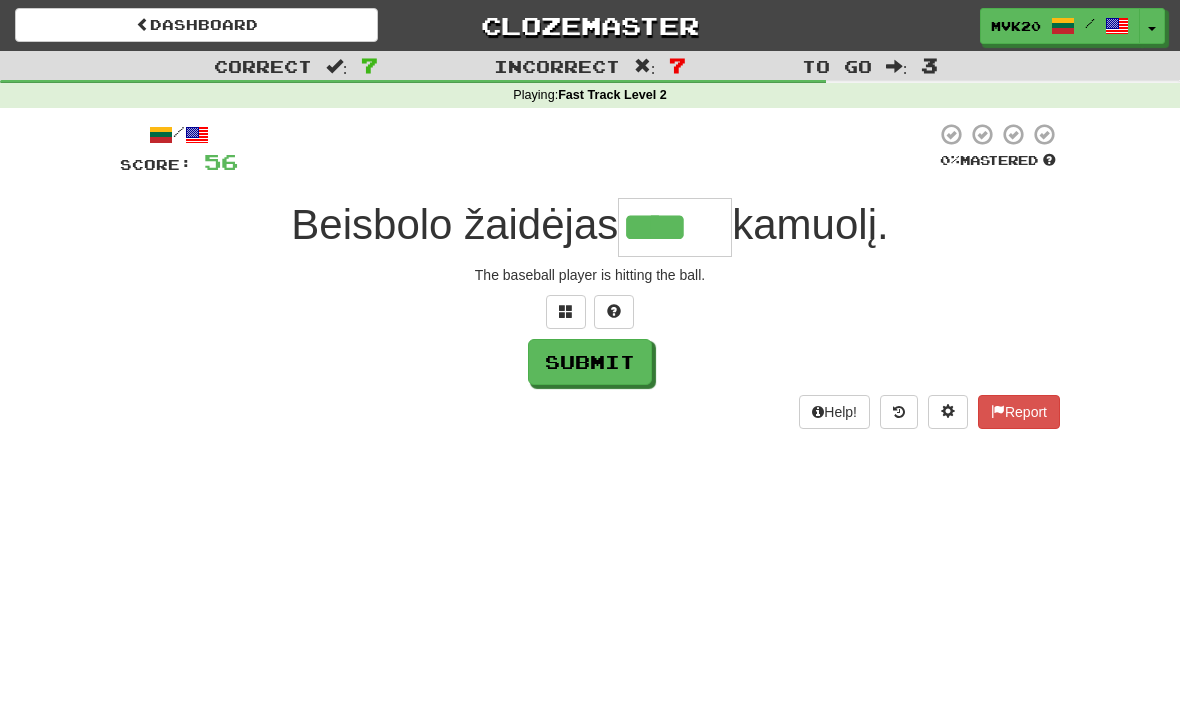 type on "****" 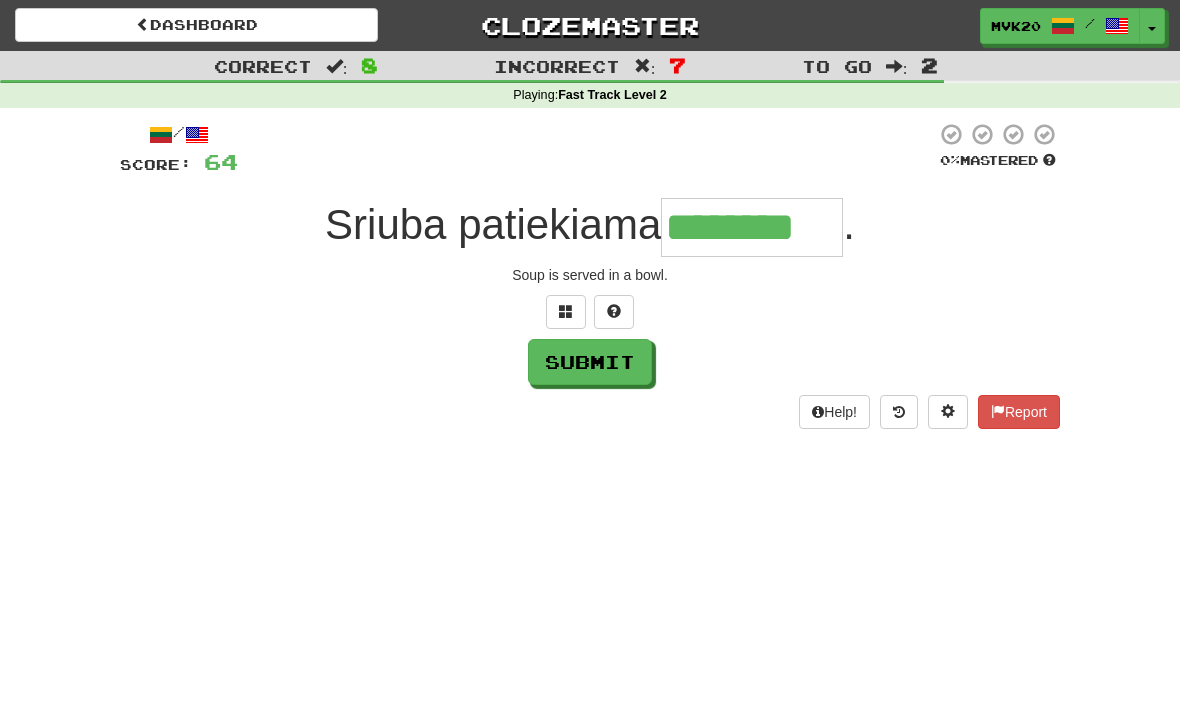 type on "********" 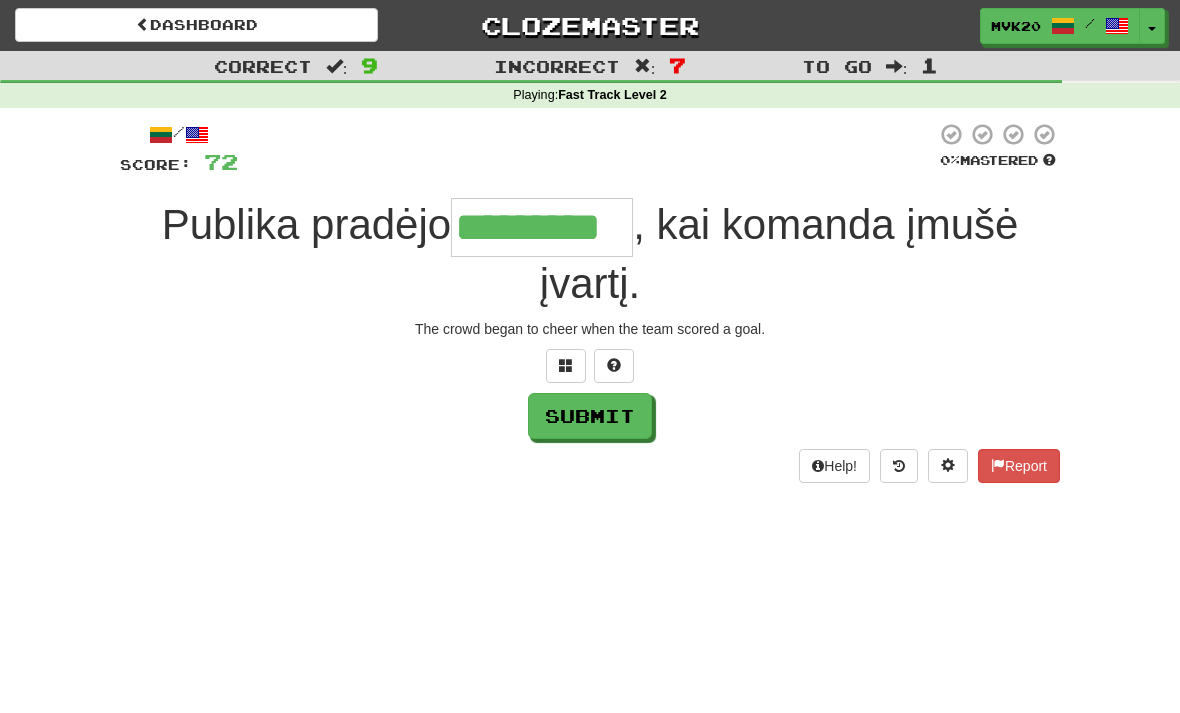 type on "*********" 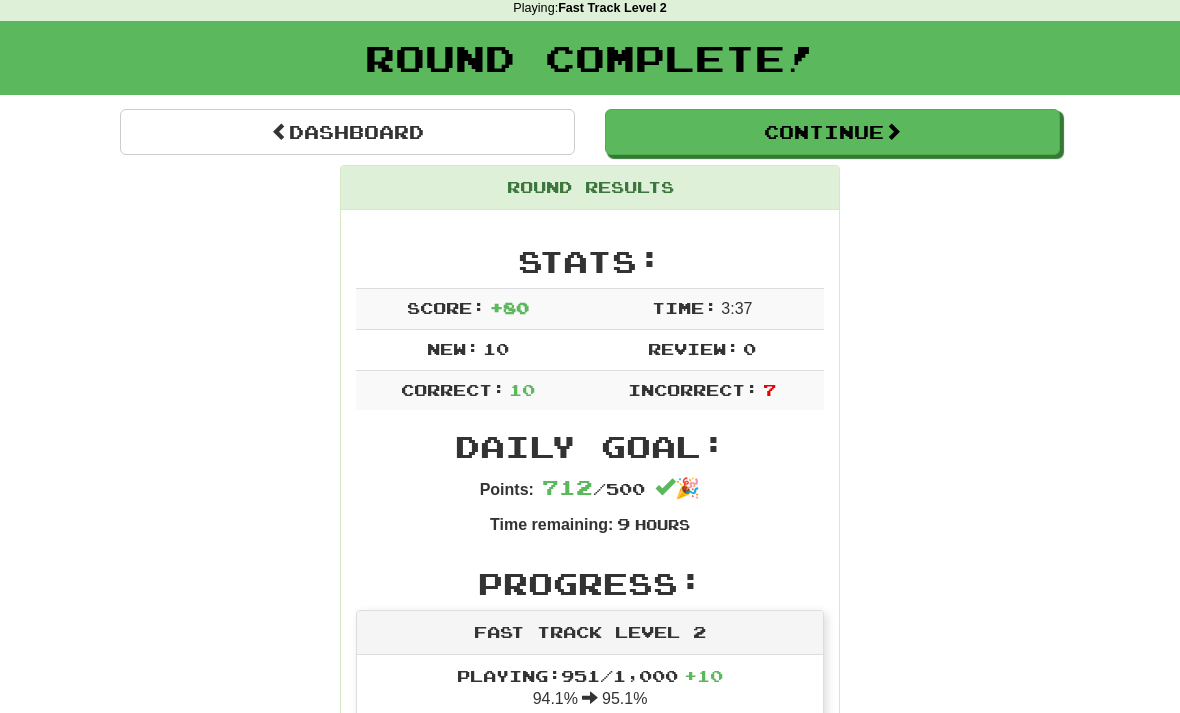 scroll, scrollTop: 0, scrollLeft: 0, axis: both 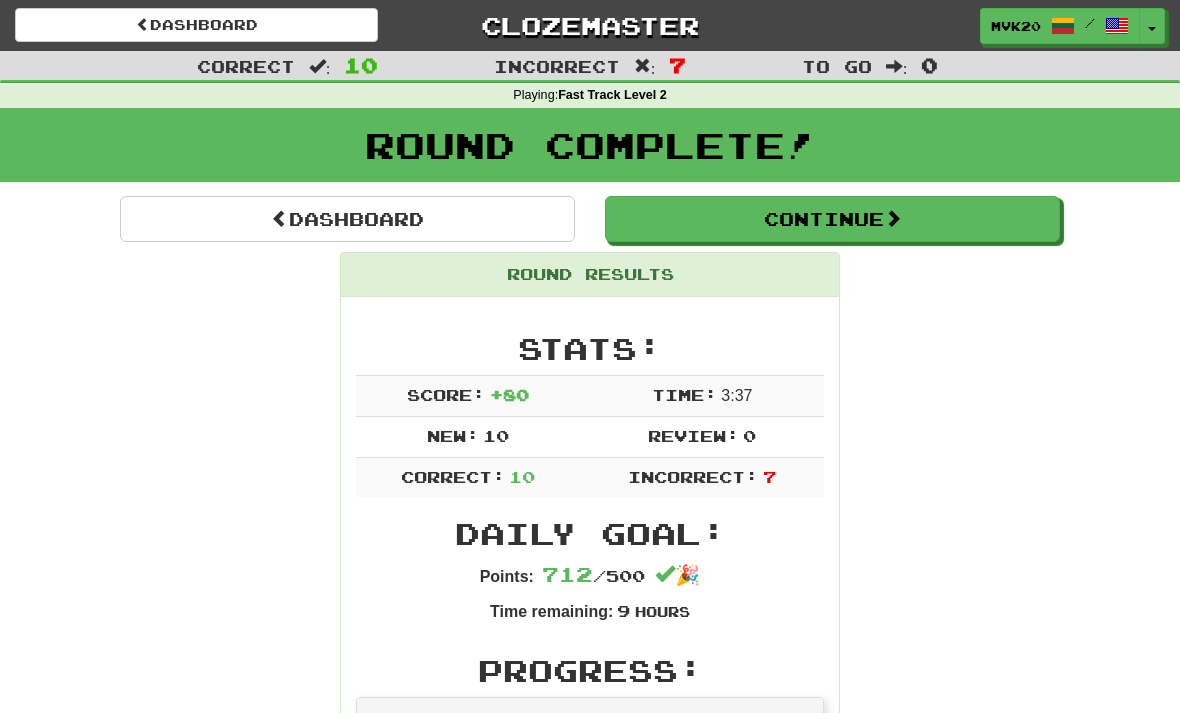 click on "Continue" at bounding box center [832, 219] 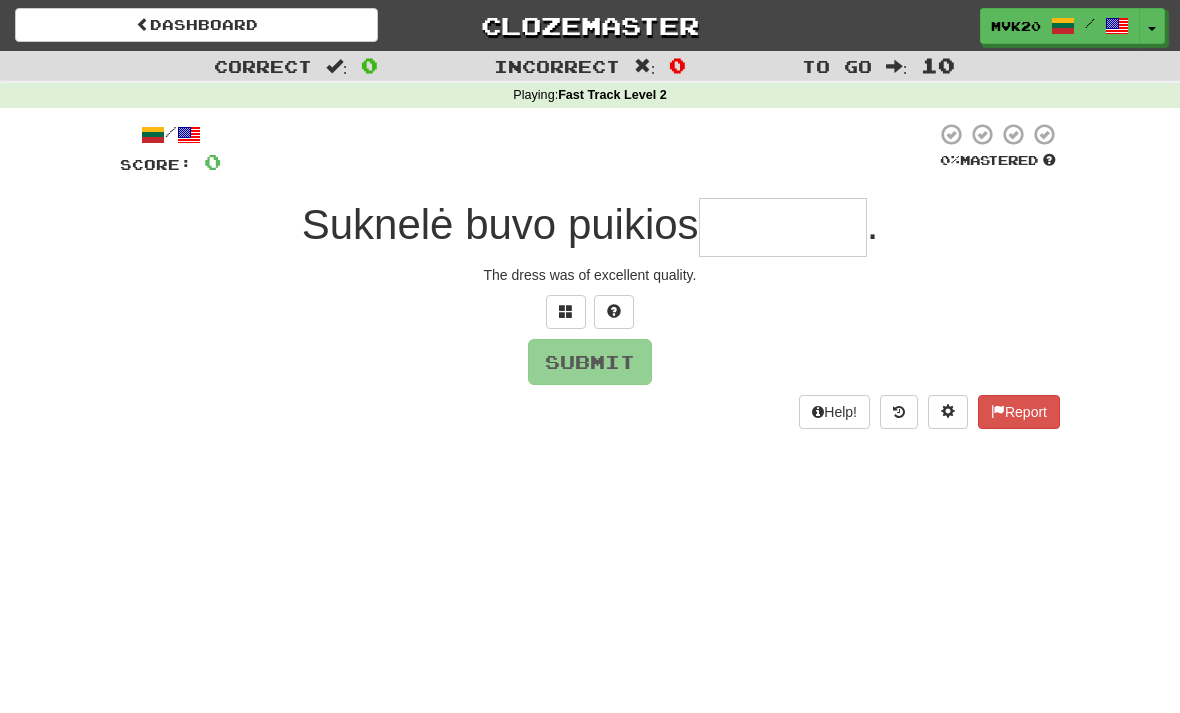 click on "Dashboard" at bounding box center (196, 25) 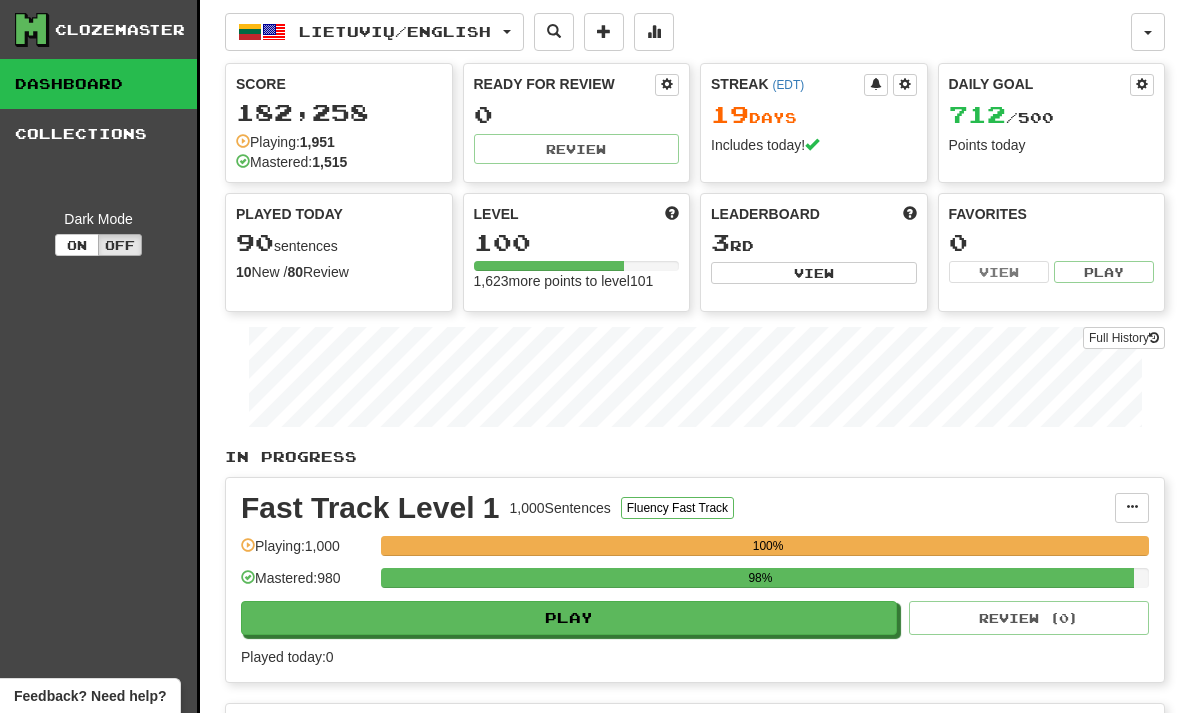 scroll, scrollTop: 0, scrollLeft: 0, axis: both 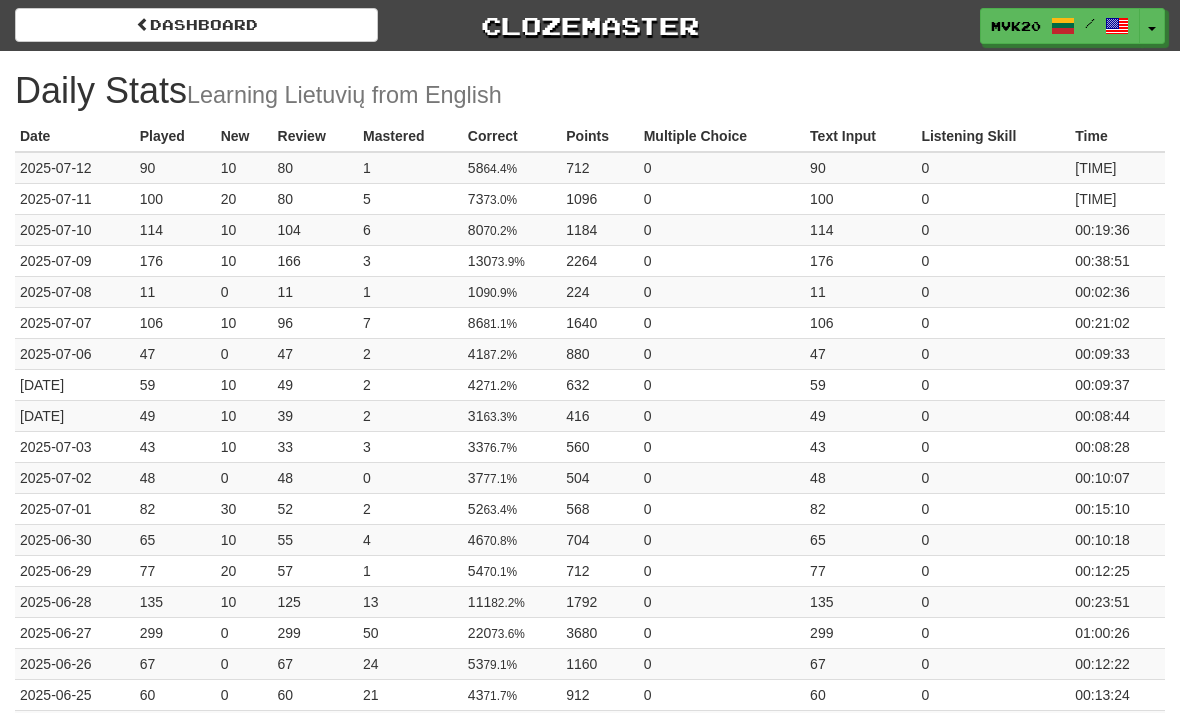 click on "Dashboard" at bounding box center [196, 25] 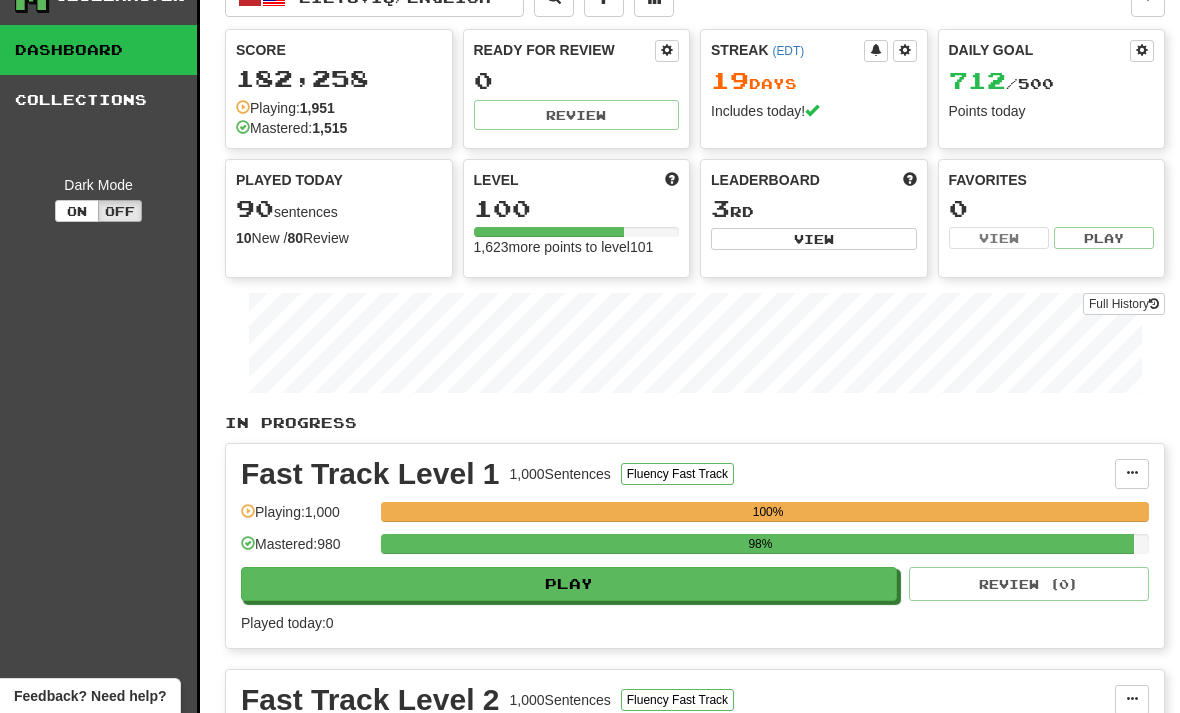 scroll, scrollTop: 0, scrollLeft: 0, axis: both 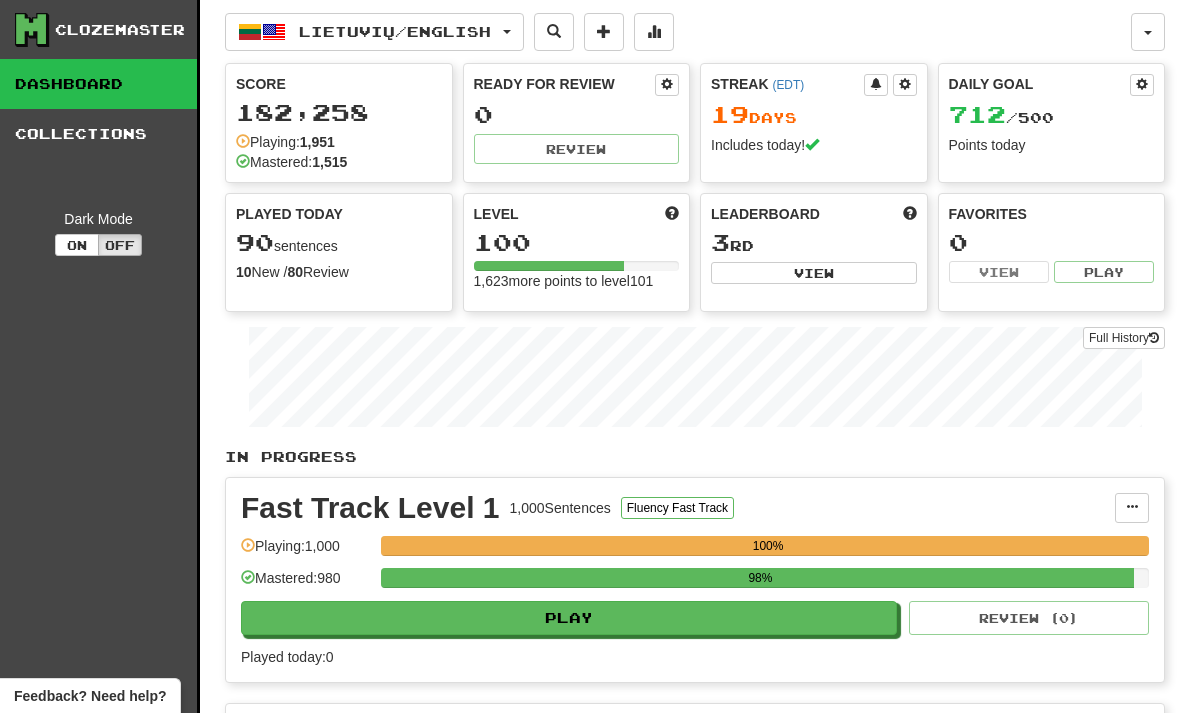 click on "Full History" at bounding box center (1124, 338) 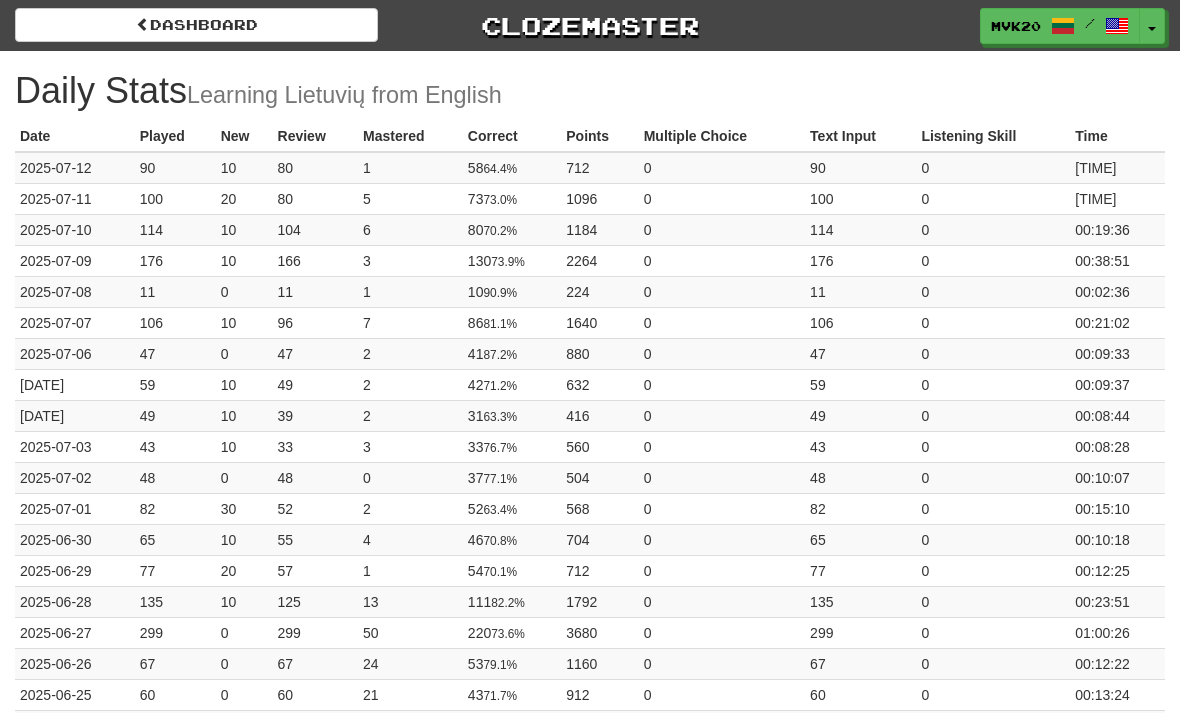 scroll, scrollTop: 0, scrollLeft: 0, axis: both 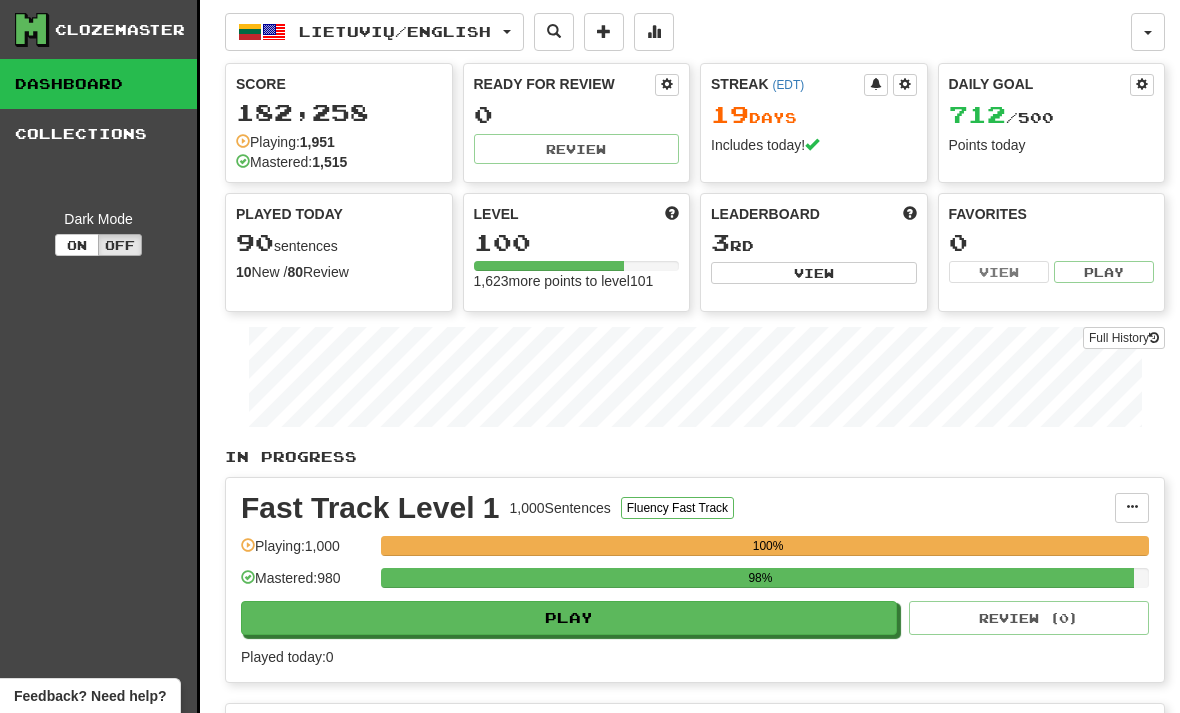 click on "View" at bounding box center [814, 273] 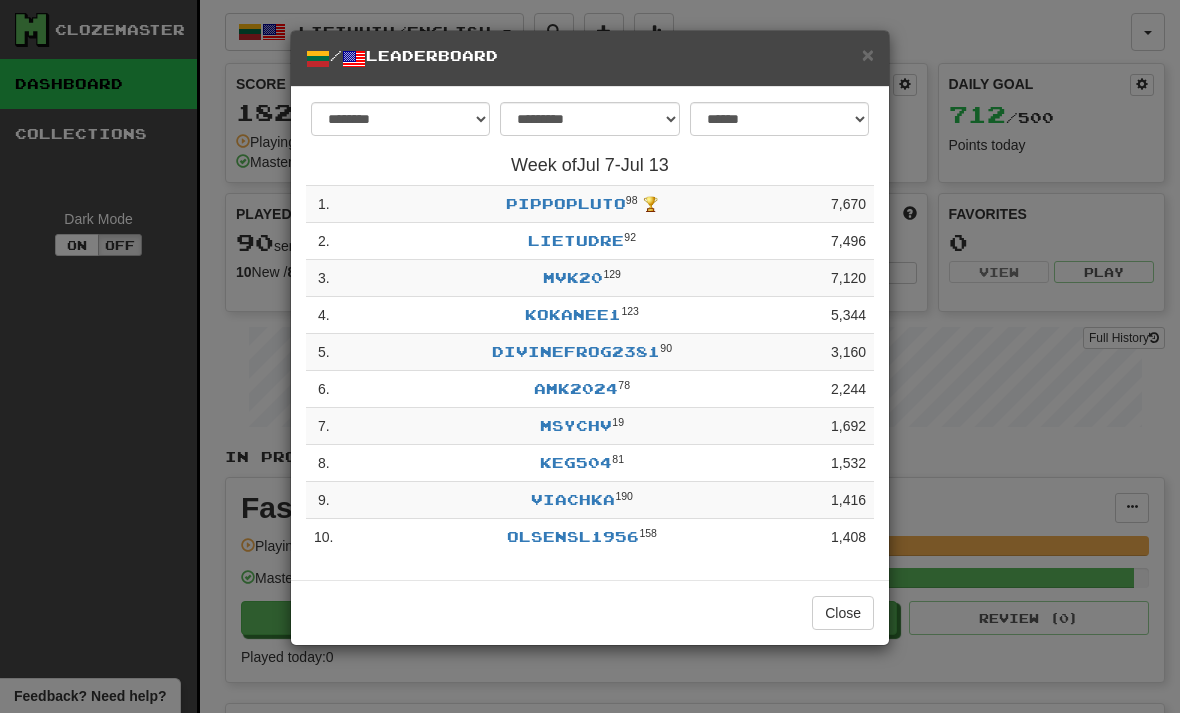 click on "Close" at bounding box center [843, 613] 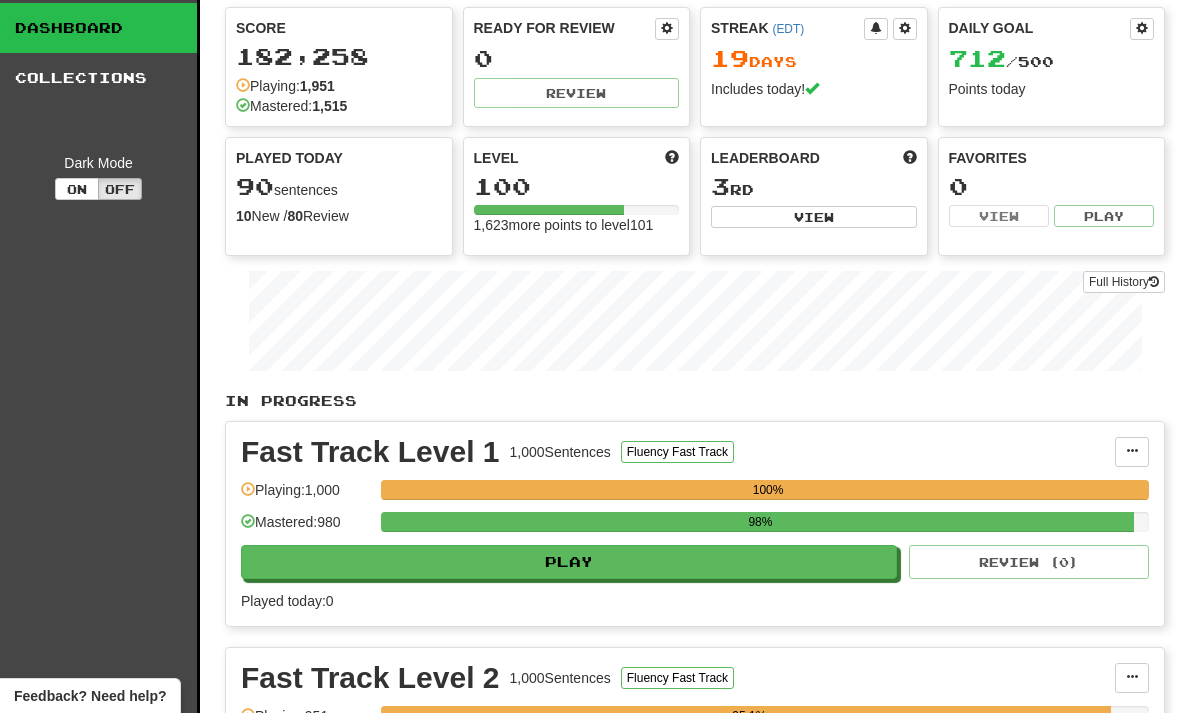 scroll, scrollTop: 0, scrollLeft: 0, axis: both 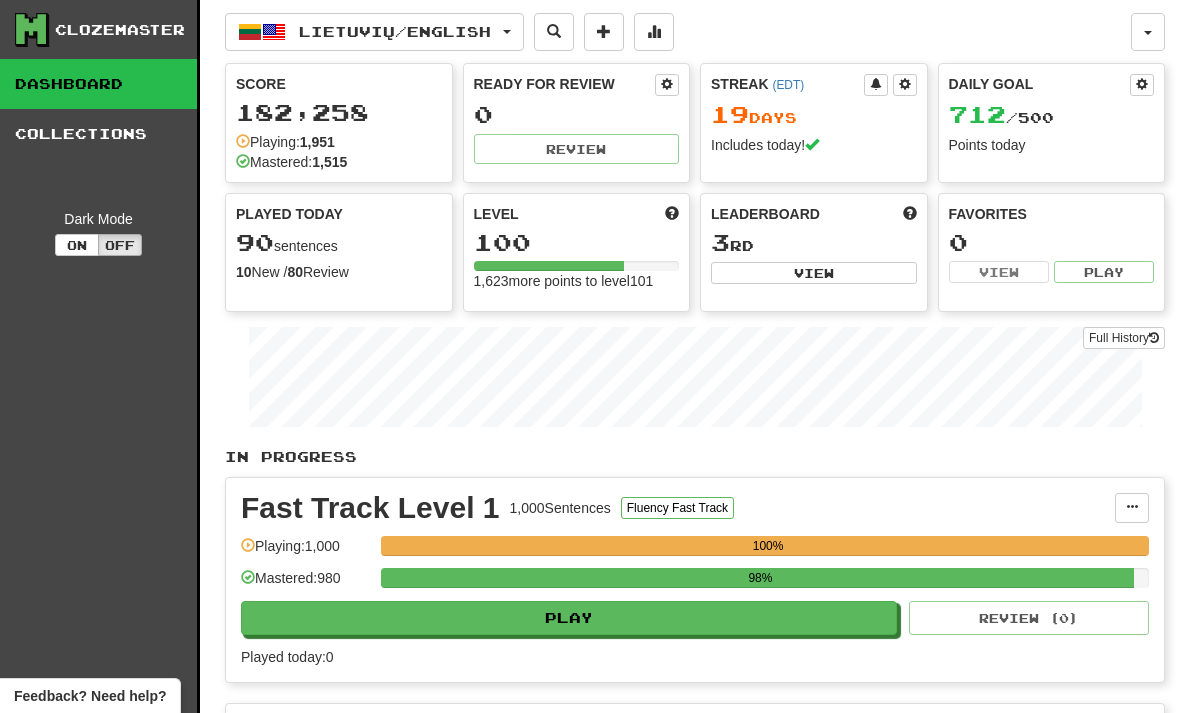 click on "Lietuvių  /  English" at bounding box center (395, 31) 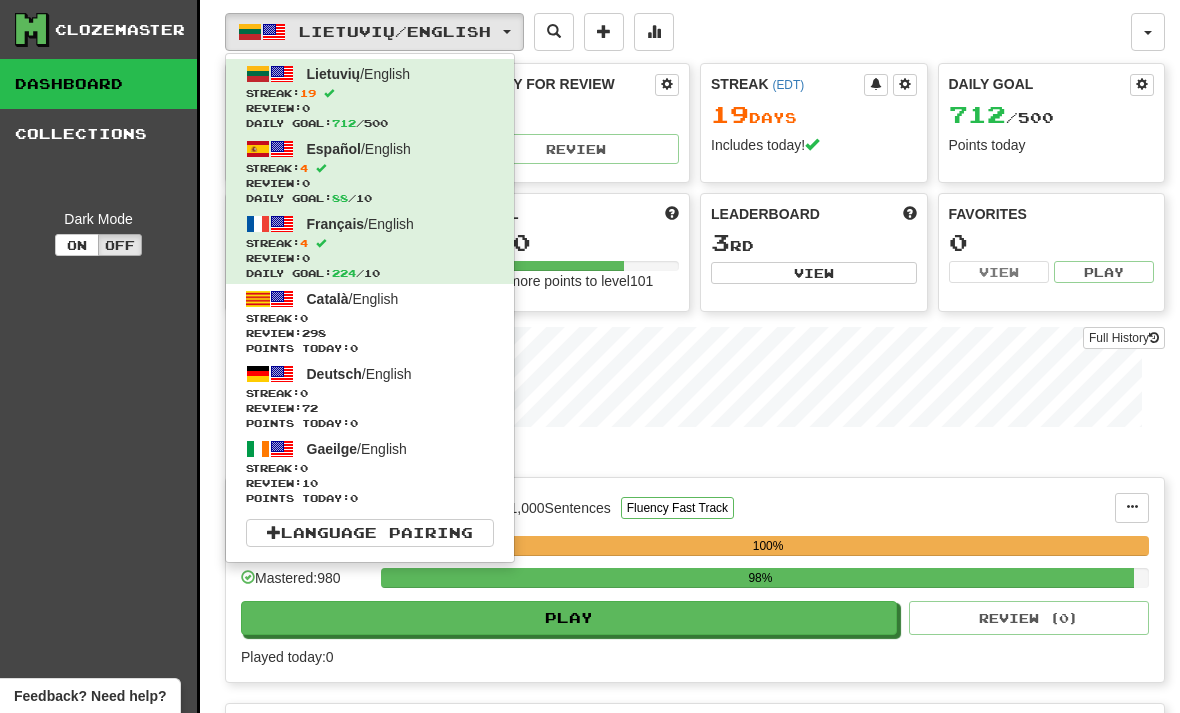click on "Streak:  4" at bounding box center (370, 243) 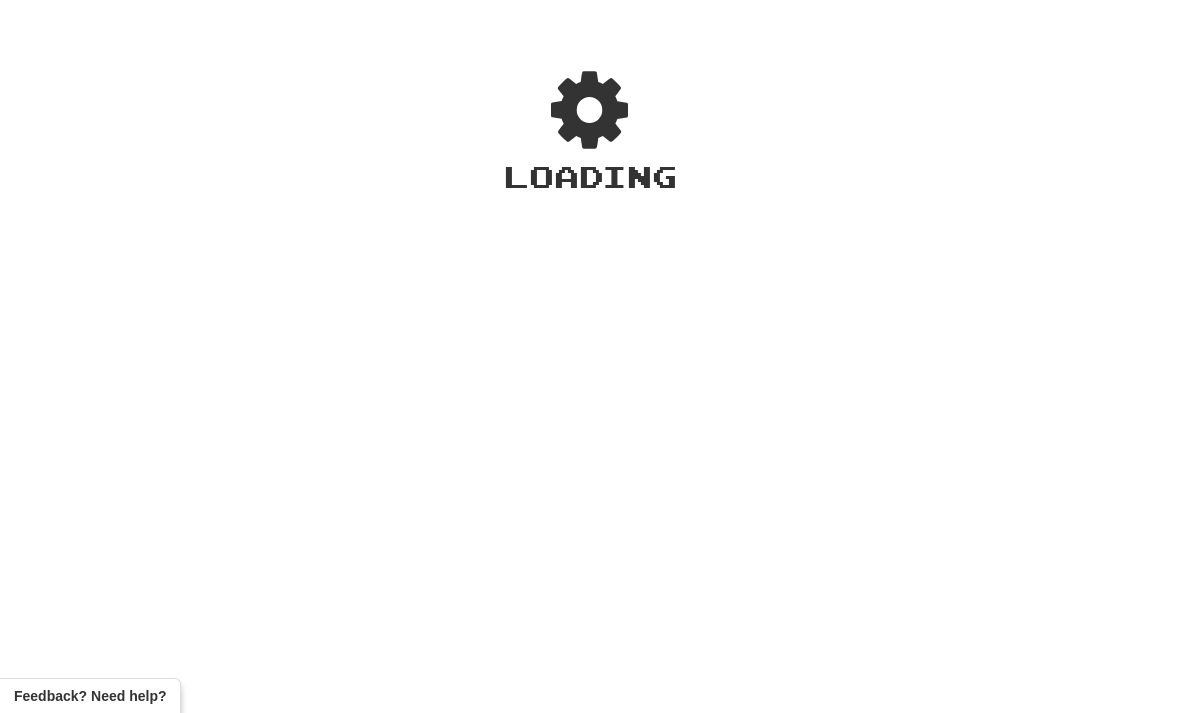 scroll, scrollTop: 0, scrollLeft: 0, axis: both 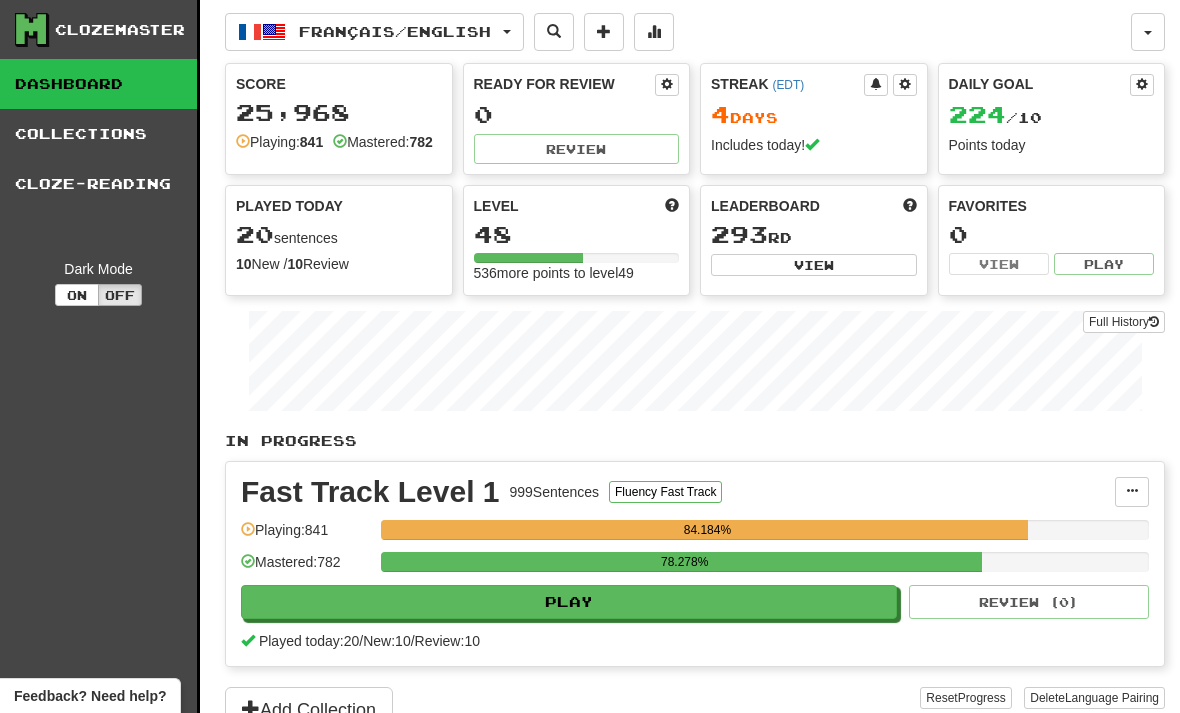 click 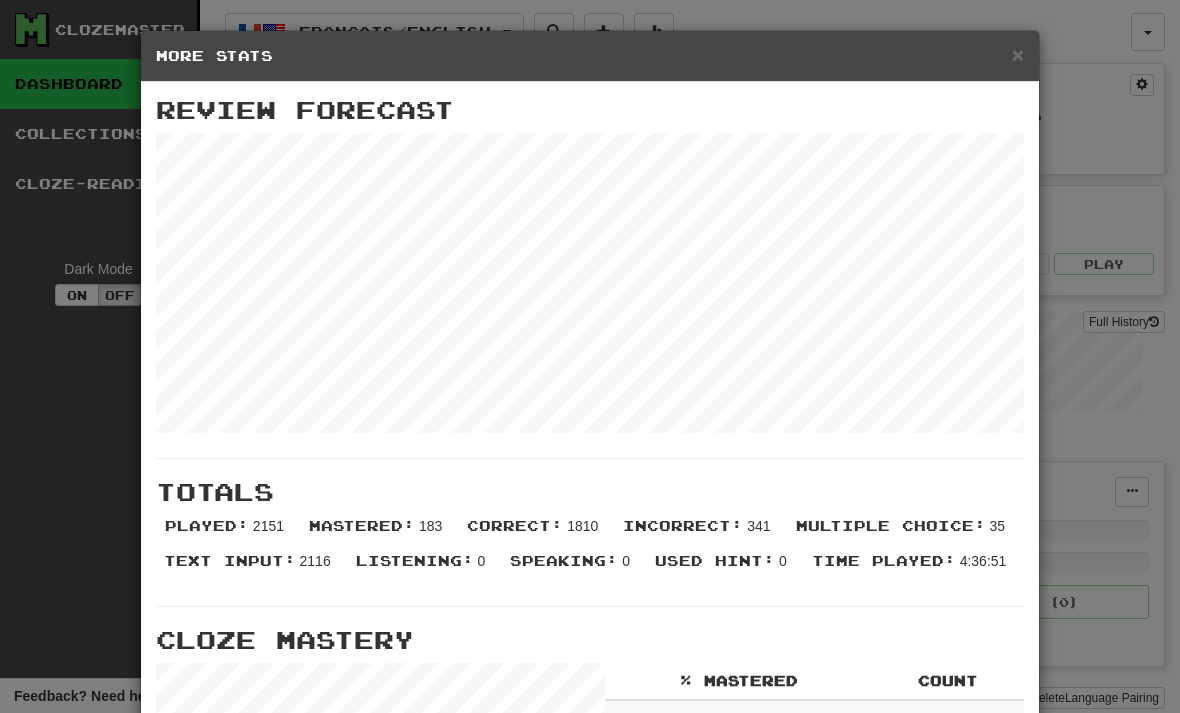 click on "More Stats" at bounding box center [590, 56] 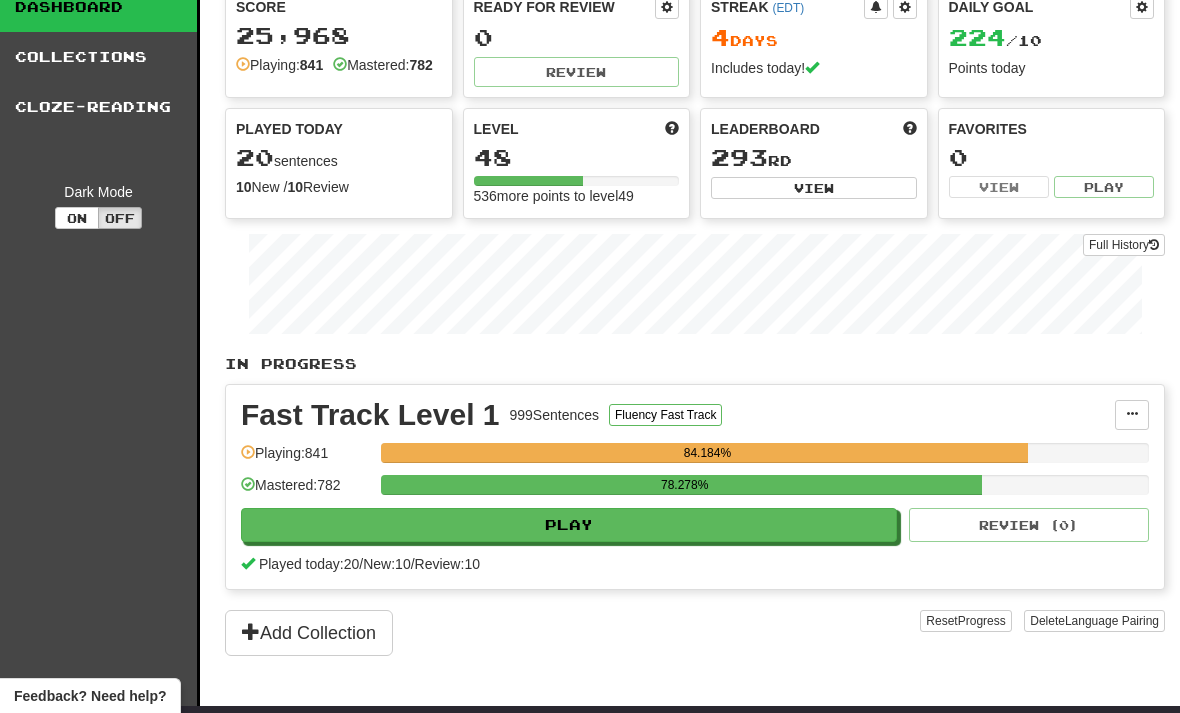 scroll, scrollTop: 0, scrollLeft: 0, axis: both 